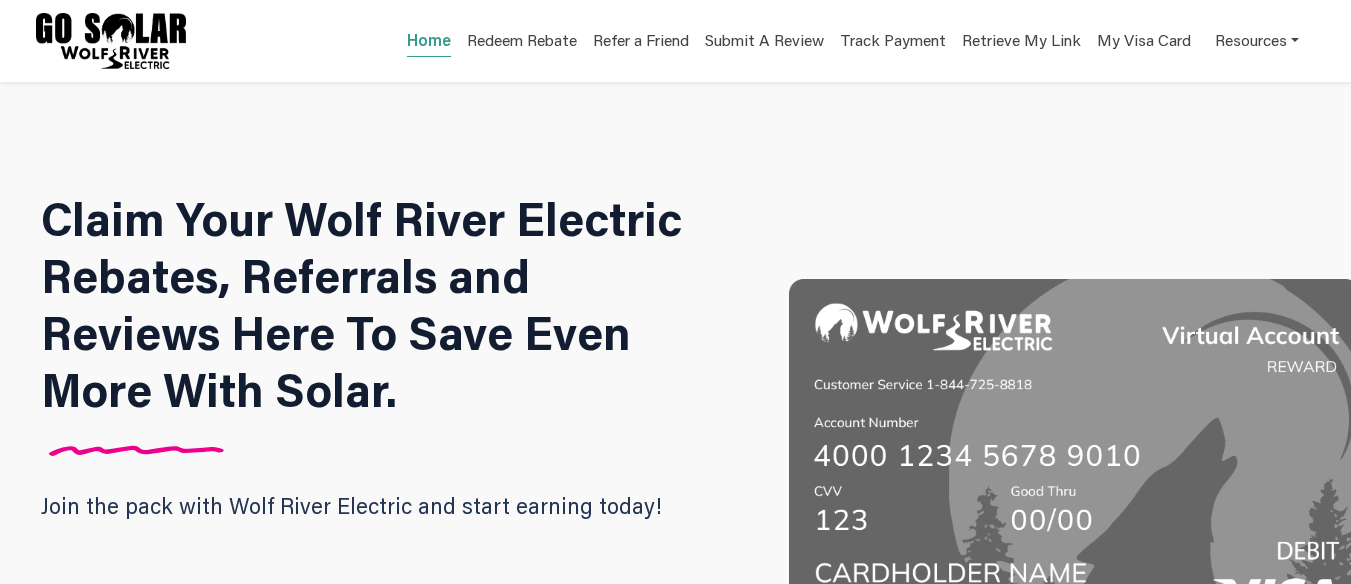 scroll, scrollTop: 349, scrollLeft: 0, axis: vertical 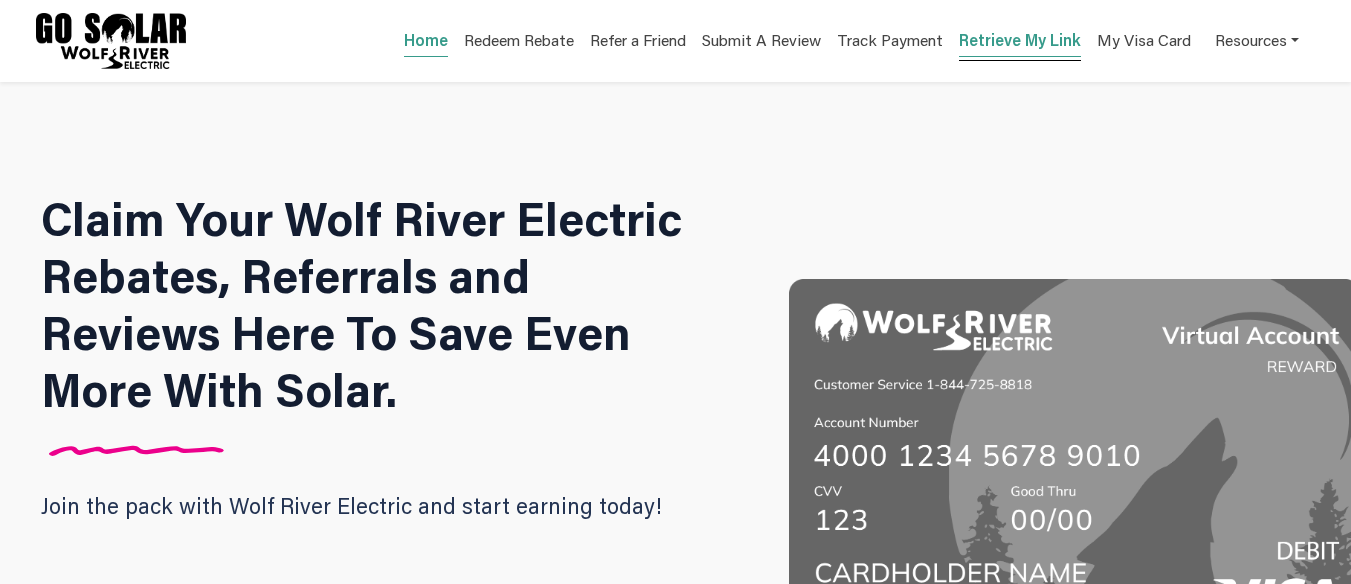 click on "Retrieve My Link" at bounding box center (1020, 43) 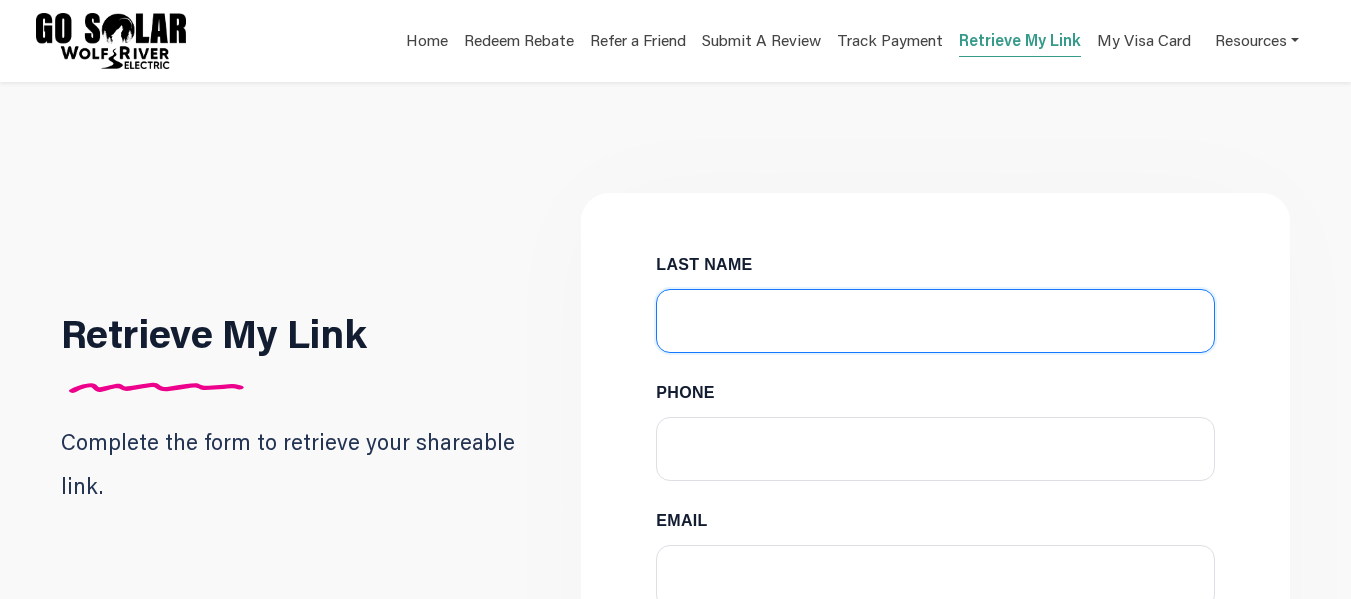 click on "LAST NAME" at bounding box center [935, 321] 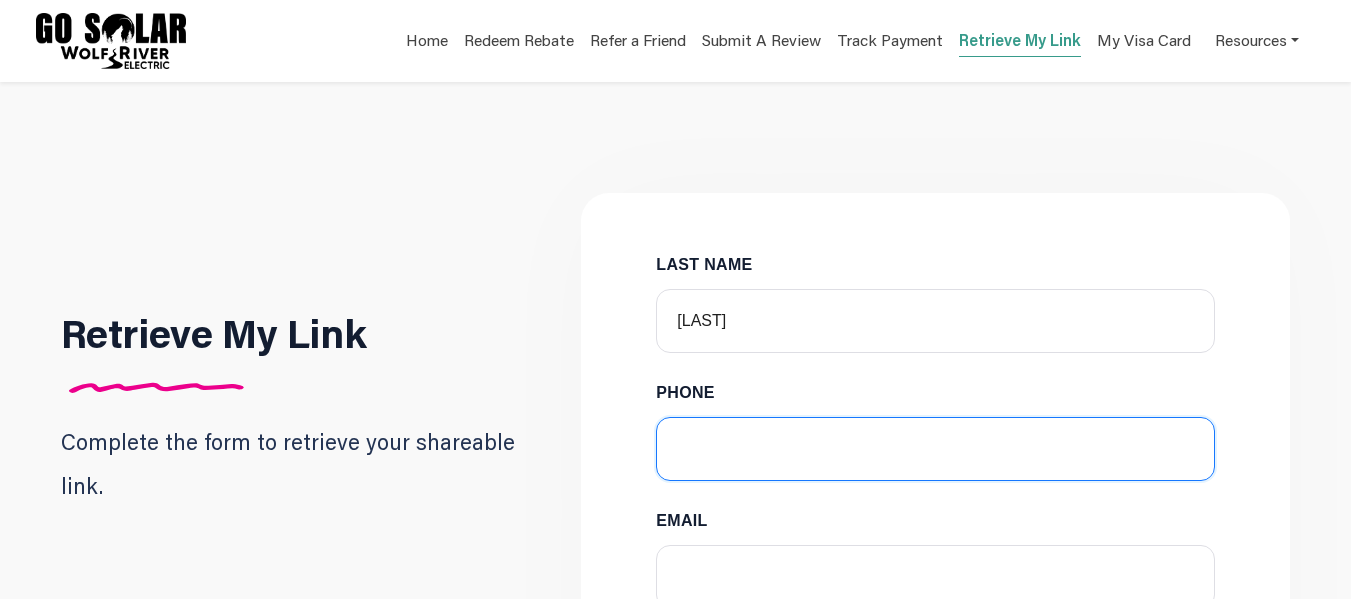 click on "PHONE" at bounding box center [935, 449] 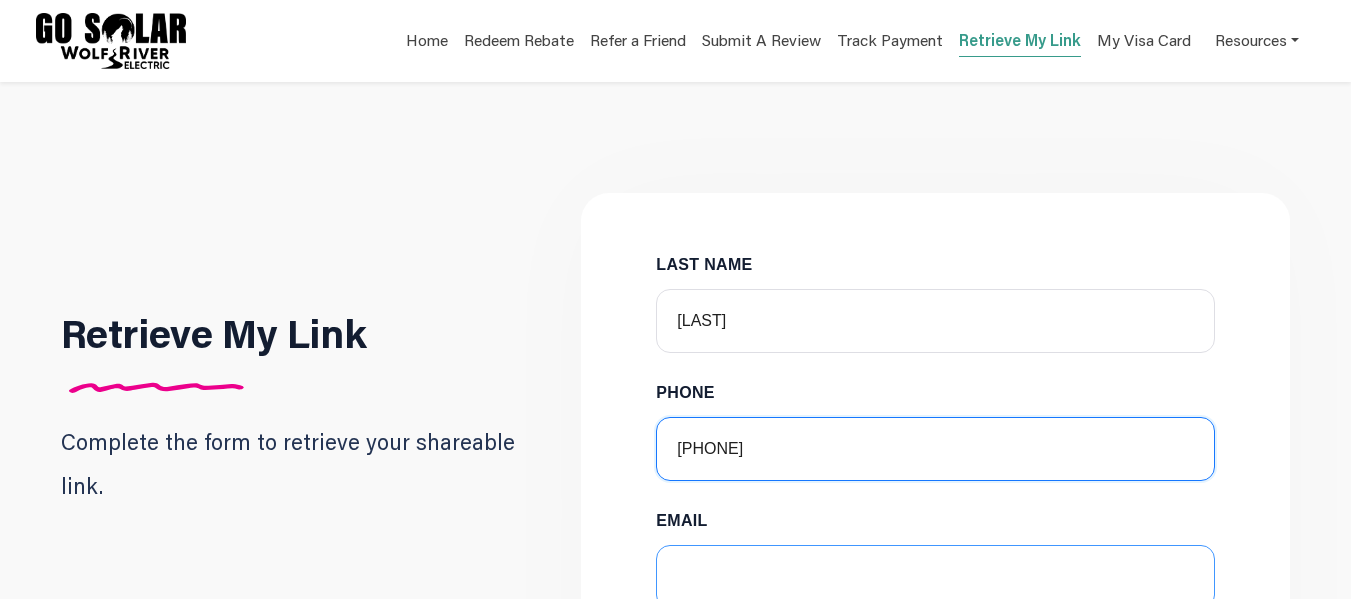 type on "[PHONE]" 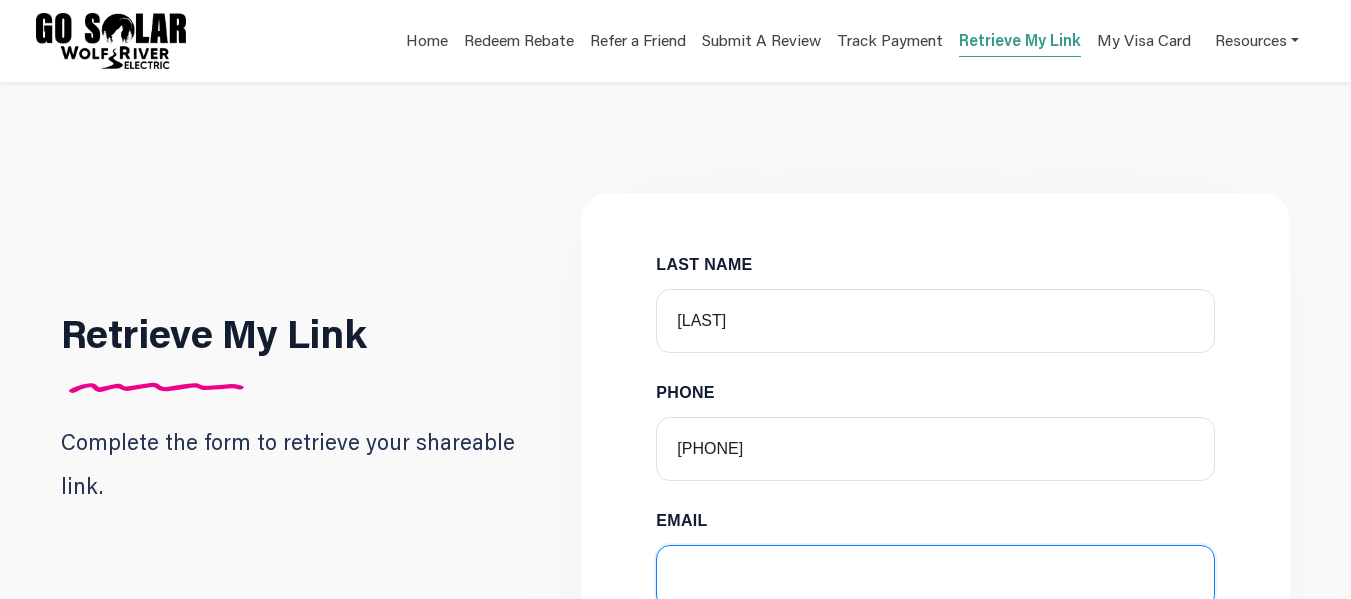 click on "EMAIL" at bounding box center [935, 577] 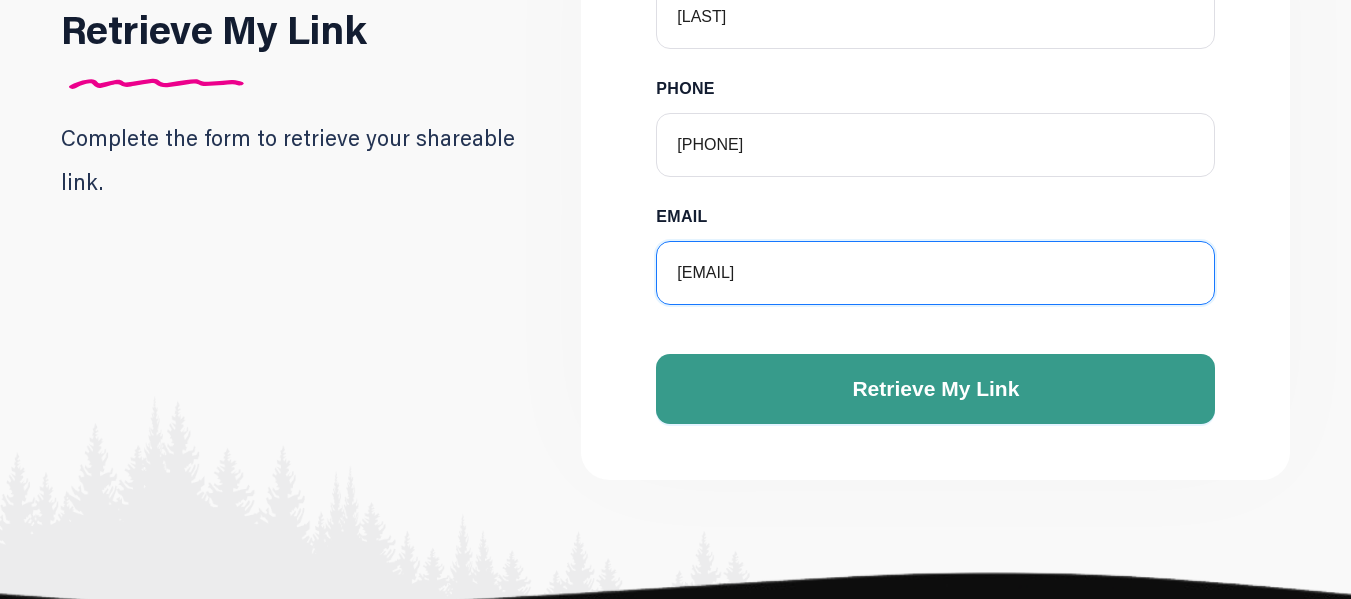 scroll, scrollTop: 311, scrollLeft: 0, axis: vertical 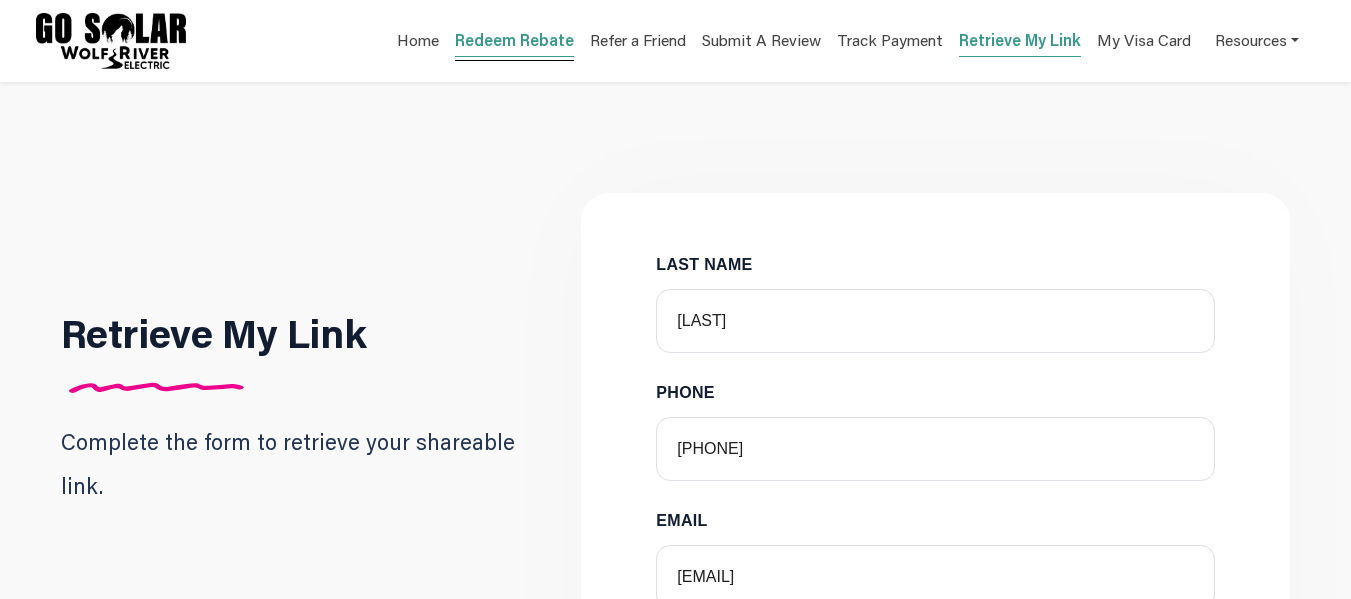 click on "Redeem Rebate" at bounding box center [514, 43] 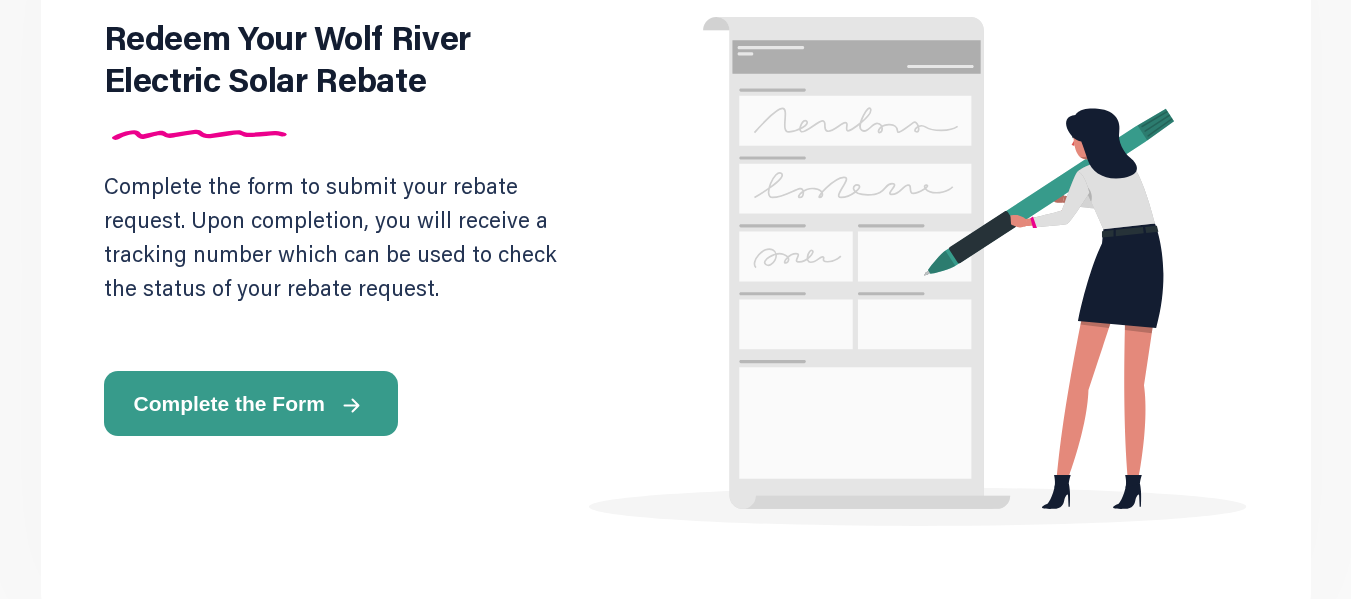 scroll, scrollTop: 294, scrollLeft: 0, axis: vertical 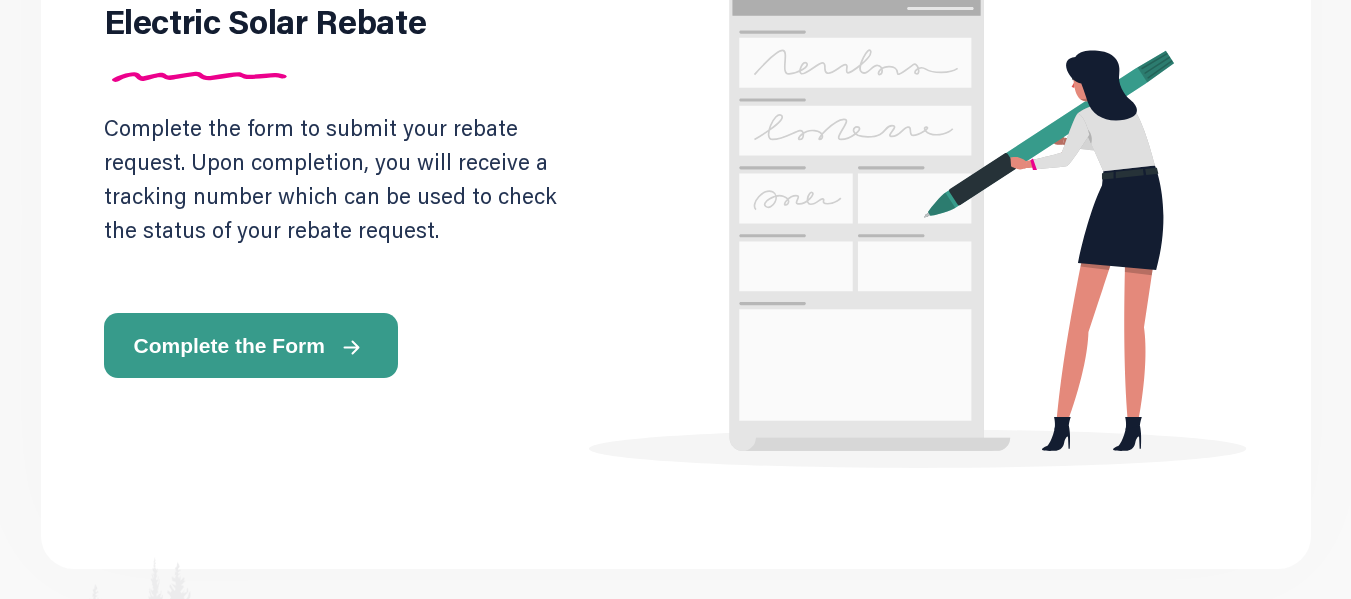 click on "Complete the Form" at bounding box center (229, 345) 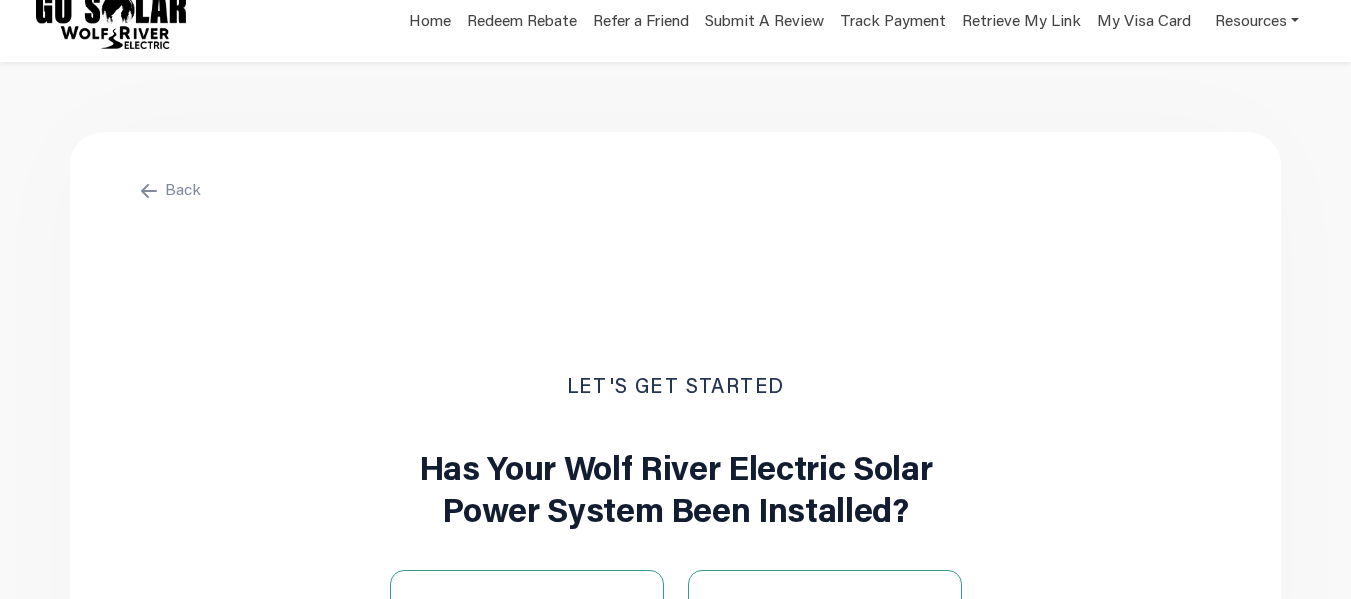 scroll, scrollTop: 0, scrollLeft: 0, axis: both 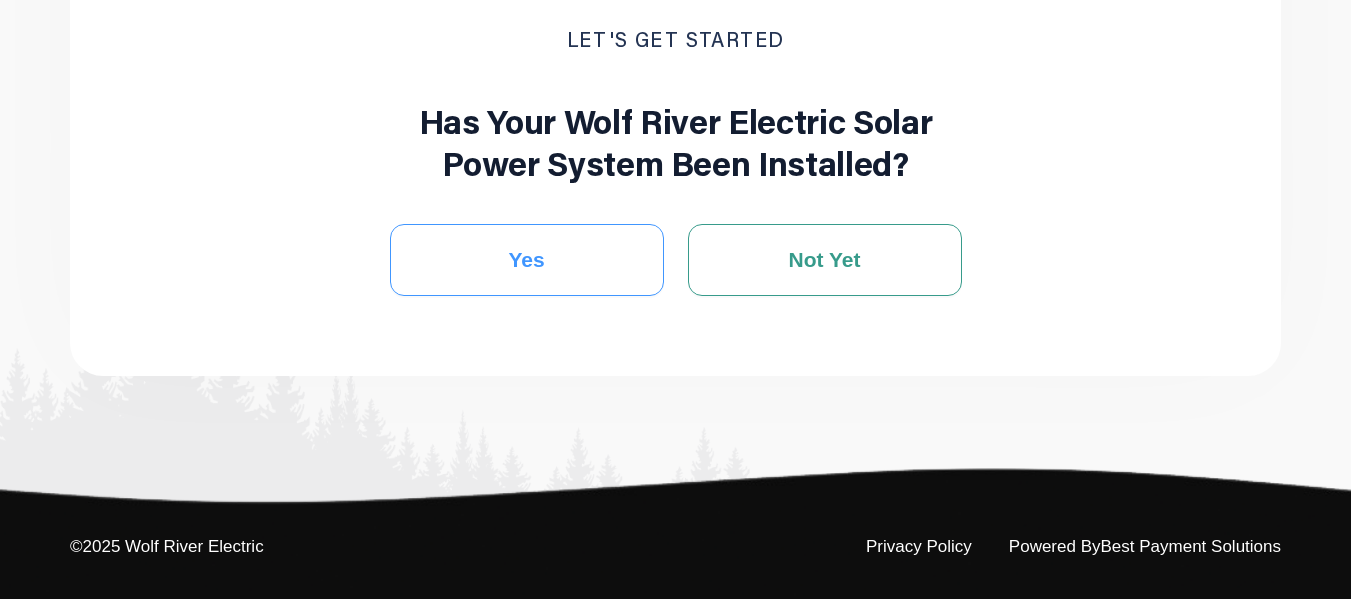 click on "Yes" at bounding box center [526, 260] 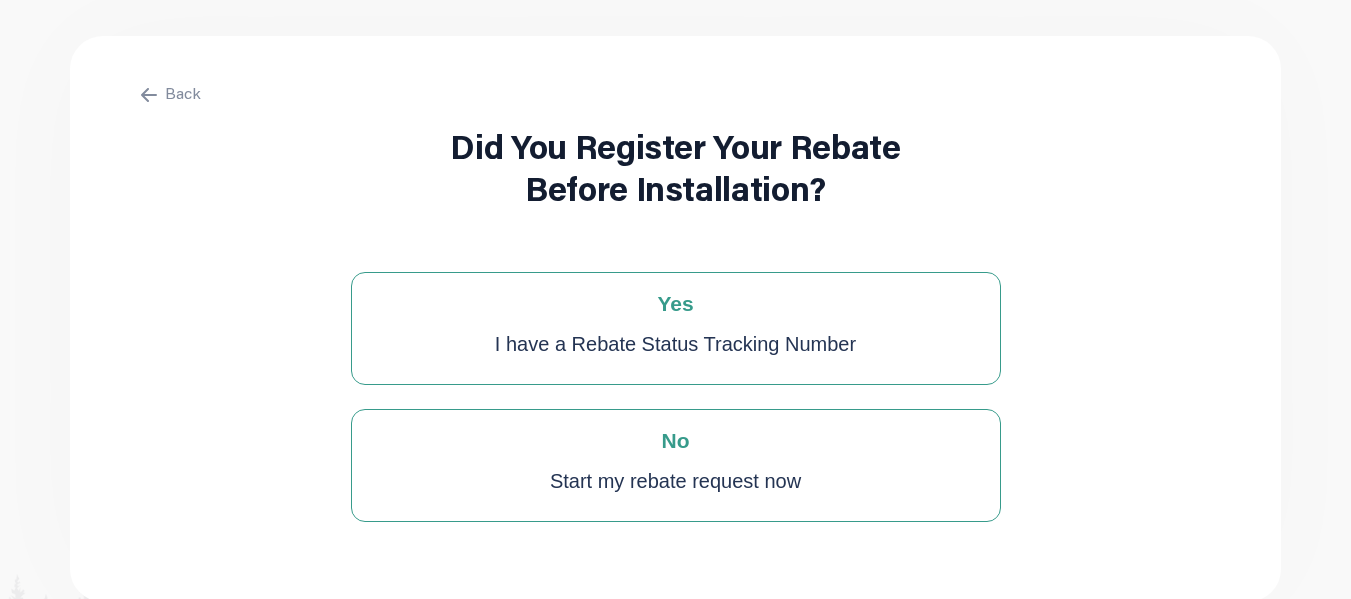 scroll, scrollTop: 0, scrollLeft: 0, axis: both 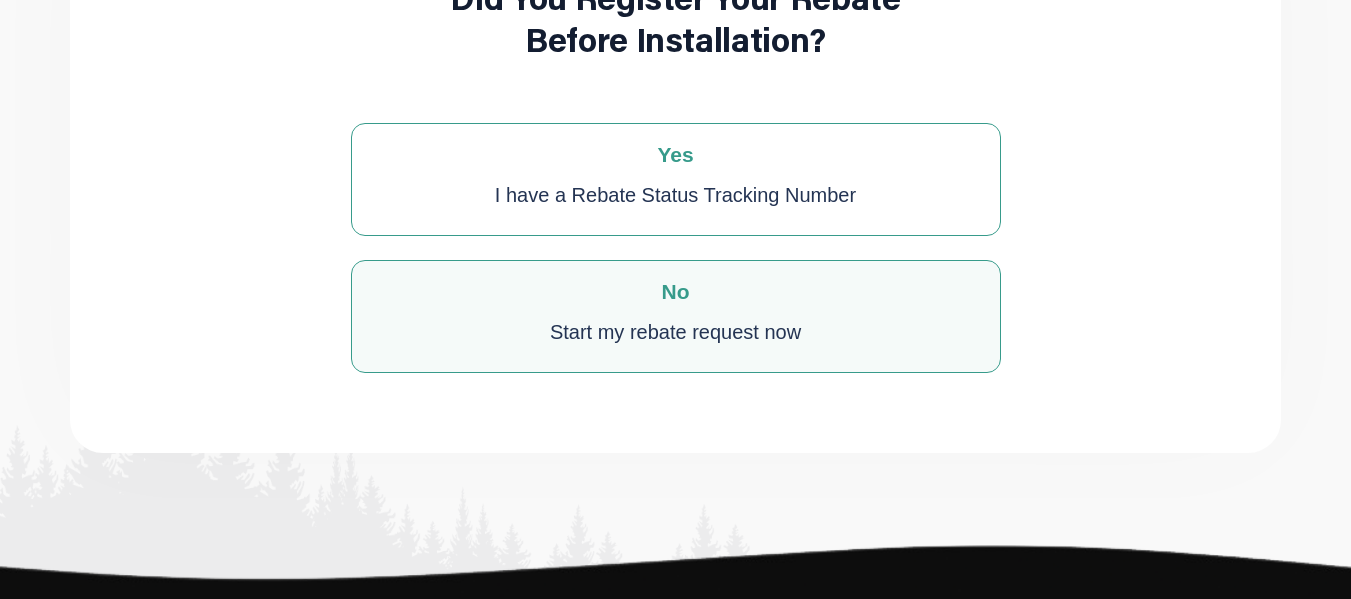 click on "Start my rebate request now" at bounding box center (675, 195) 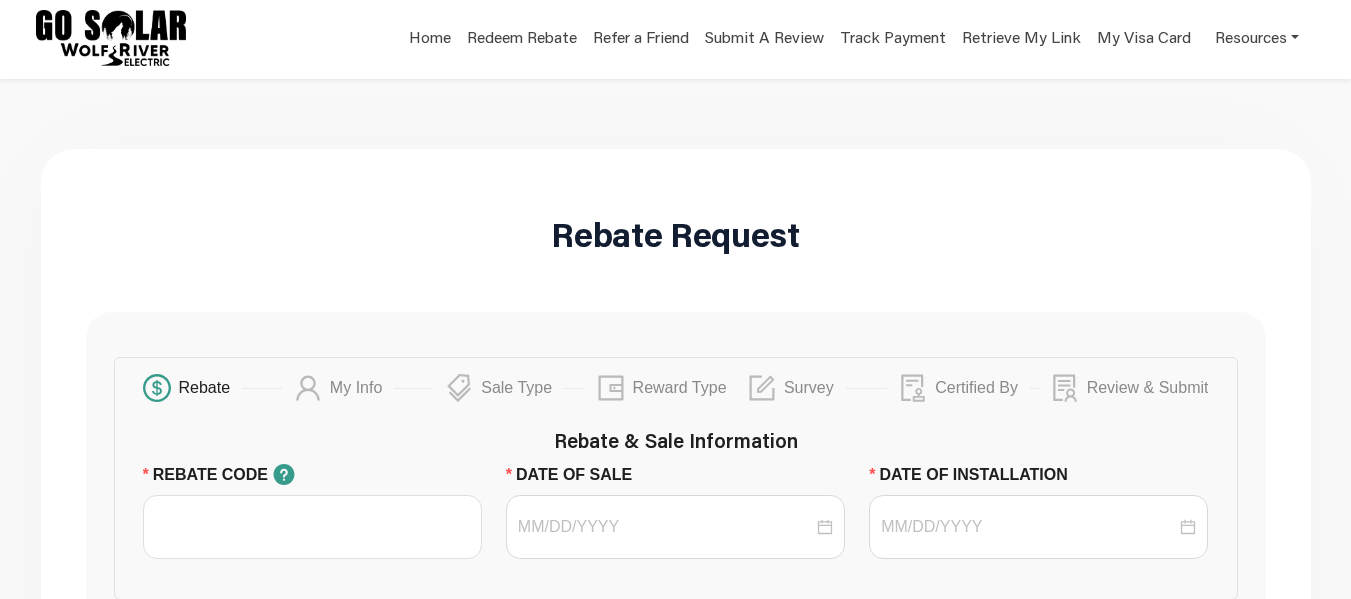 scroll, scrollTop: 0, scrollLeft: 0, axis: both 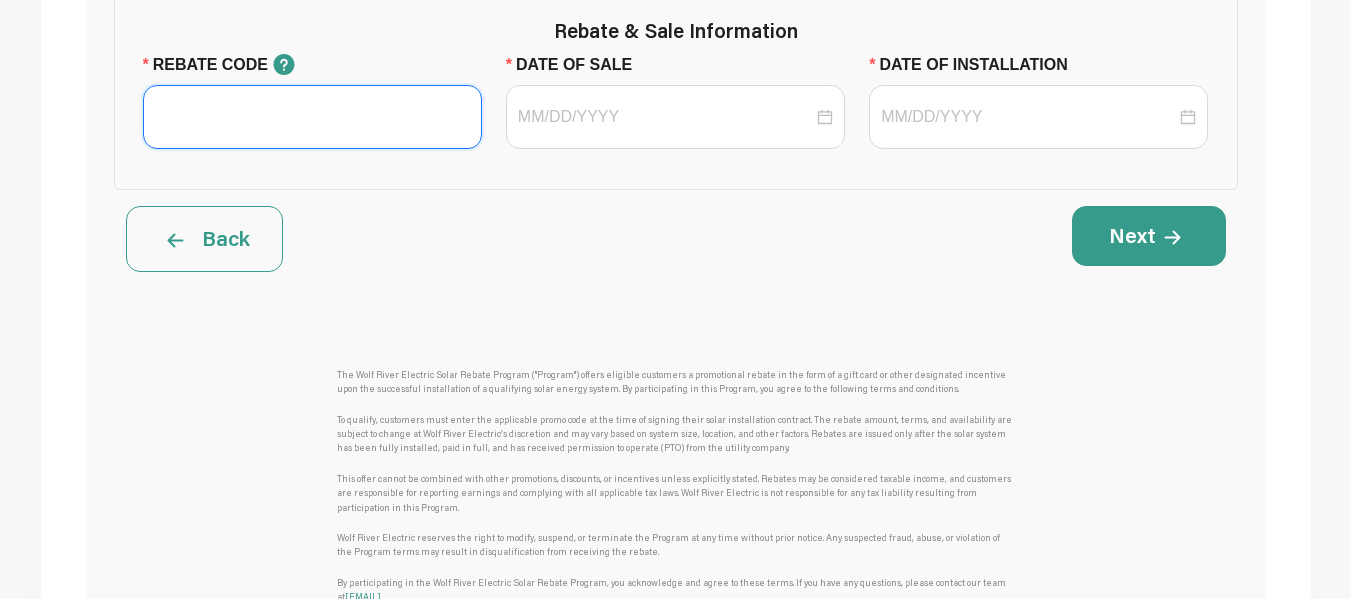 click on "REBATE CODE" at bounding box center [312, 117] 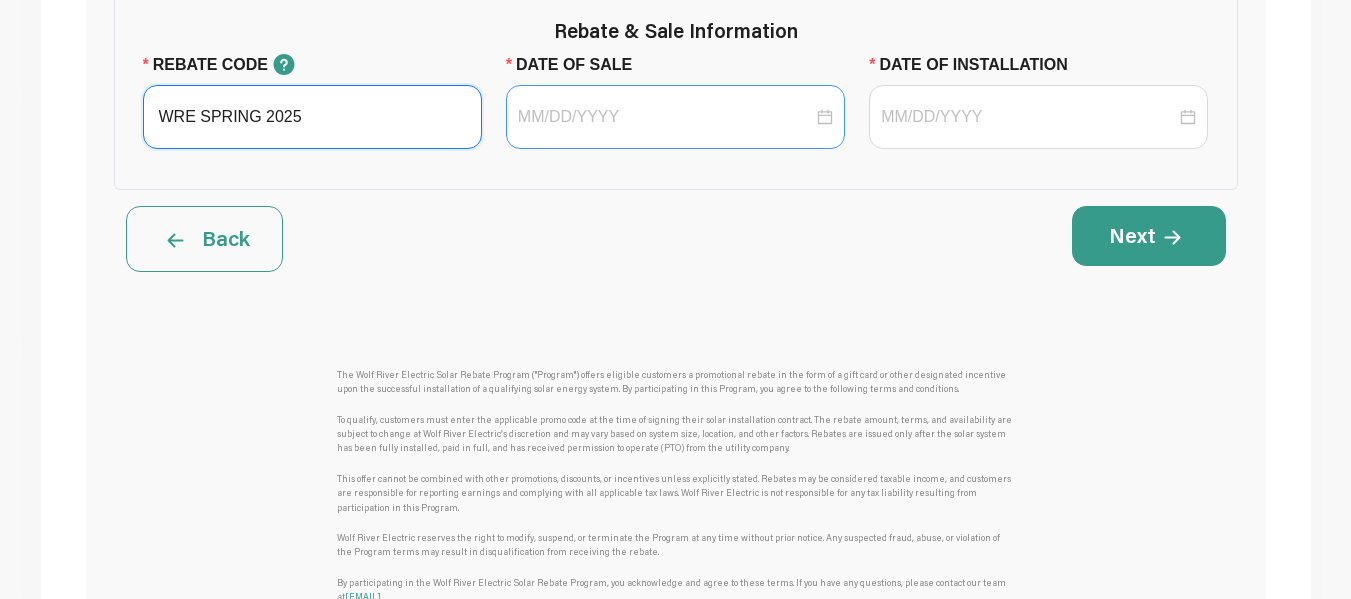 type on "WRE SPRING 2025" 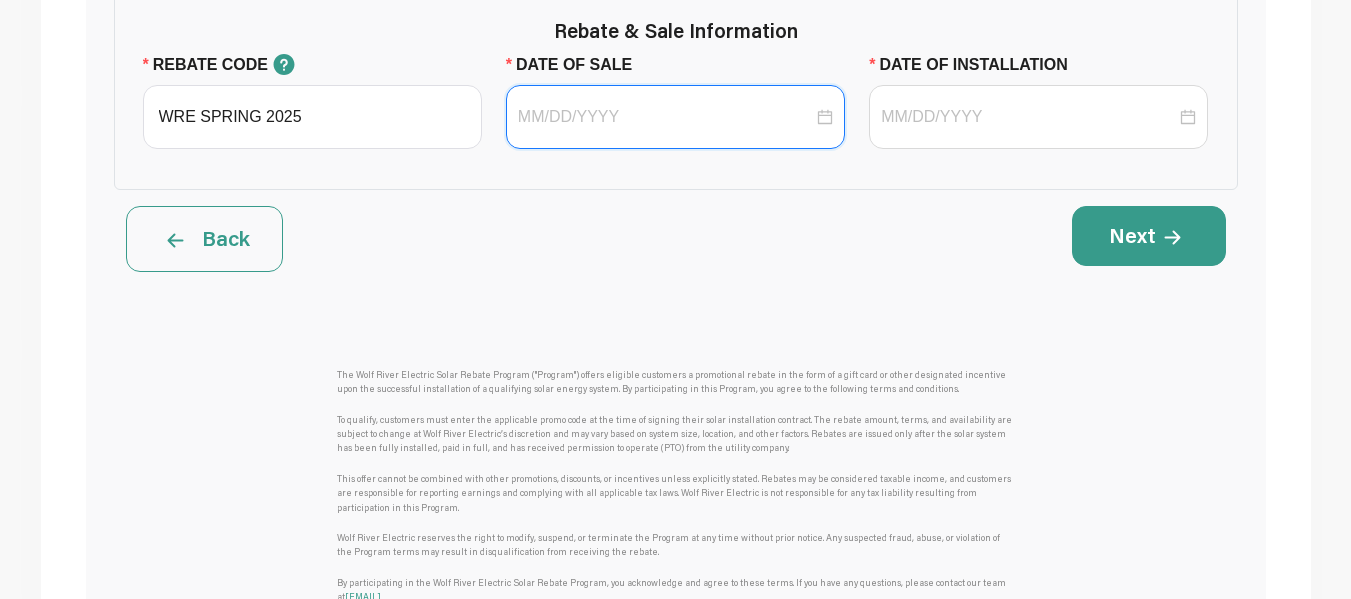 click on "DATE OF SALE" at bounding box center [665, 117] 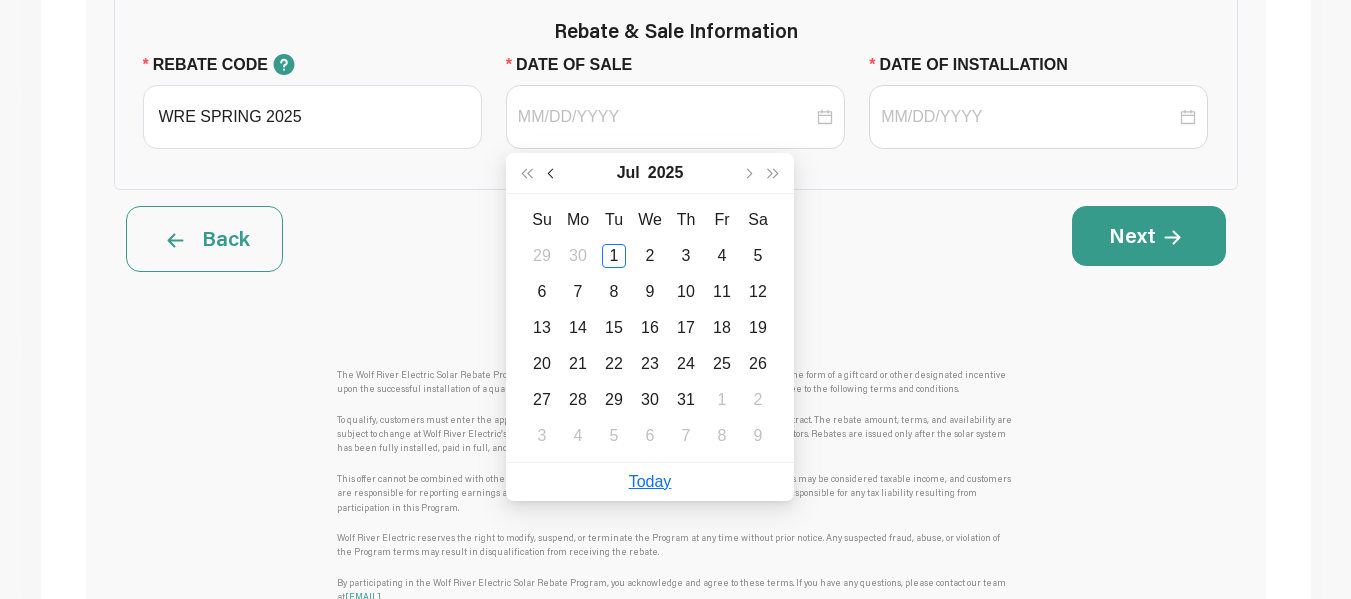 click at bounding box center (552, 173) 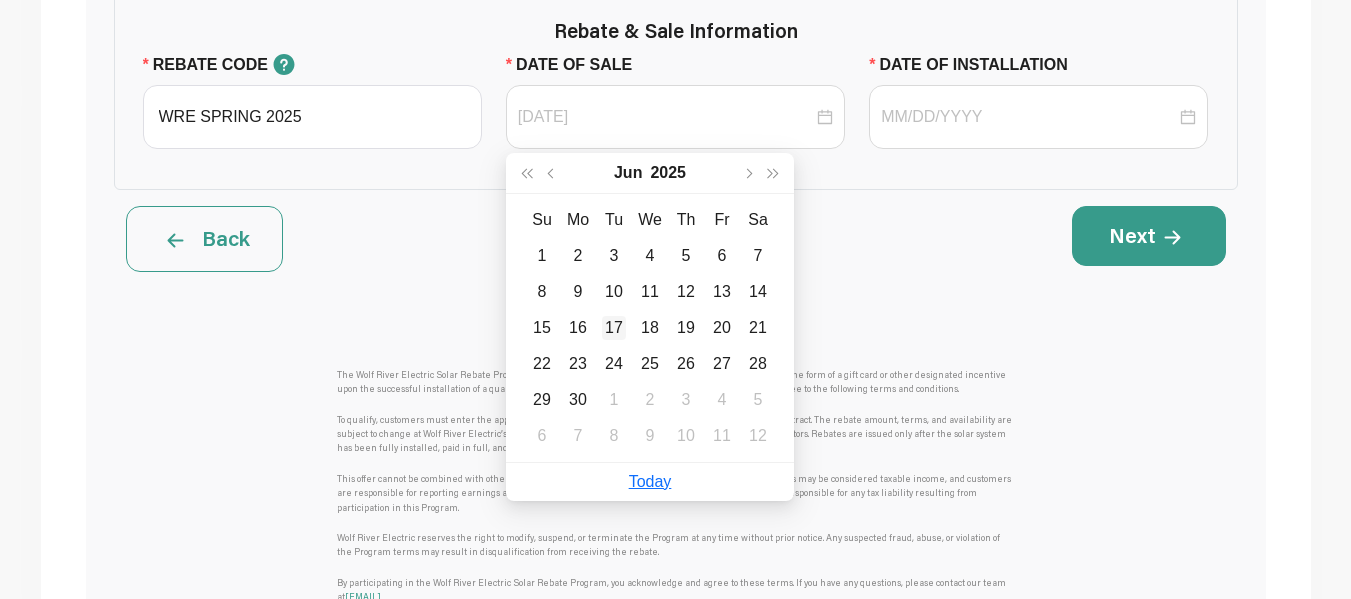 click on "17" at bounding box center (614, 328) 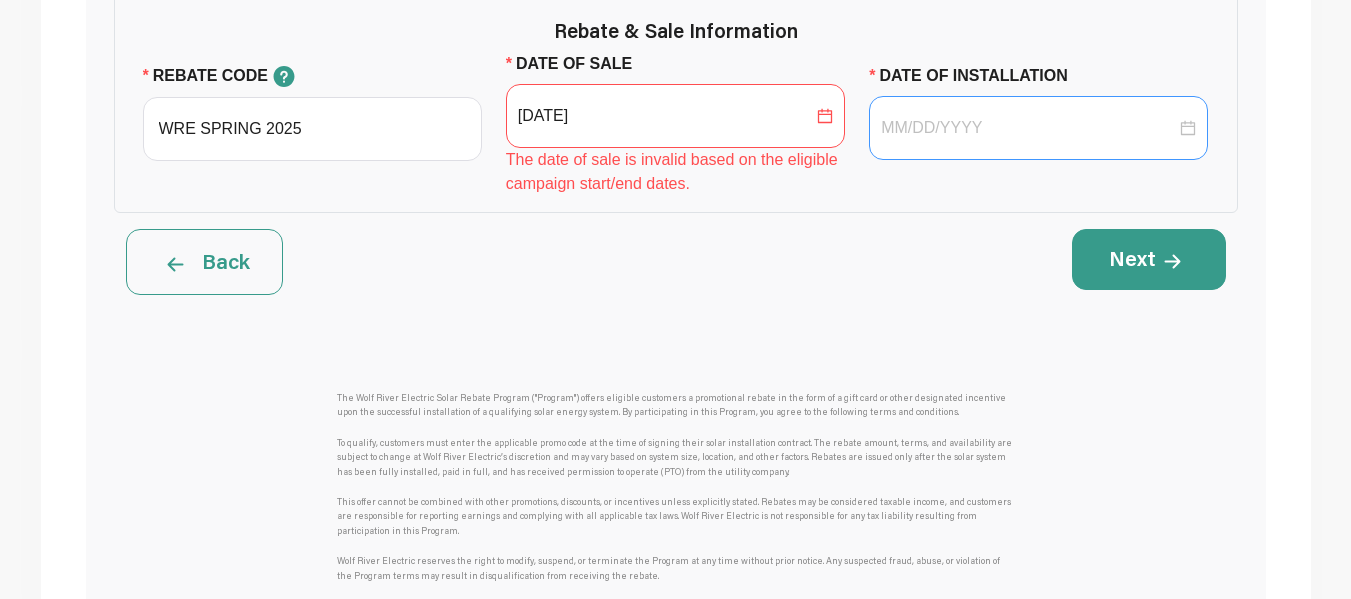click at bounding box center [675, 116] 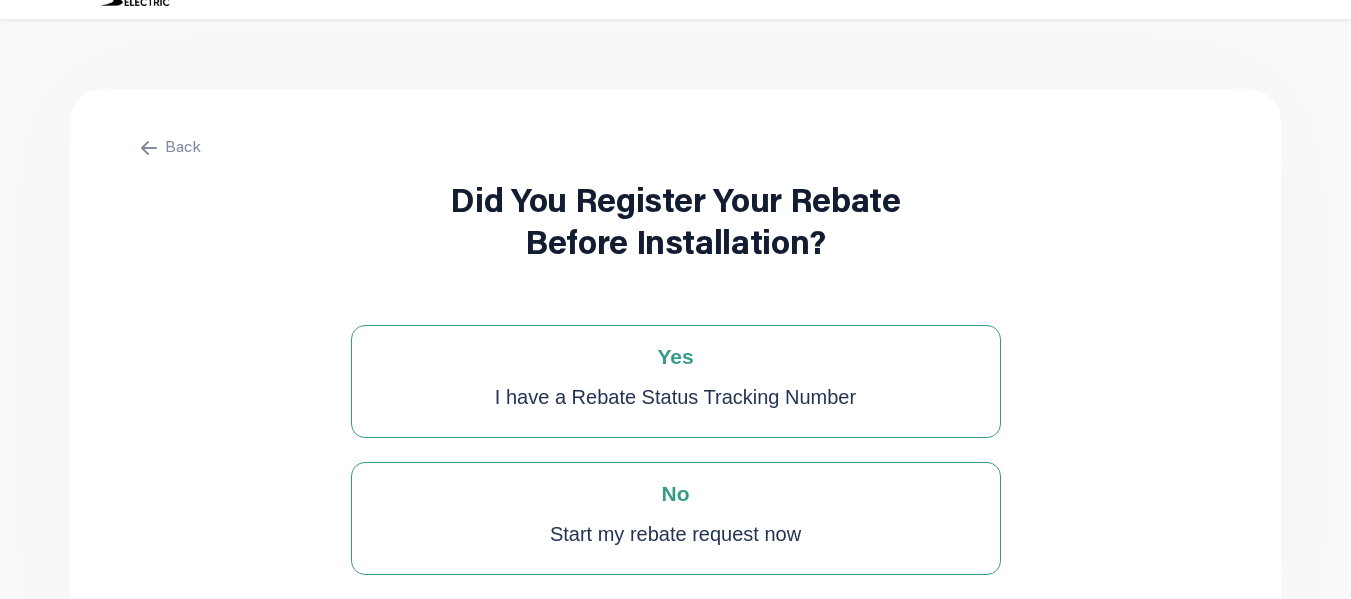 scroll, scrollTop: 0, scrollLeft: 0, axis: both 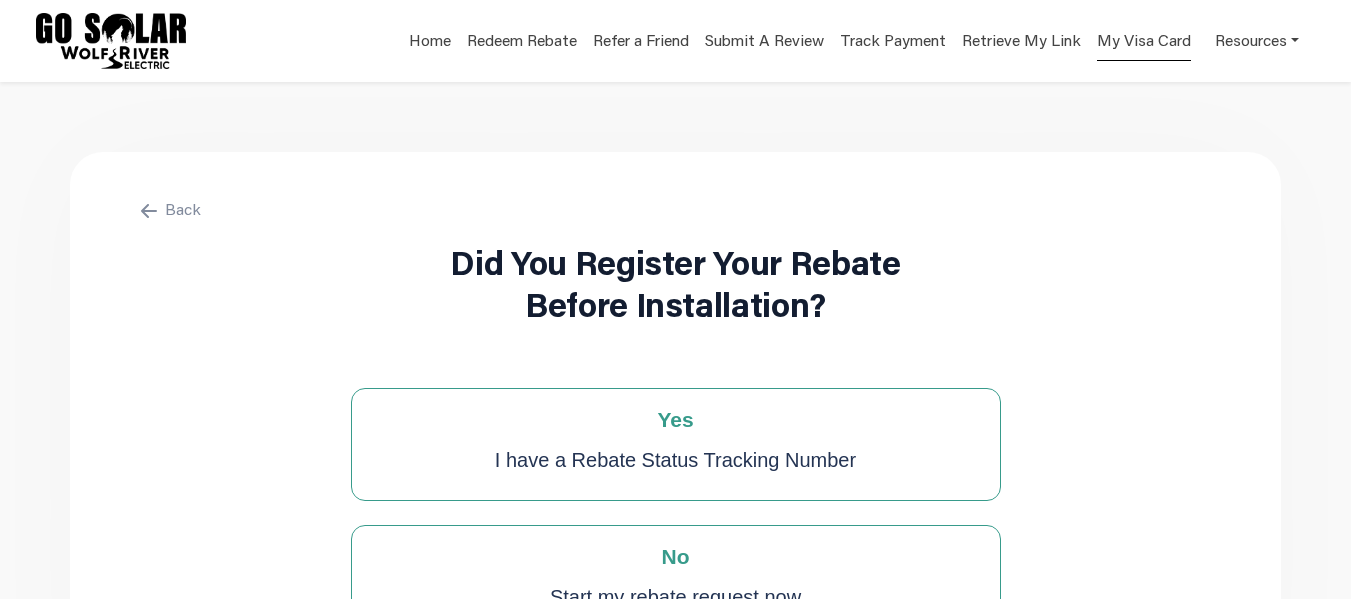 click on "My Visa Card" at bounding box center (1144, 40) 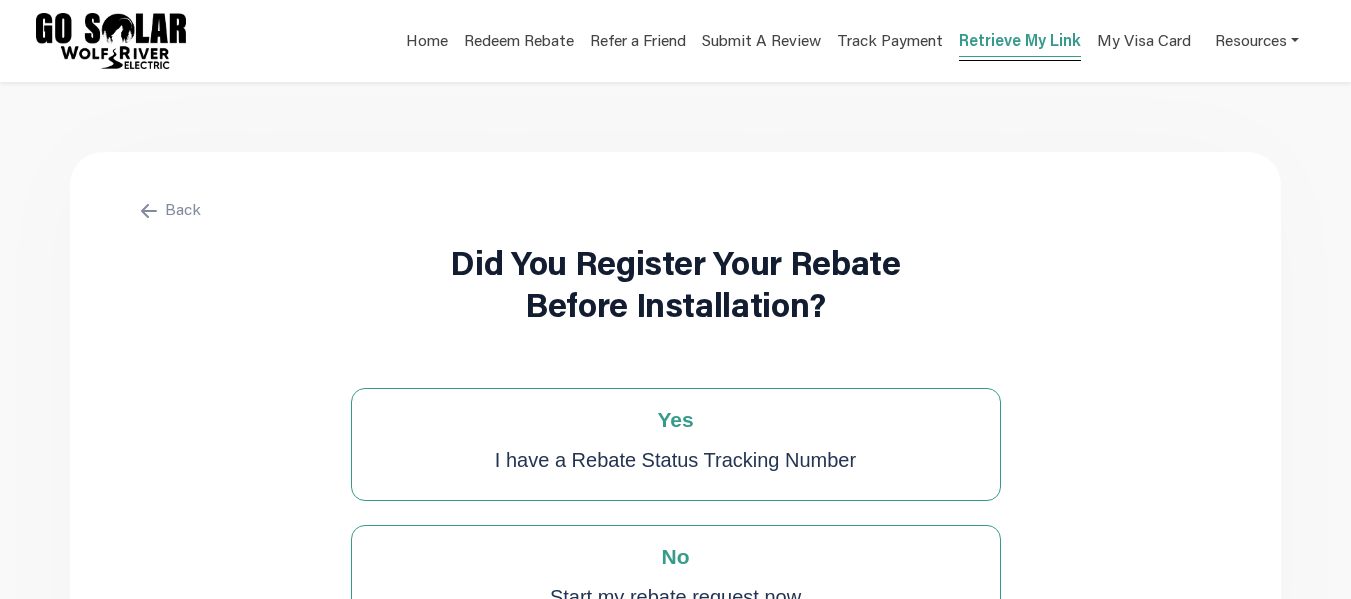click on "Retrieve My Link" at bounding box center (1020, 43) 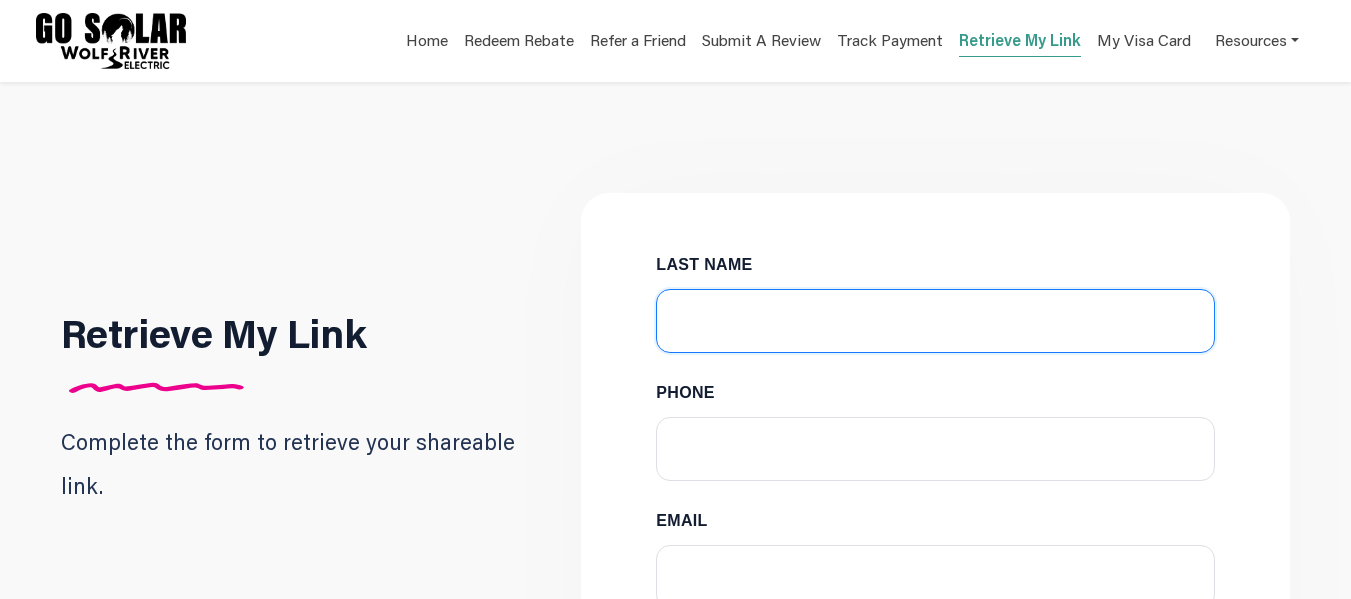 click on "LAST NAME" at bounding box center (935, 321) 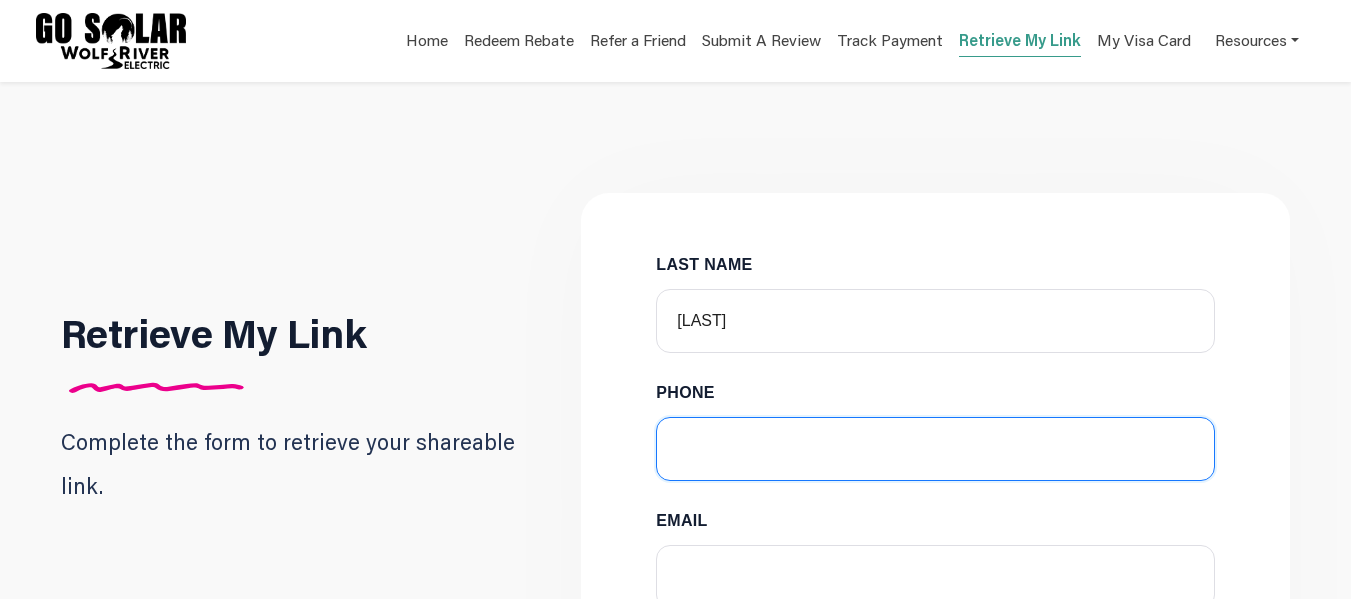 click on "PHONE" at bounding box center [935, 449] 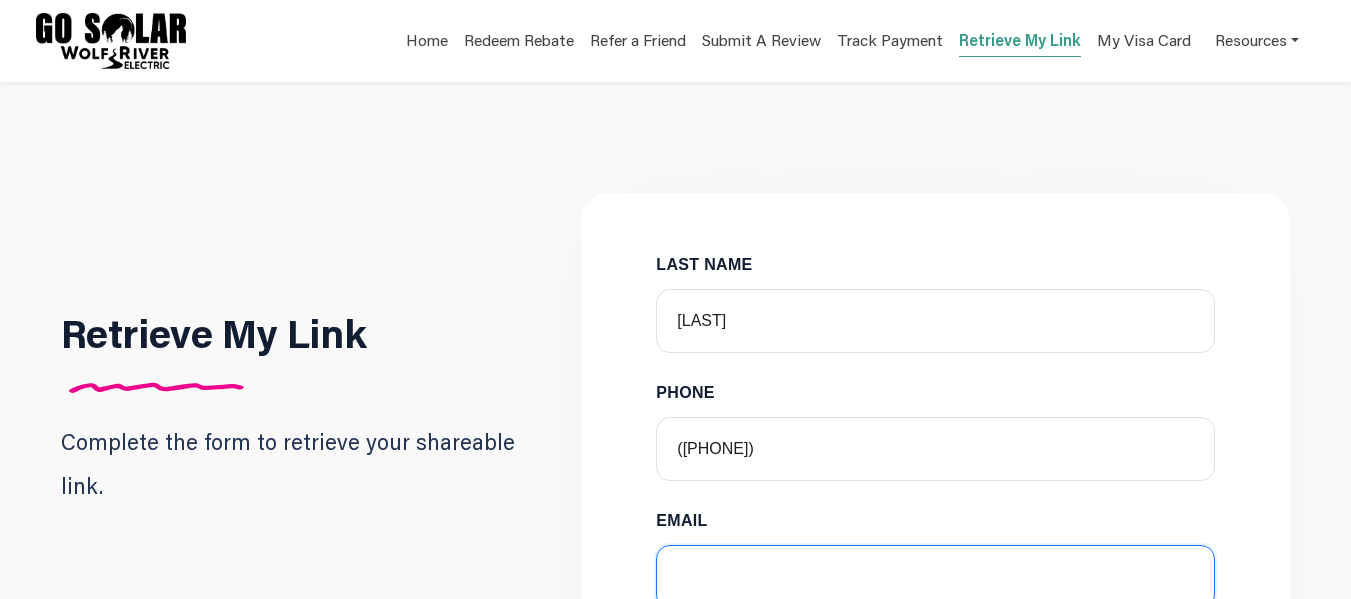 click on "EMAIL" at bounding box center (935, 577) 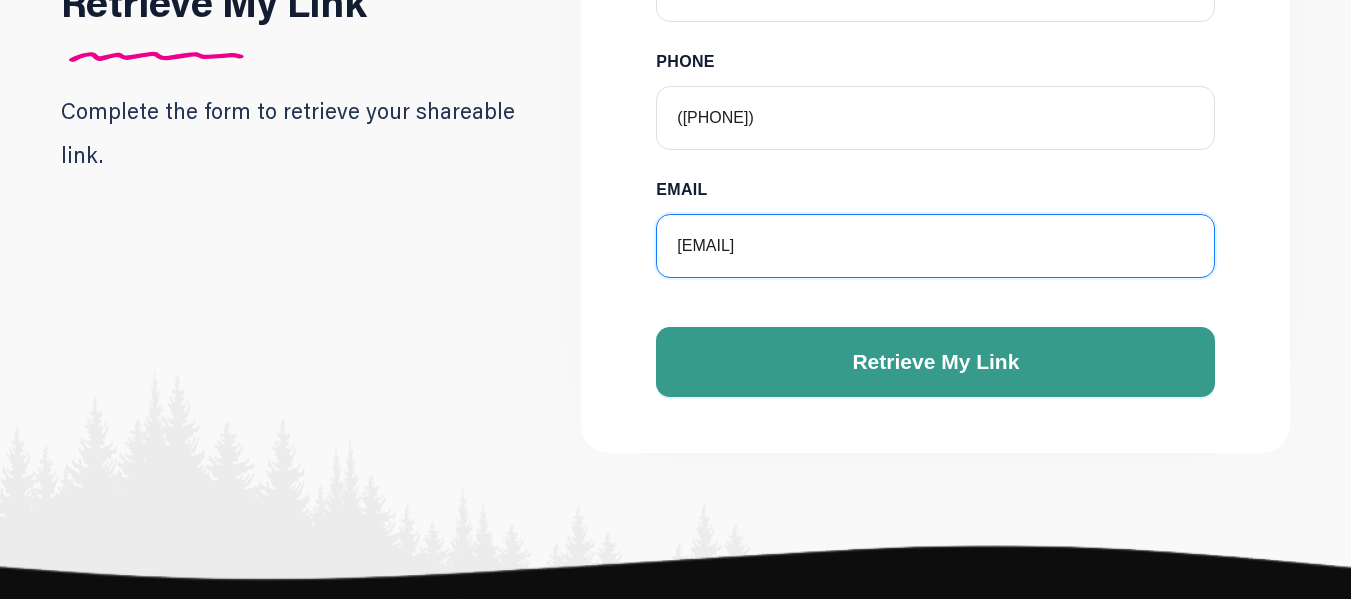 scroll, scrollTop: 333, scrollLeft: 0, axis: vertical 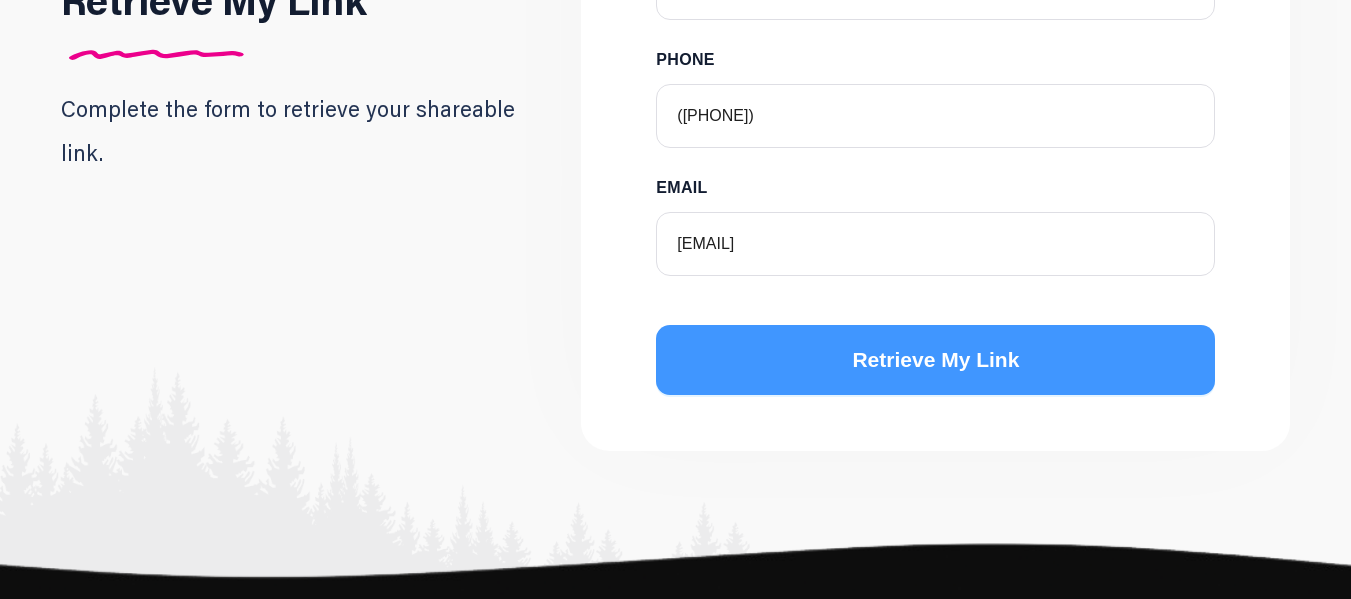 click on "Retrieve My Link" at bounding box center (935, 359) 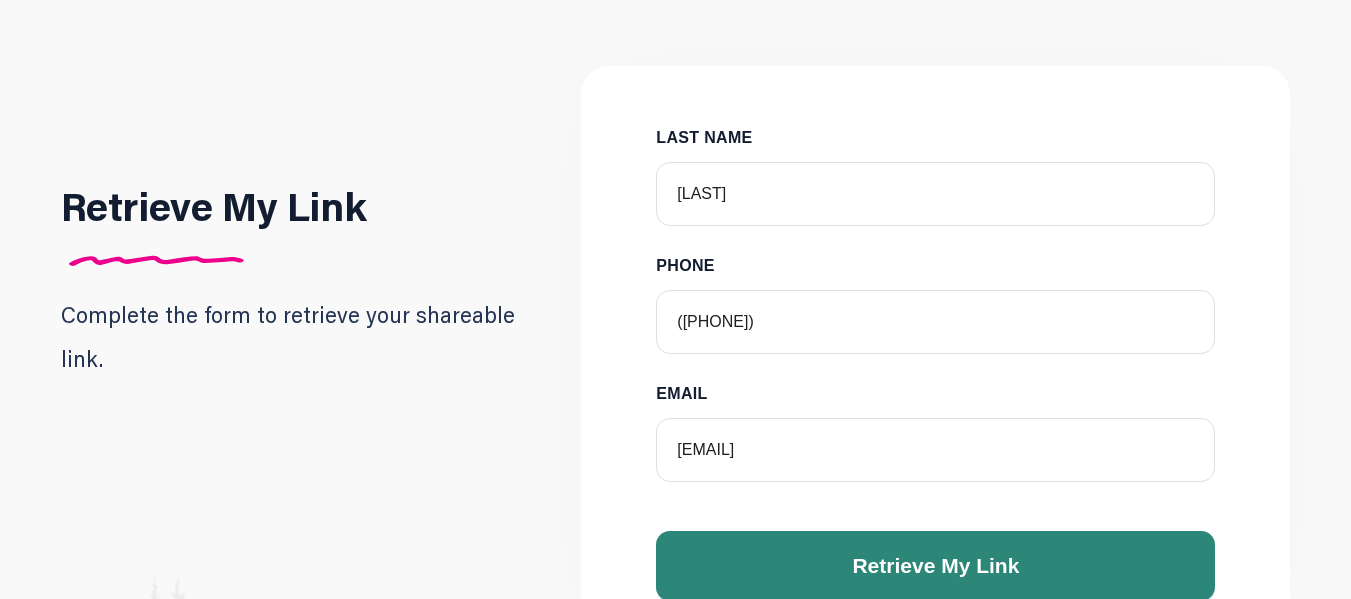 scroll, scrollTop: 0, scrollLeft: 0, axis: both 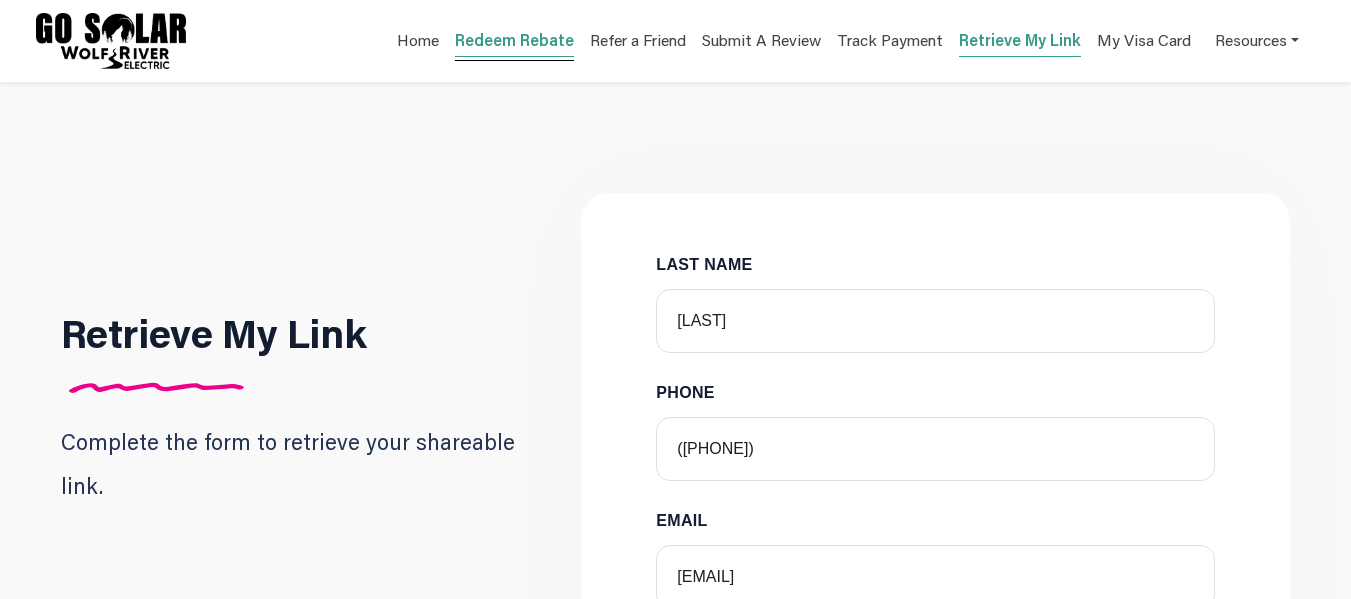 click on "Redeem Rebate" at bounding box center (514, 43) 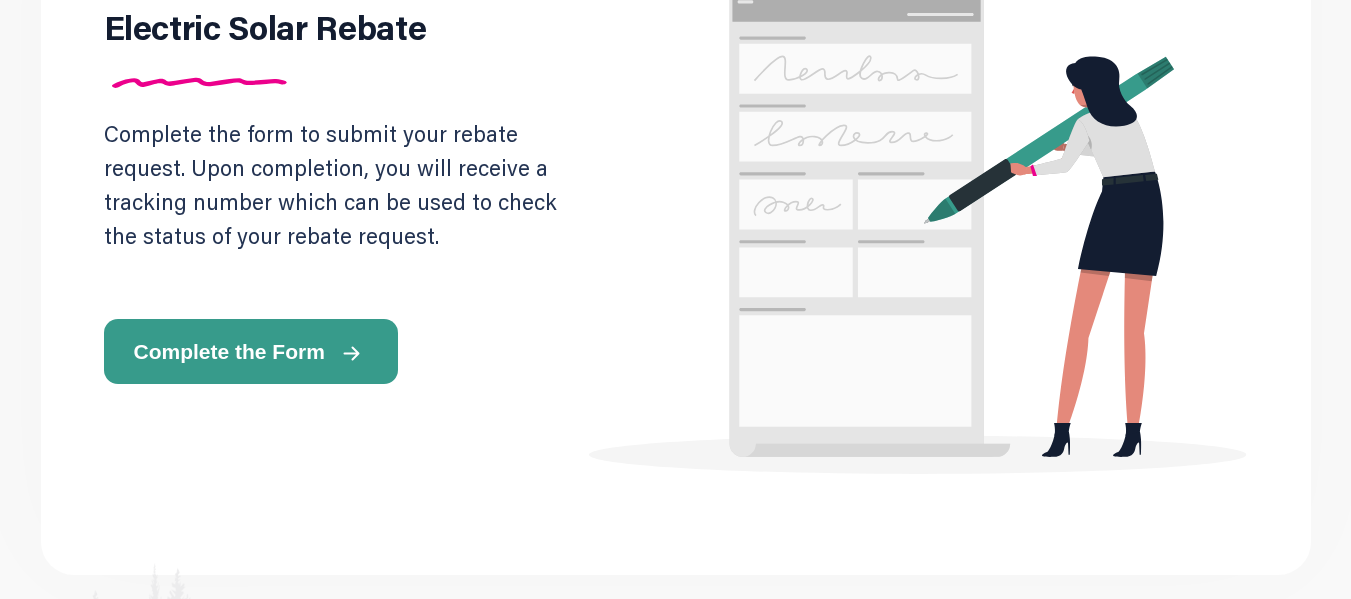 scroll, scrollTop: 349, scrollLeft: 0, axis: vertical 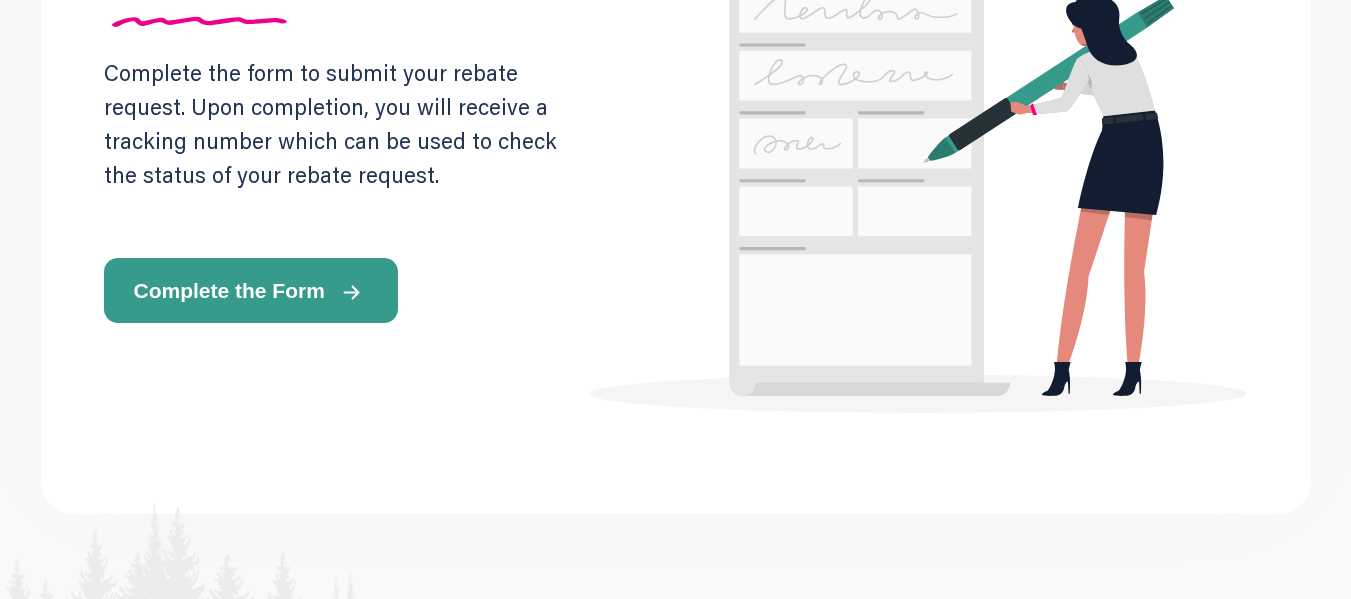 click on "Complete the Form" at bounding box center (229, 290) 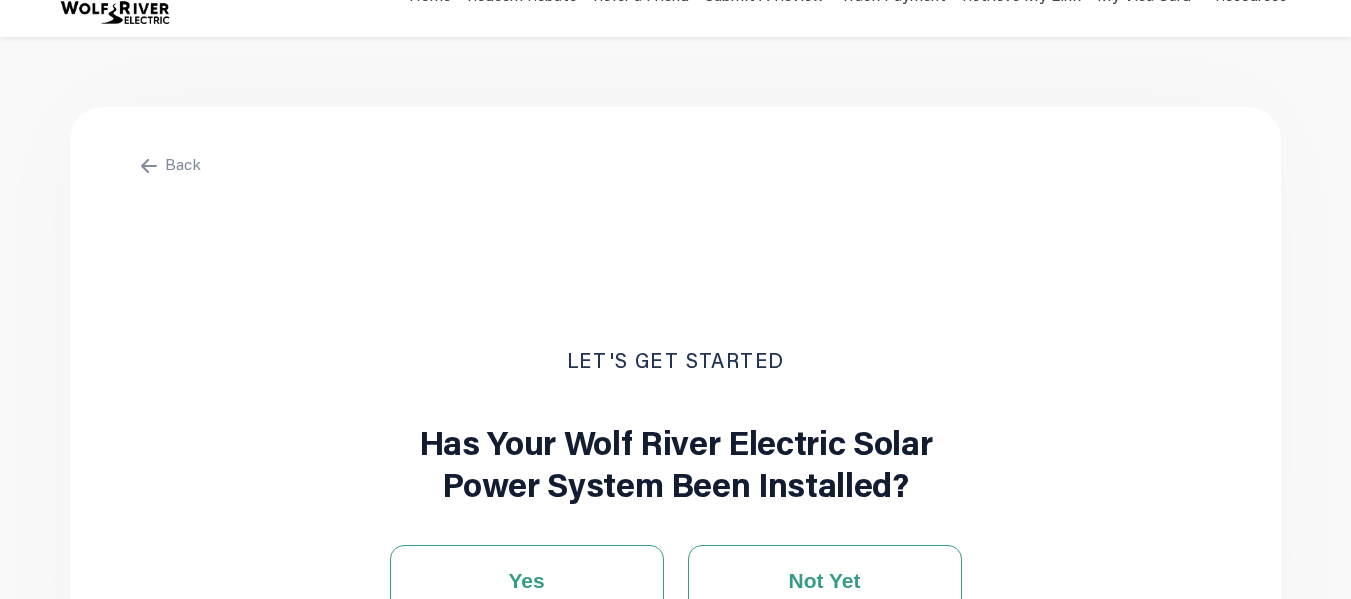 scroll, scrollTop: 0, scrollLeft: 0, axis: both 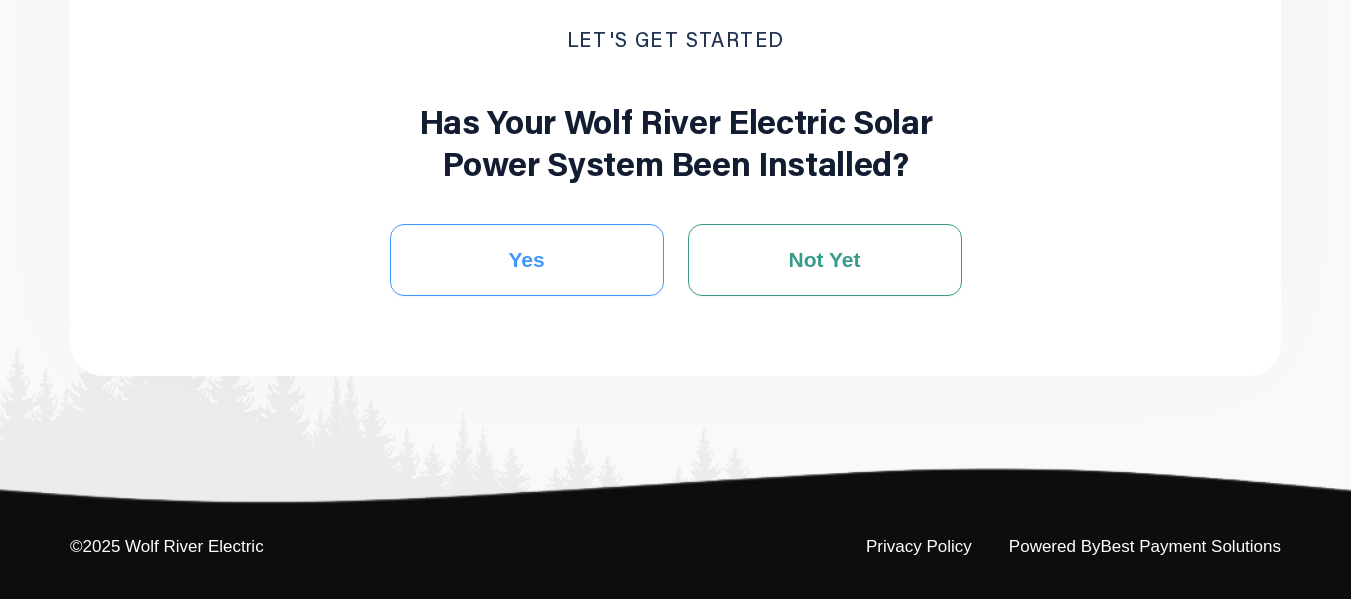 click on "Yes" at bounding box center [526, 260] 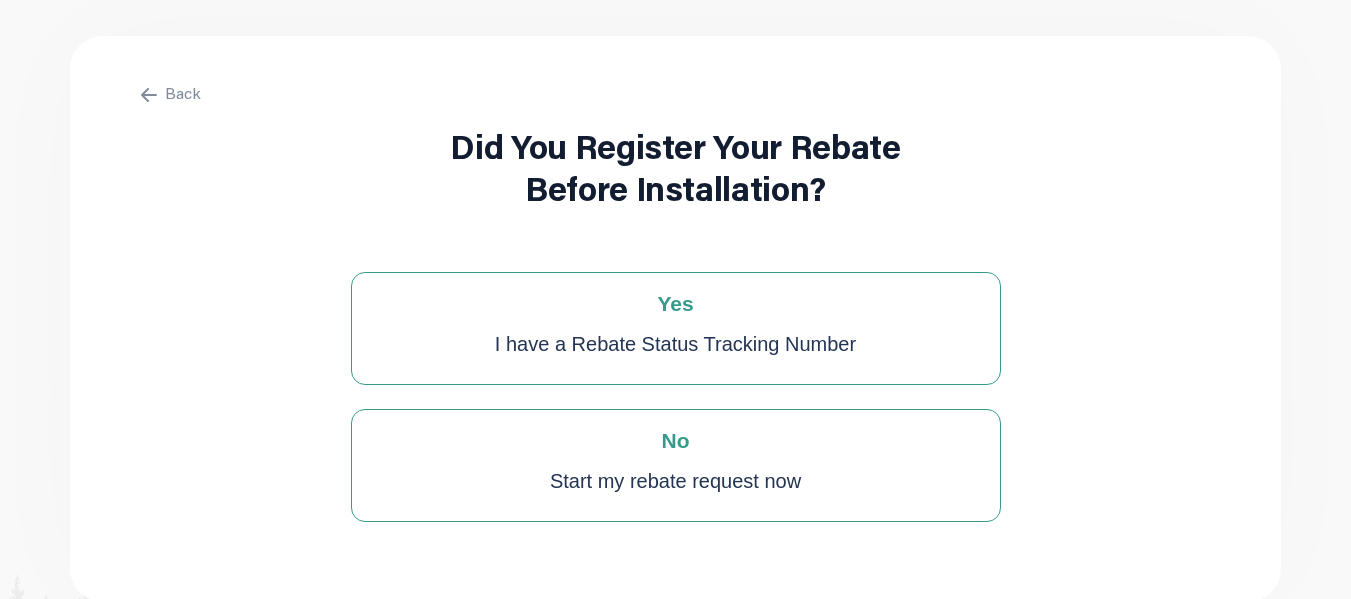 scroll, scrollTop: 0, scrollLeft: 0, axis: both 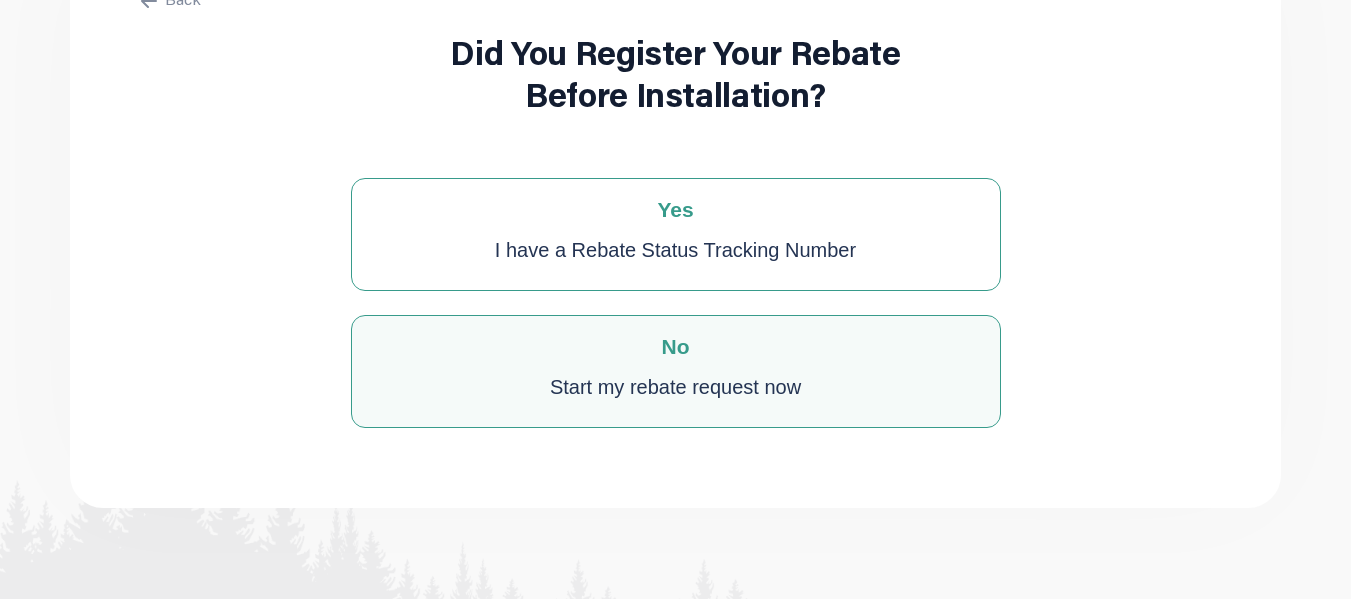 click on "No Start my rebate request now" at bounding box center [676, 371] 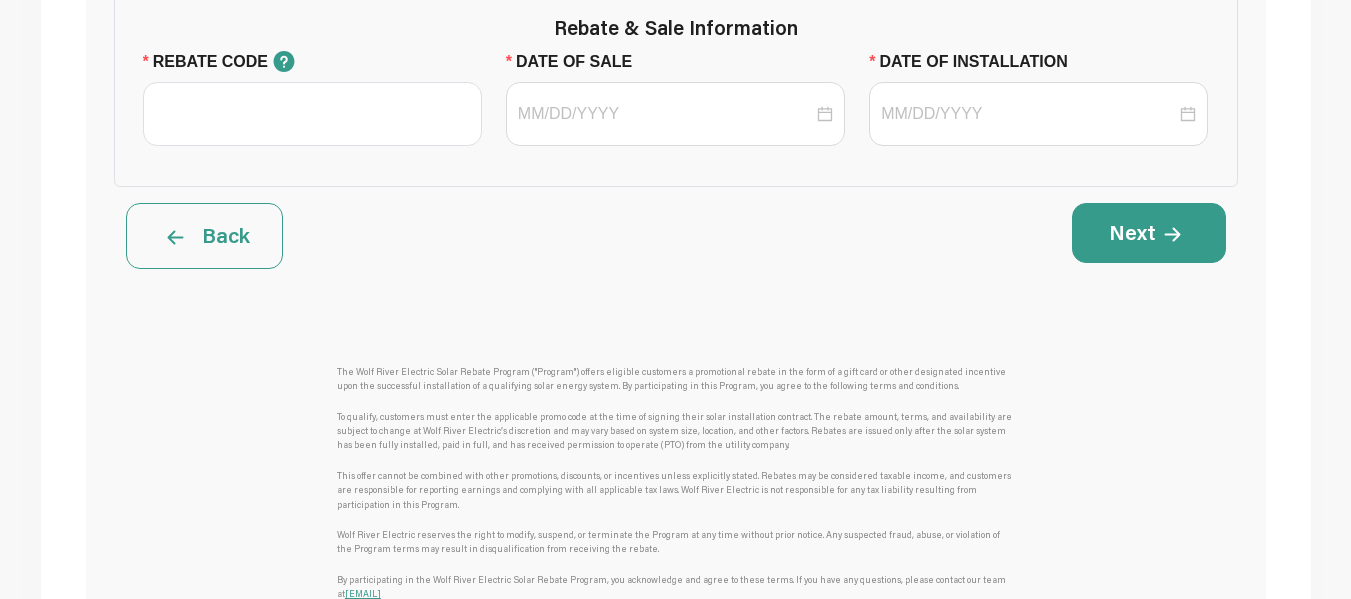 scroll, scrollTop: 410, scrollLeft: 0, axis: vertical 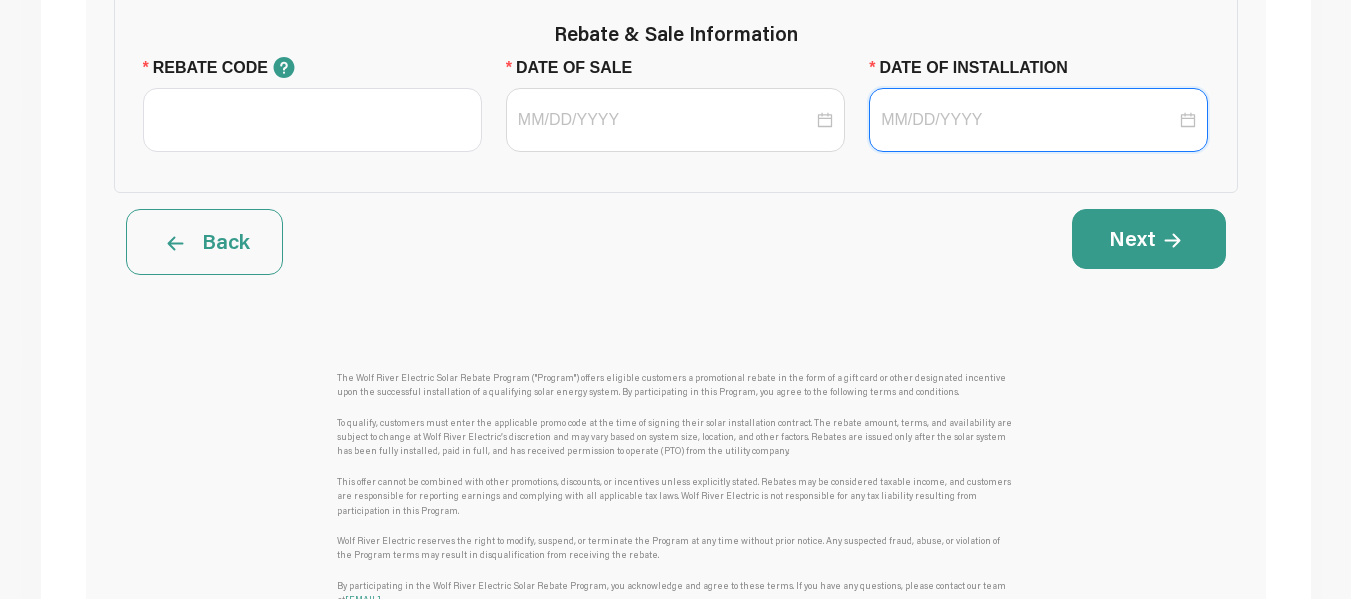 click on "DATE OF INSTALLATION" at bounding box center (1028, 120) 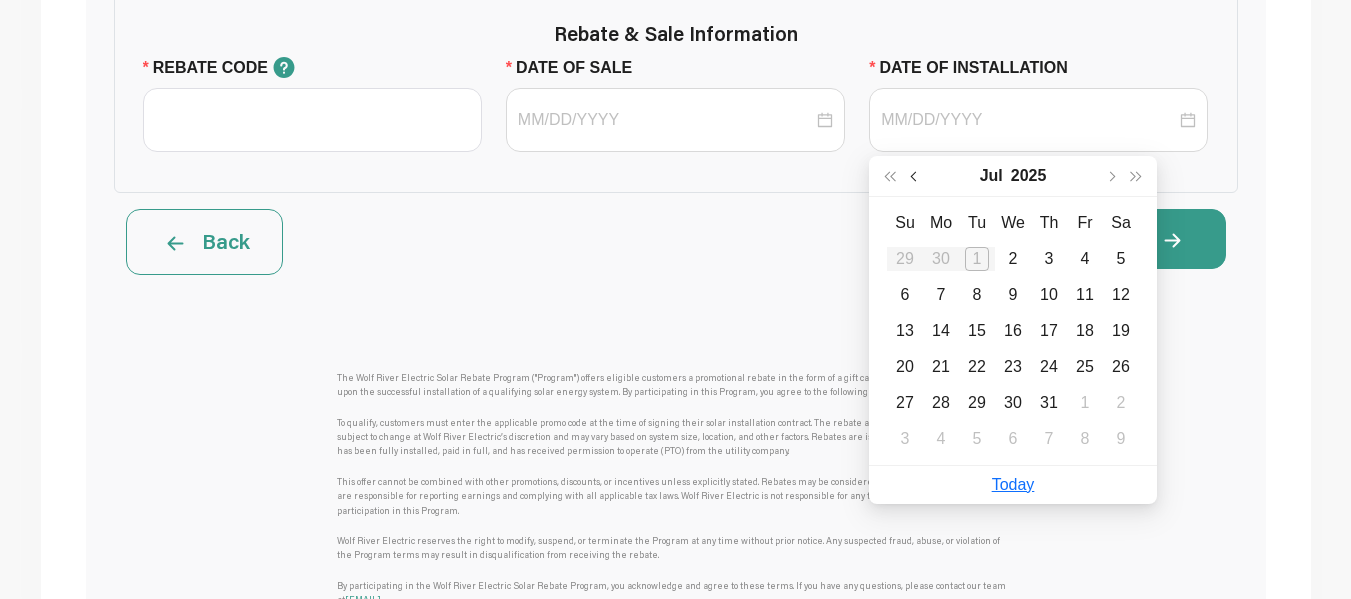 click at bounding box center [915, 176] 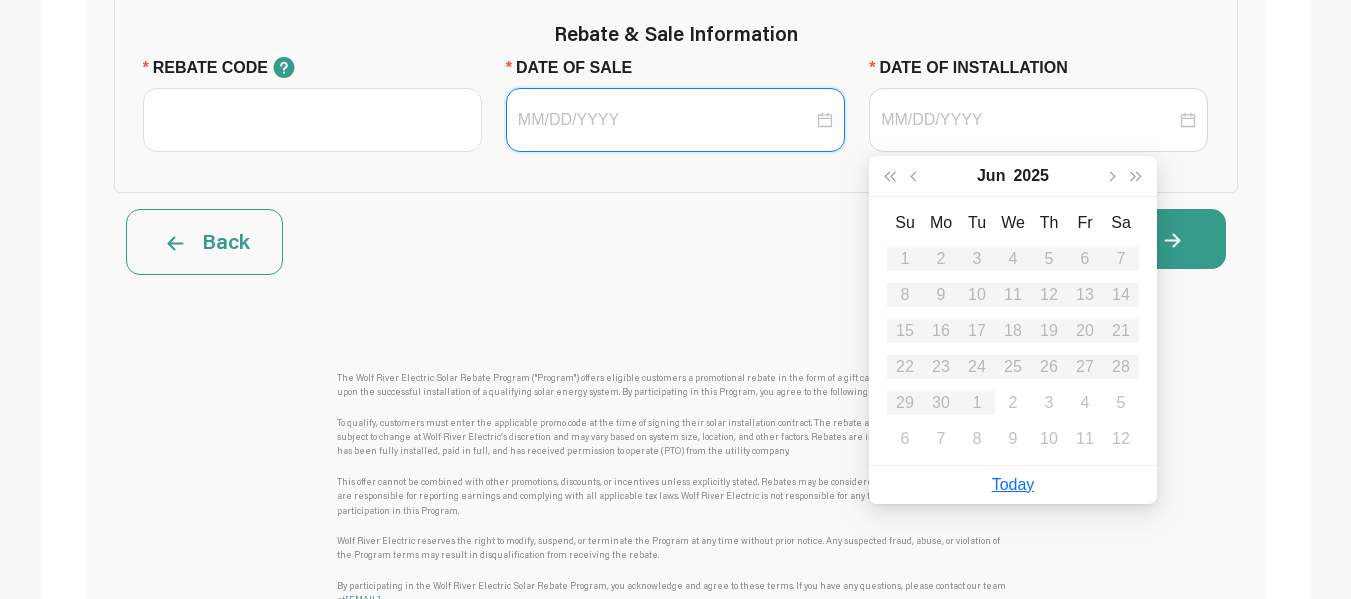 click on "DATE OF SALE" at bounding box center [665, 120] 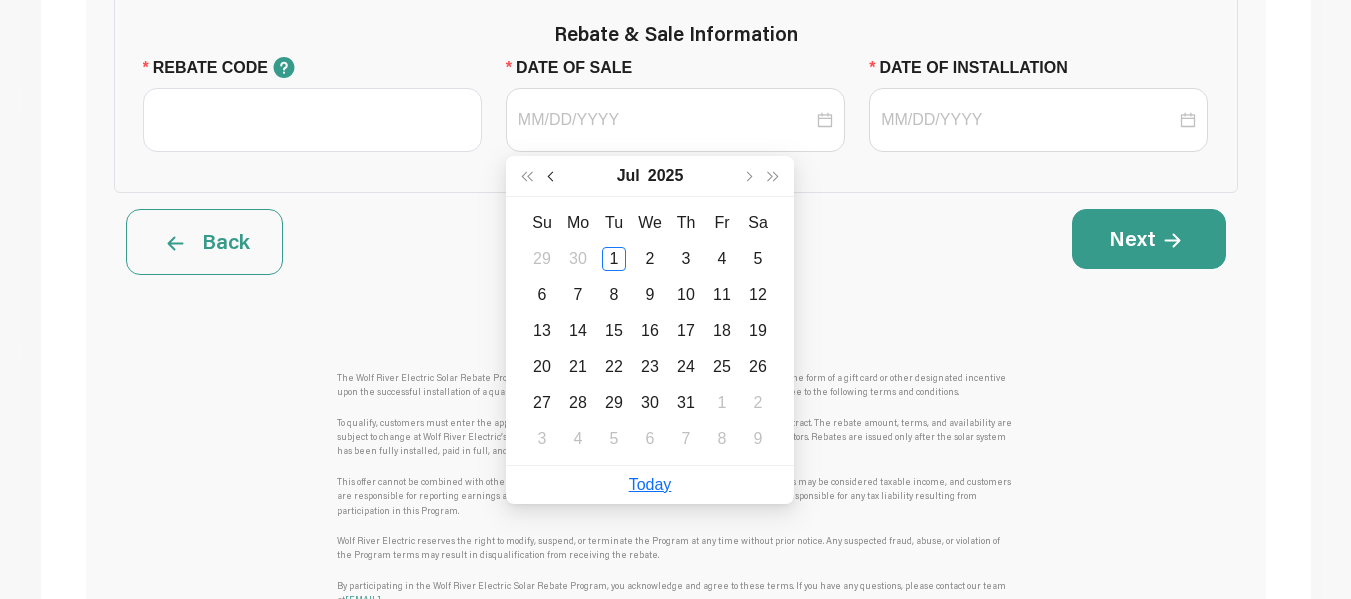 click at bounding box center [0, 0] 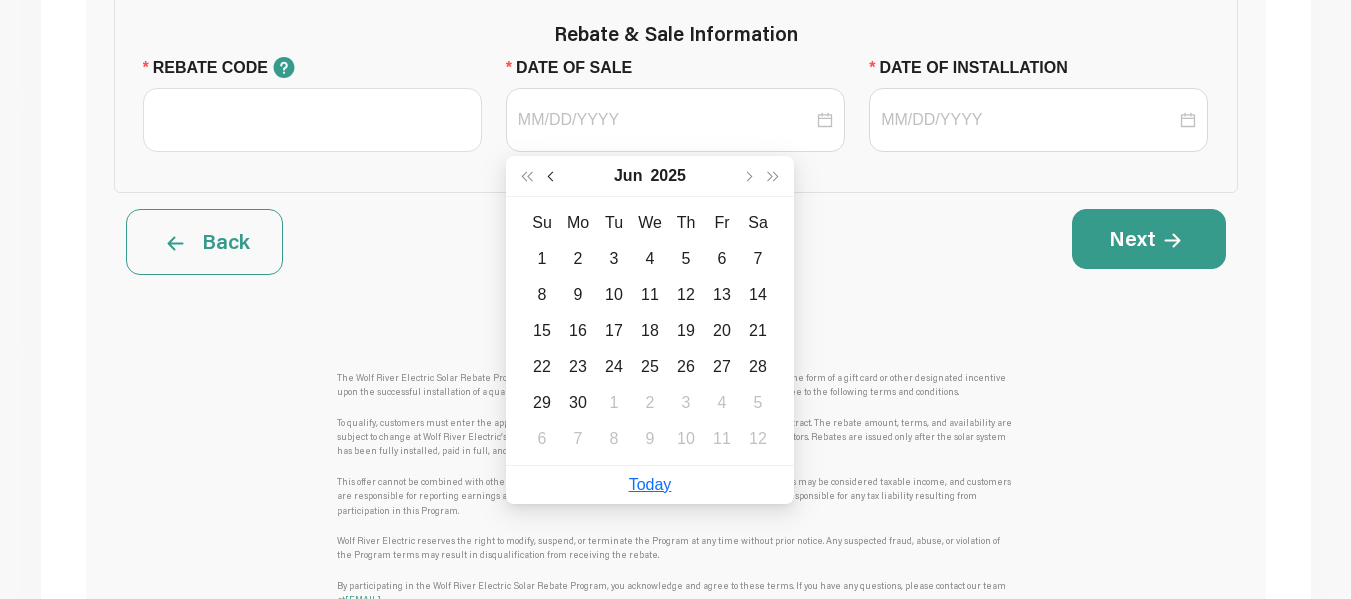 click at bounding box center (0, 0) 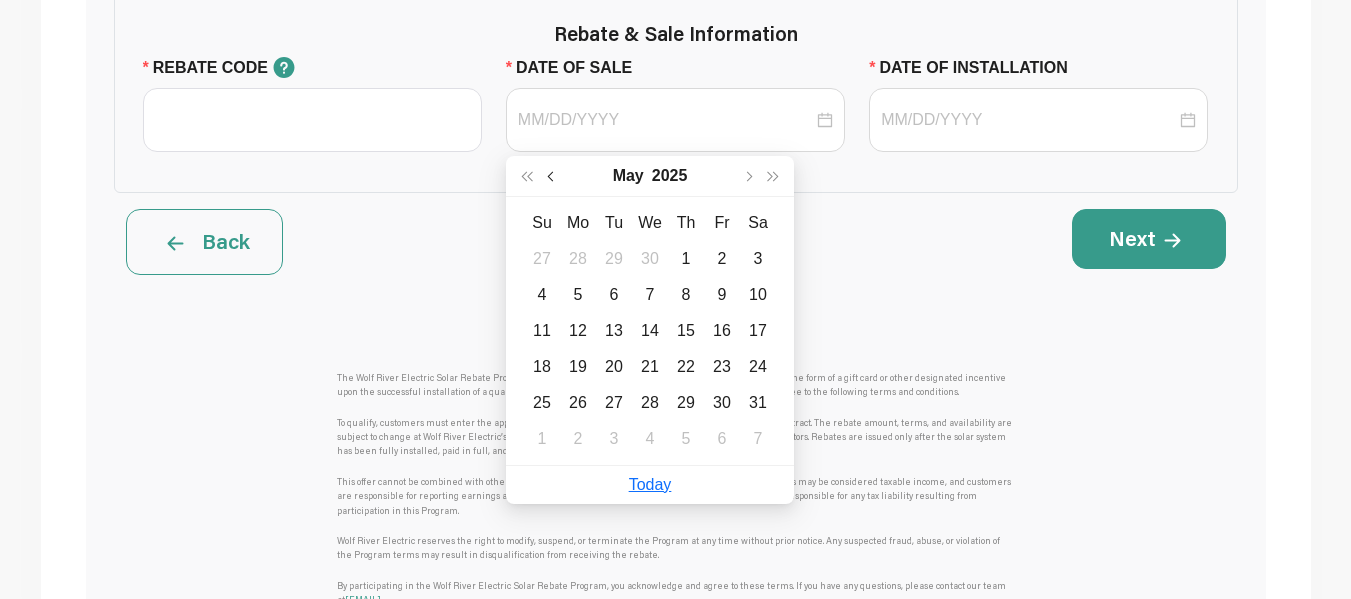 click at bounding box center (0, 0) 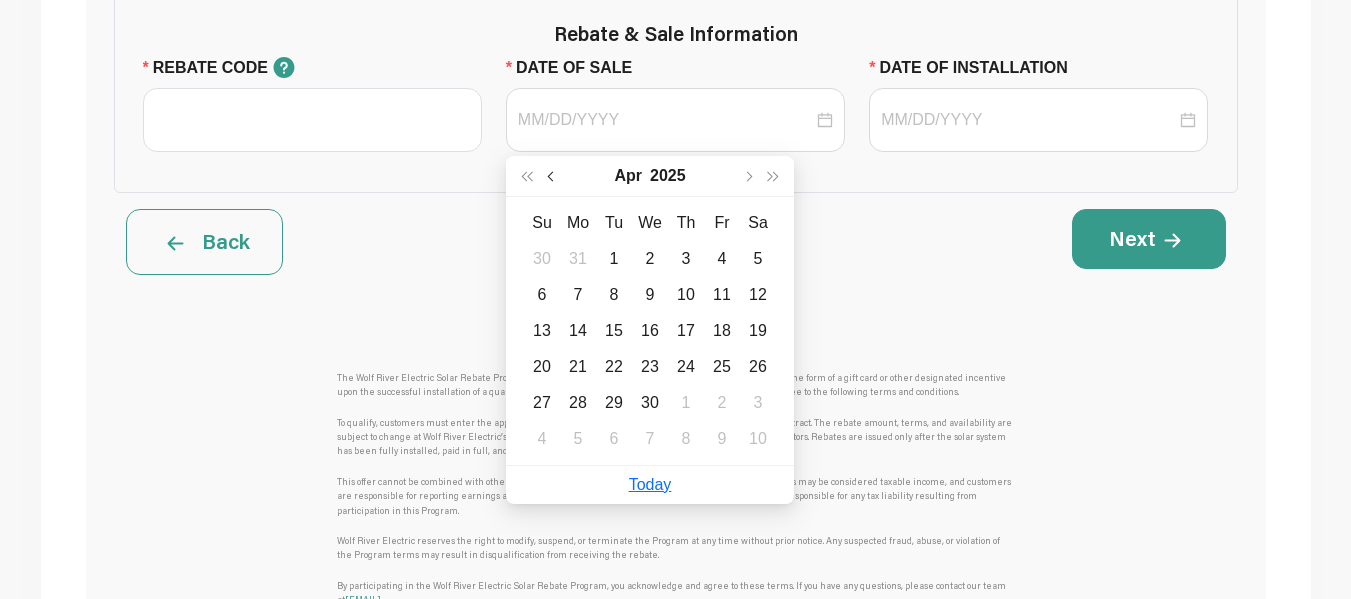 click at bounding box center (0, 0) 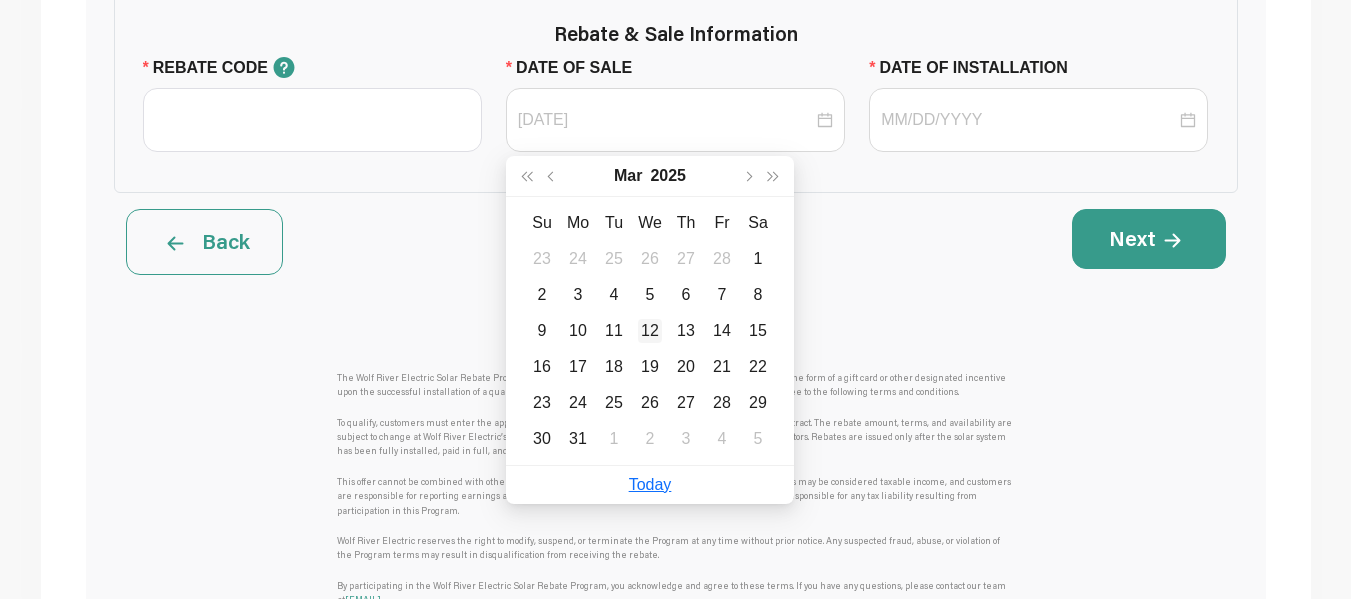 click on "12" at bounding box center (650, 331) 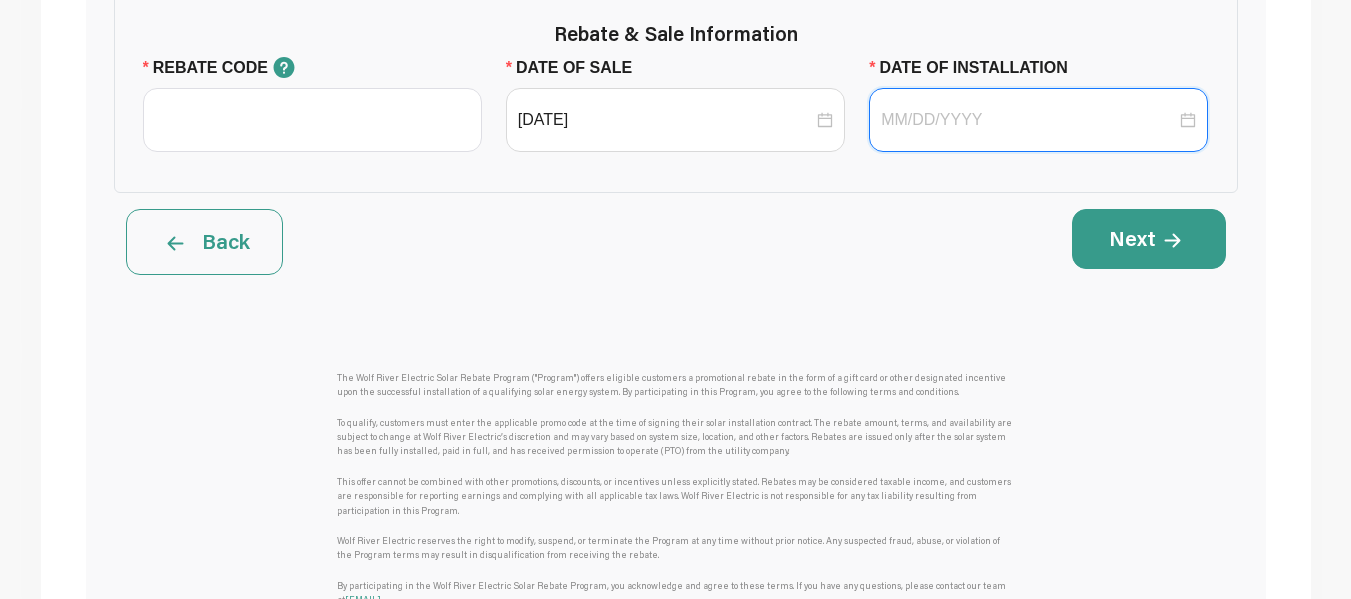 click on "DATE OF INSTALLATION" at bounding box center (1028, 120) 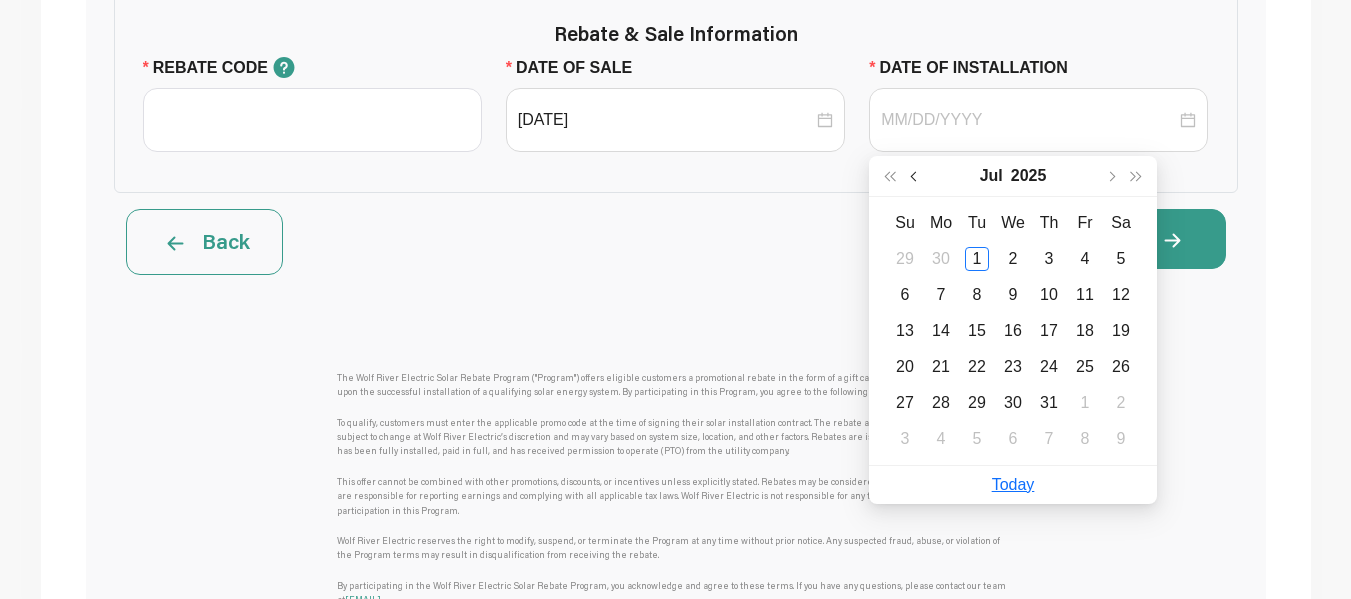 click at bounding box center (916, 176) 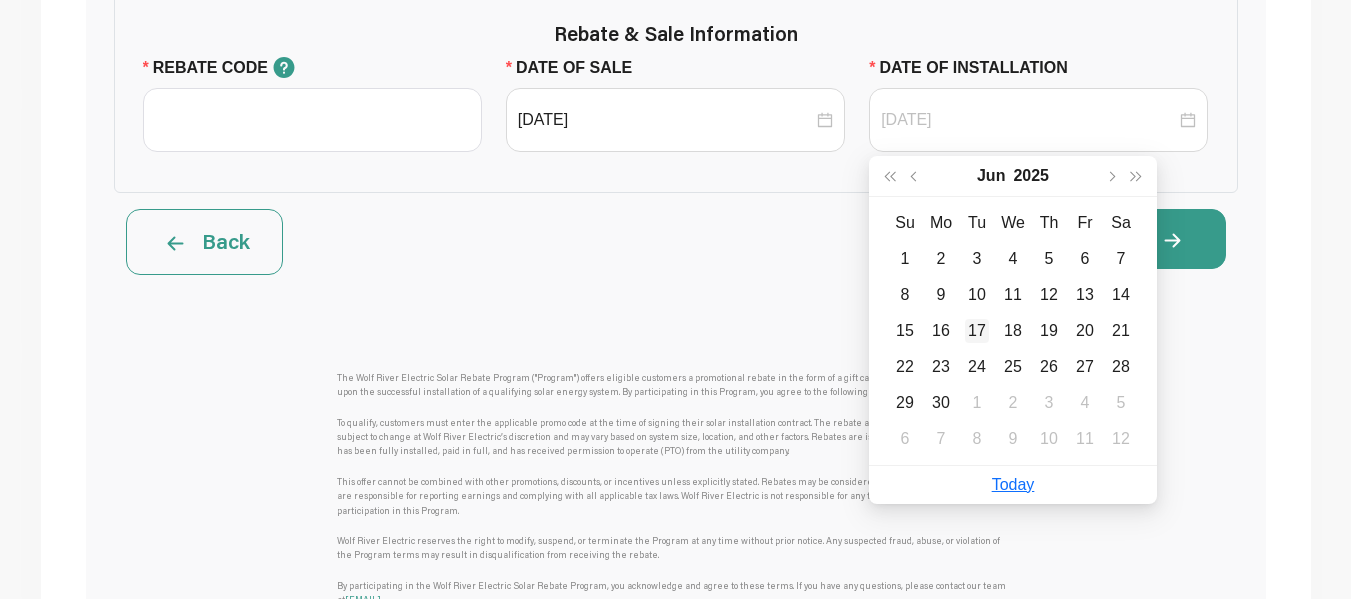 click on "17" at bounding box center [977, 331] 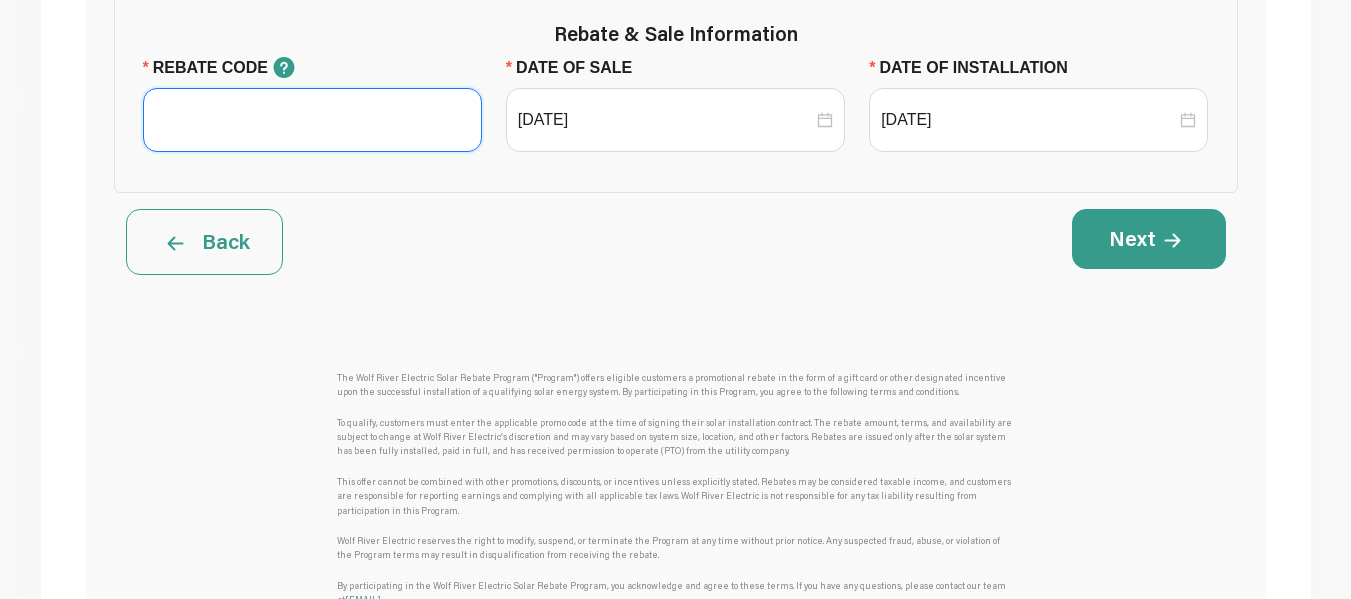 click on "REBATE CODE" at bounding box center (312, 120) 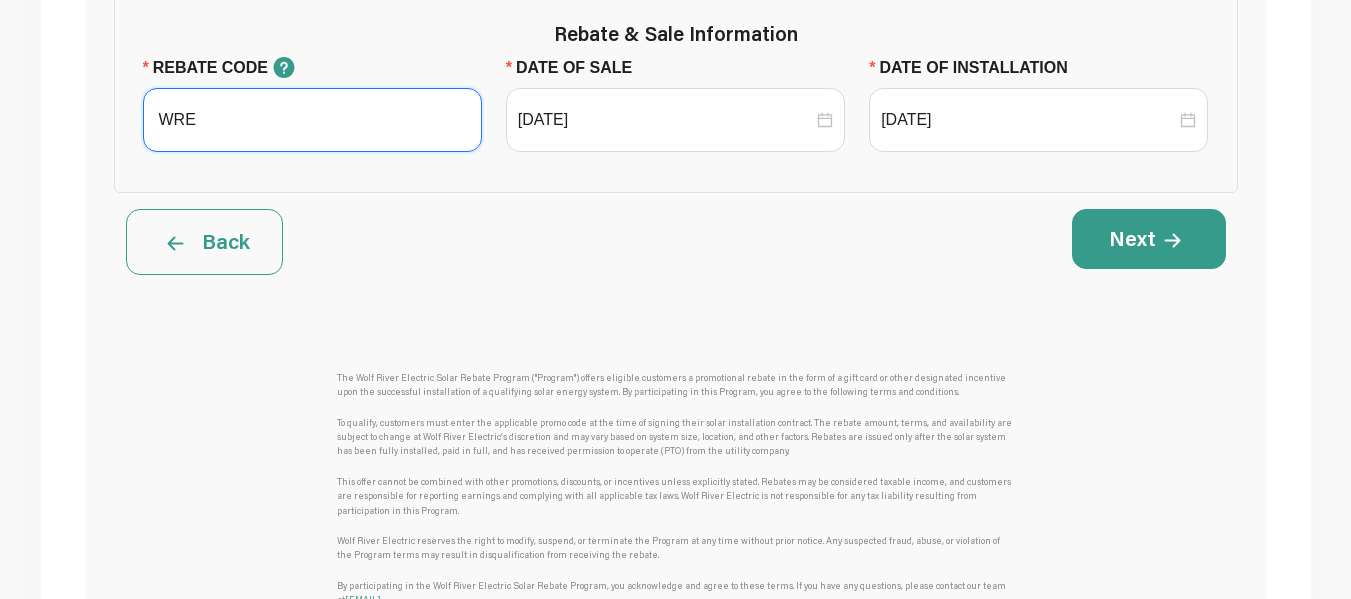 type on "WRE SPRING 2025" 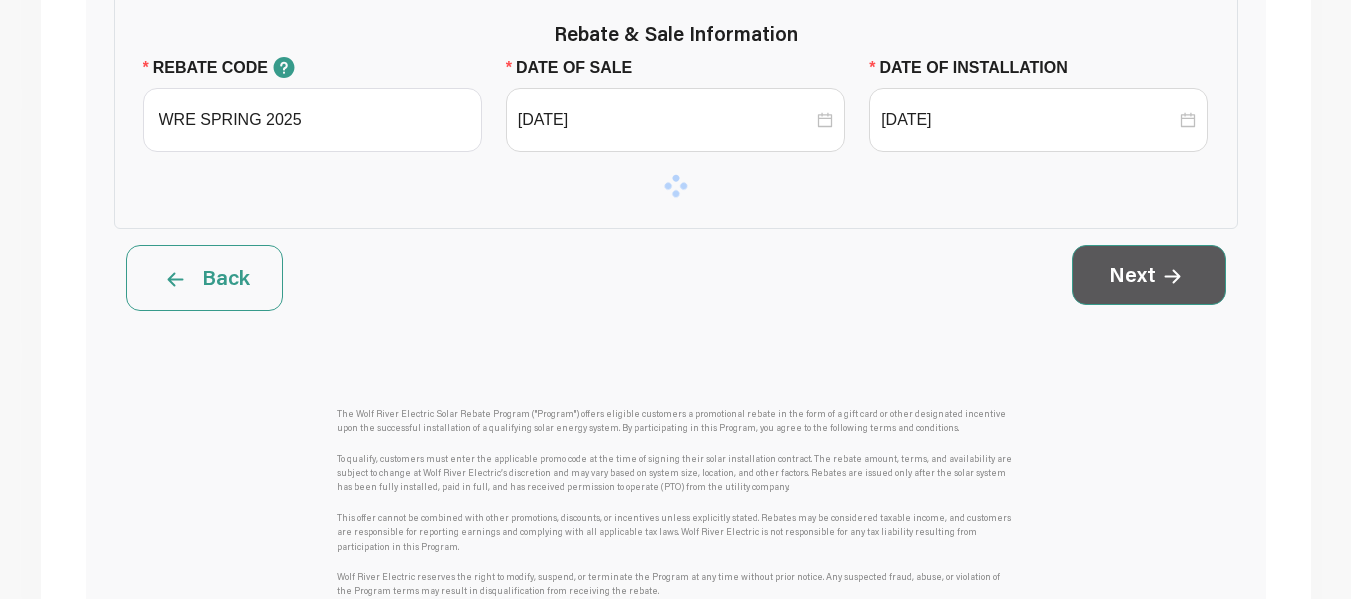 click on "Rebate & Sale Information REBATE CODE     WRE SPRING 2025 DATE OF SALE [DATE] DATE OF INSTALLATION [DATE] Back Next The Wolf River Electric Solar Rebate Program ("Program") offers eligible customers a promotional rebate in the form of a gift card or other designated incentive upon the successful installation of a qualifying solar energy system. By participating in this Program, you agree to the following terms and conditions. To qualify, customers must enter the applicable promo code at the time of signing their solar installation contract. The rebate amount, terms, and availability are subject to change at Wolf River Electric’s discretion and may vary based on system size, location, and other factors. Rebates are issued only after the solar system has been fully installed, paid in full, and has received permission to operate (PTO) from the utility company. [EMAIL]" at bounding box center (676, 381) 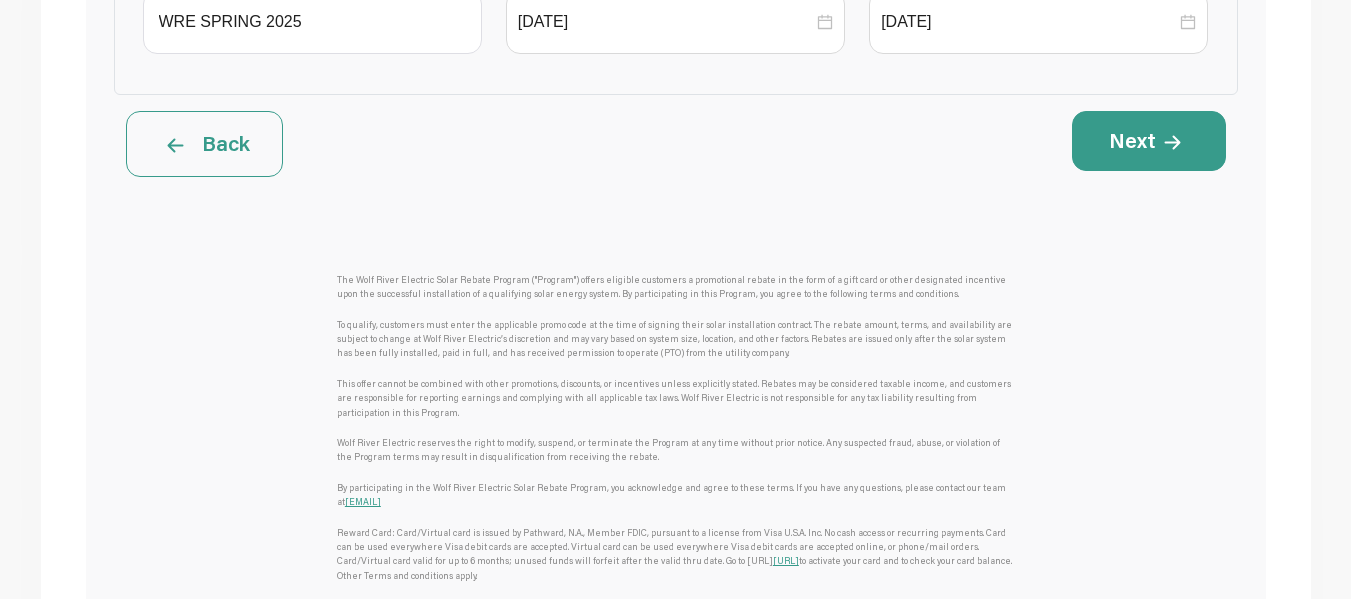 scroll, scrollTop: 519, scrollLeft: 0, axis: vertical 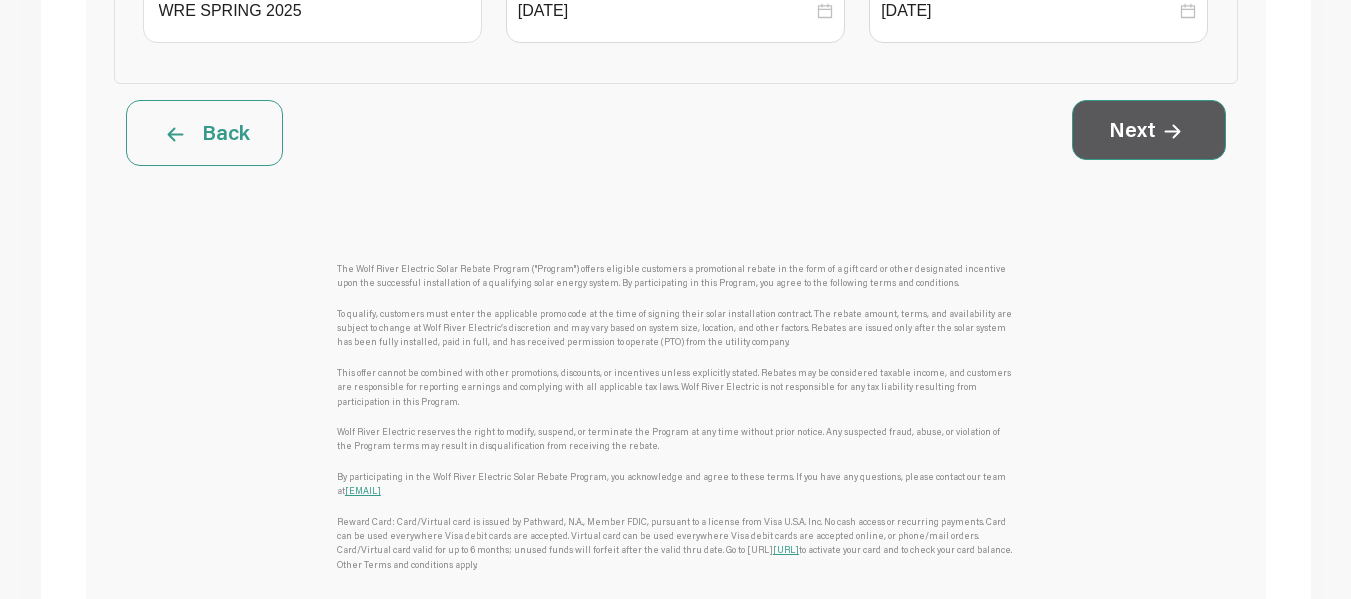click at bounding box center [1172, 129] 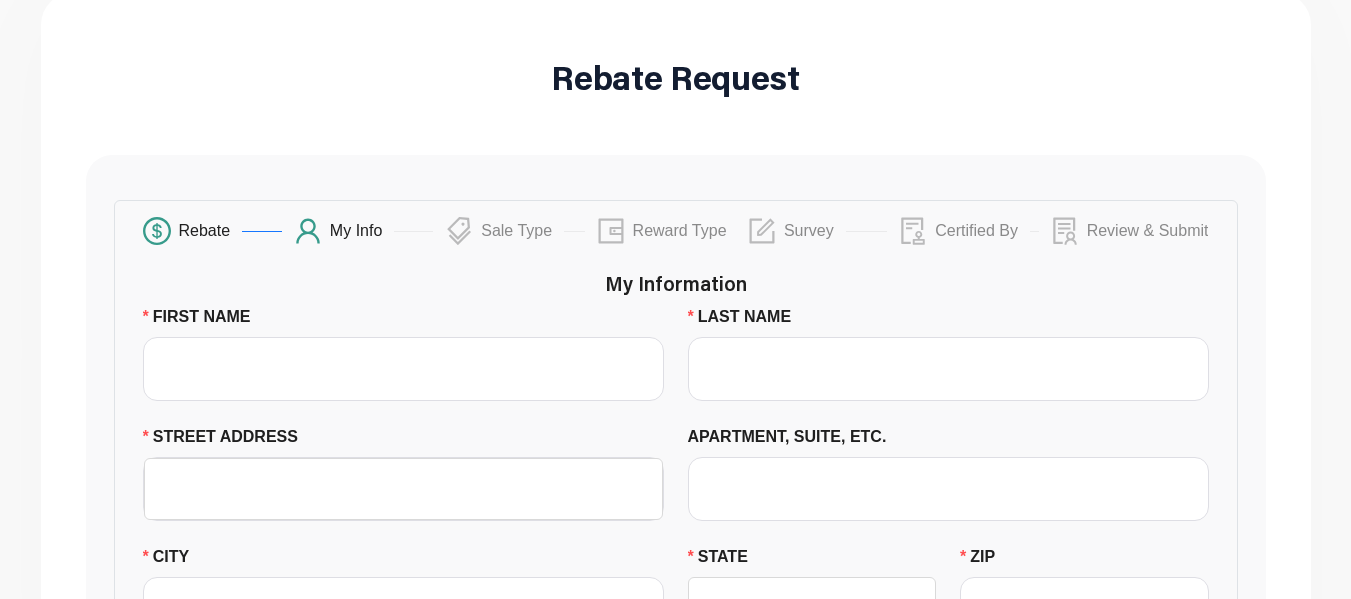 scroll, scrollTop: 0, scrollLeft: 0, axis: both 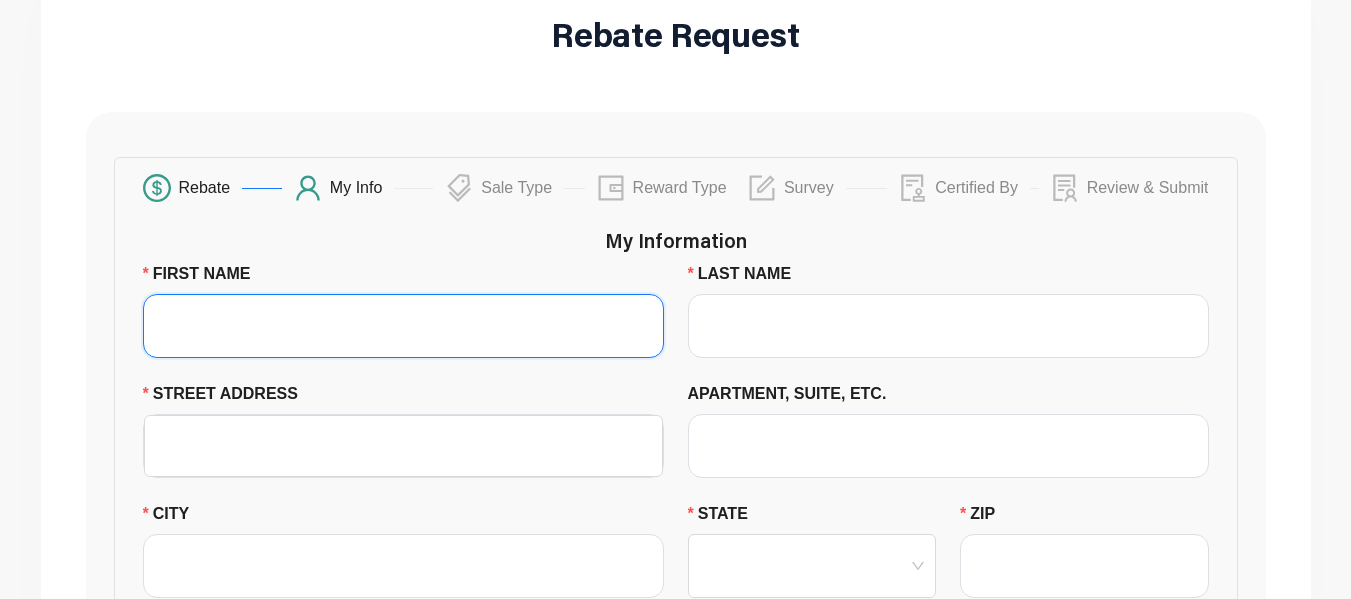 click on "FIRST NAME" at bounding box center [403, 326] 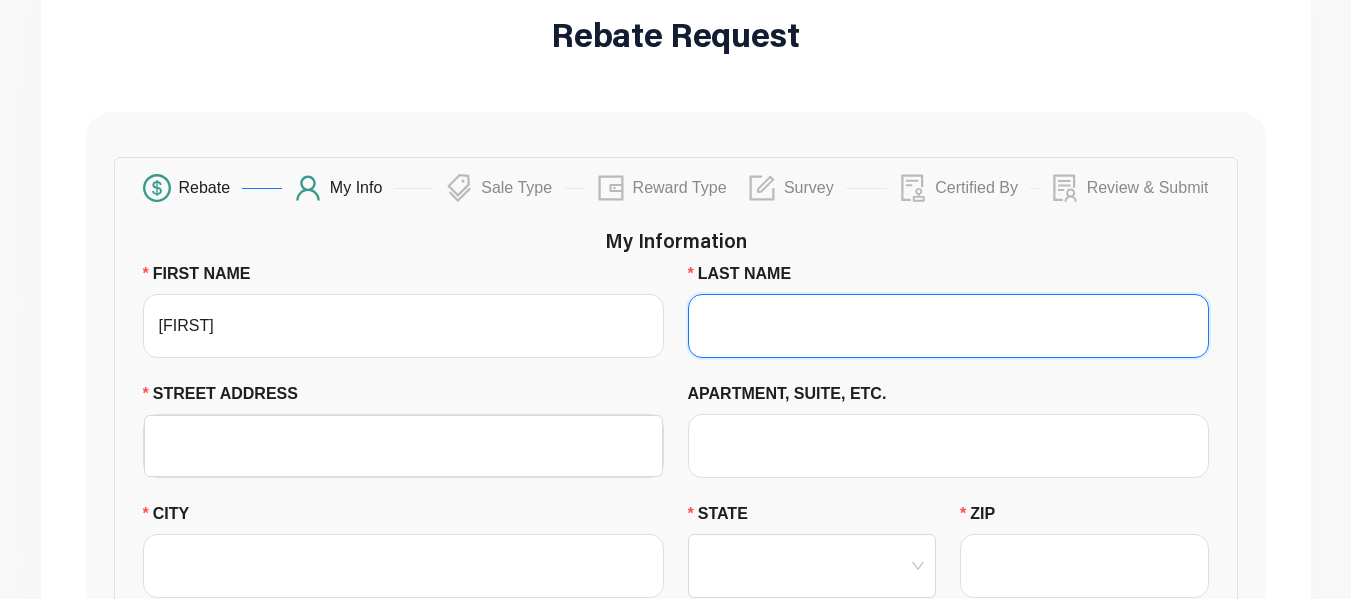 type on "[LAST]" 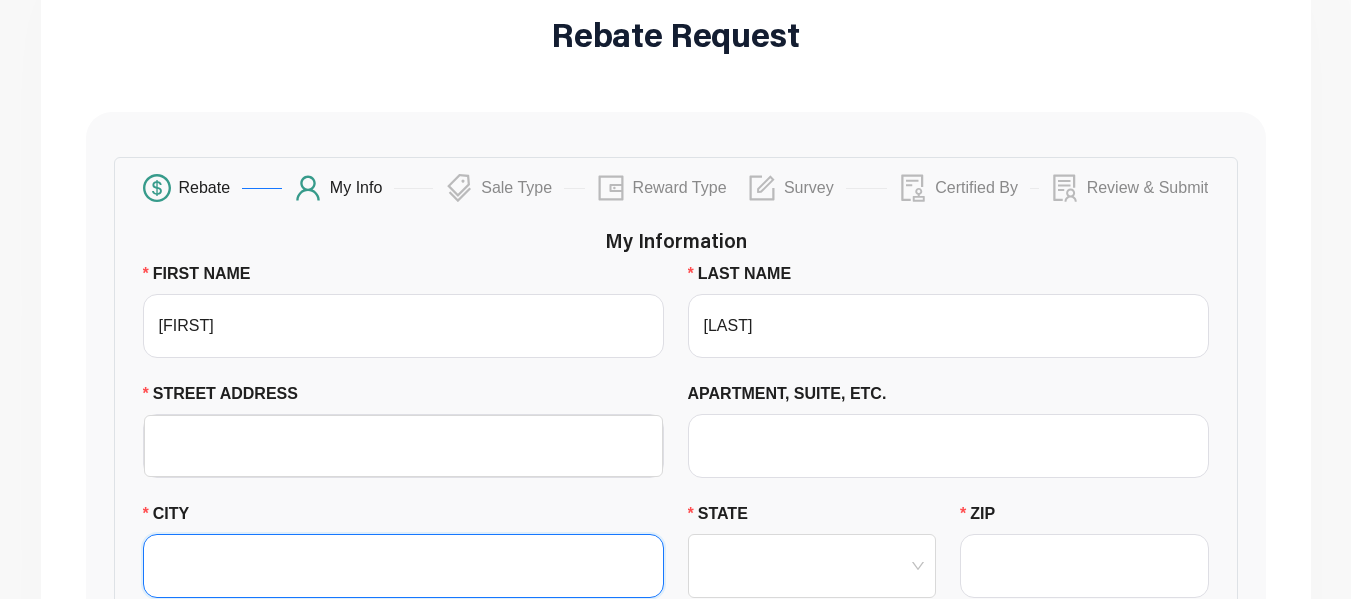 type on "[CITY]" 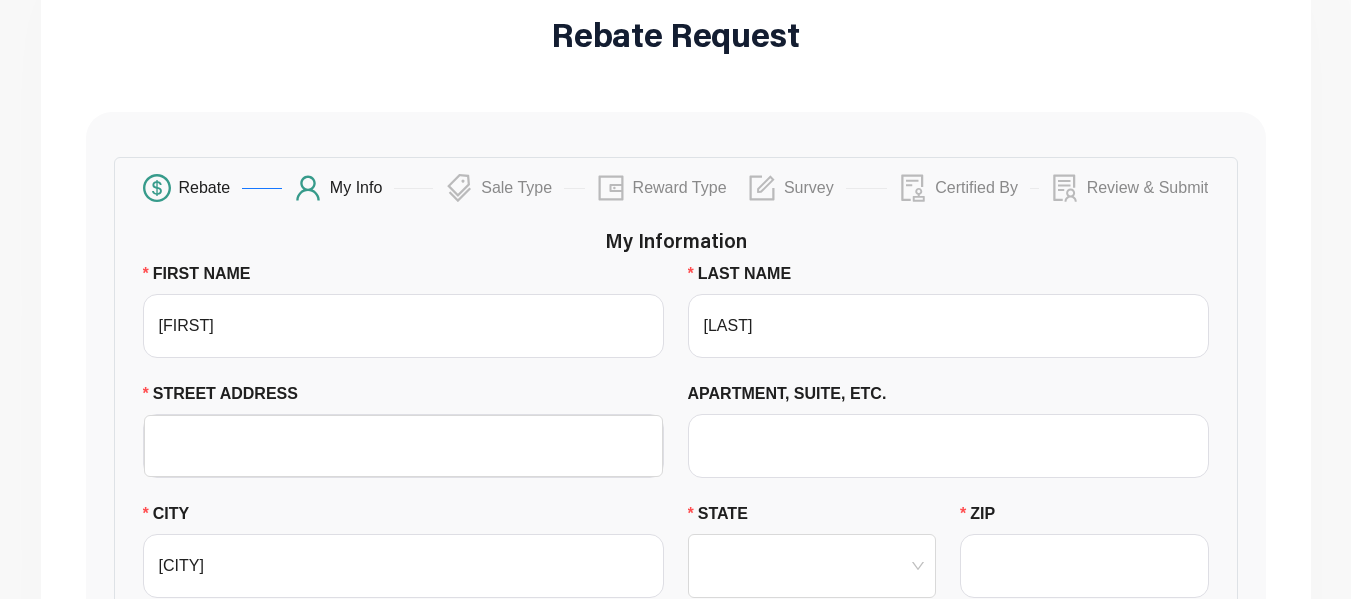type on "MN" 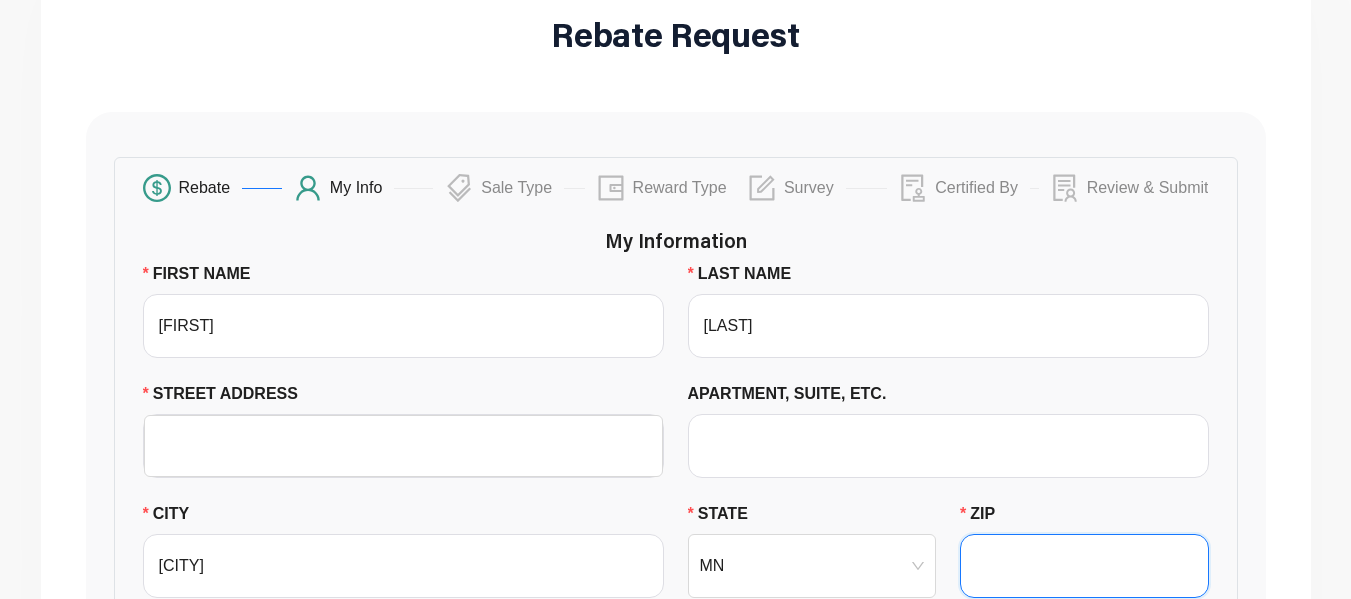 type on "[POSTAL_CODE]" 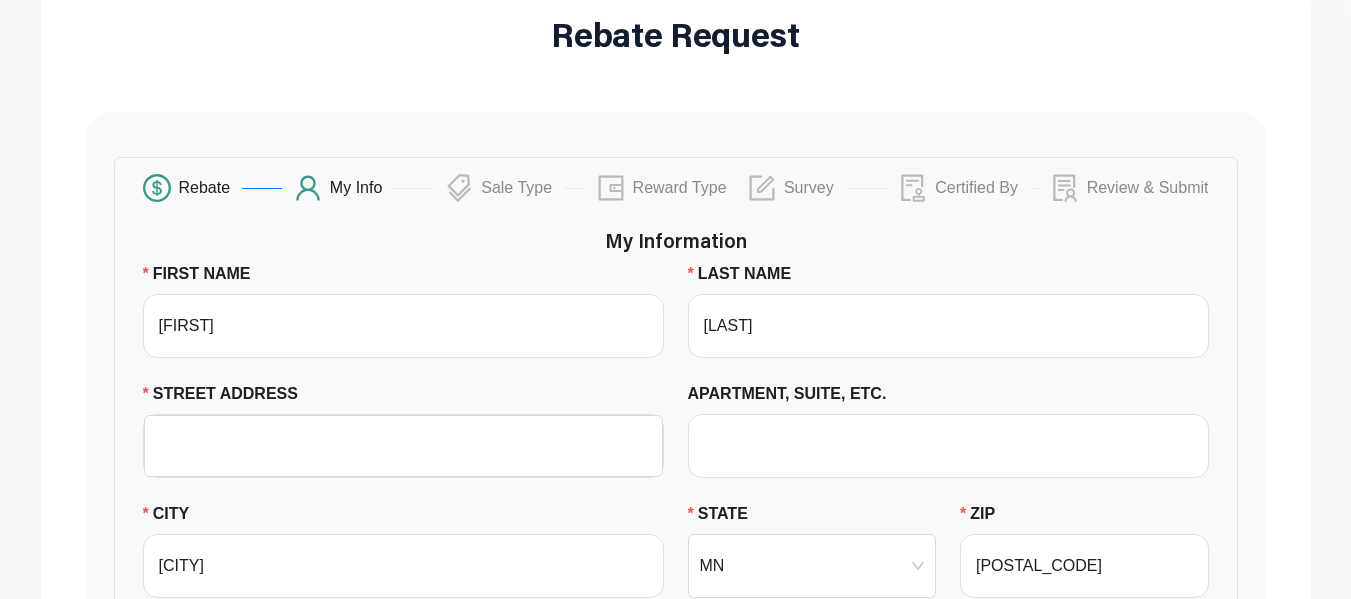 type on "[EMAIL]" 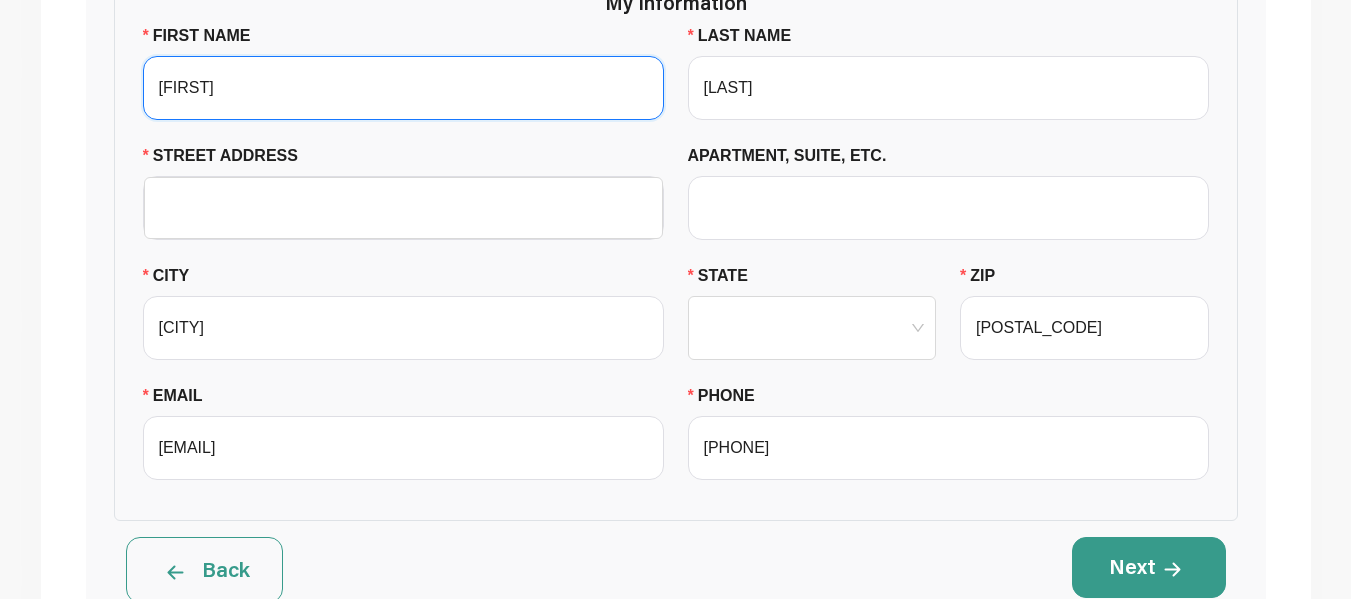 scroll, scrollTop: 480, scrollLeft: 0, axis: vertical 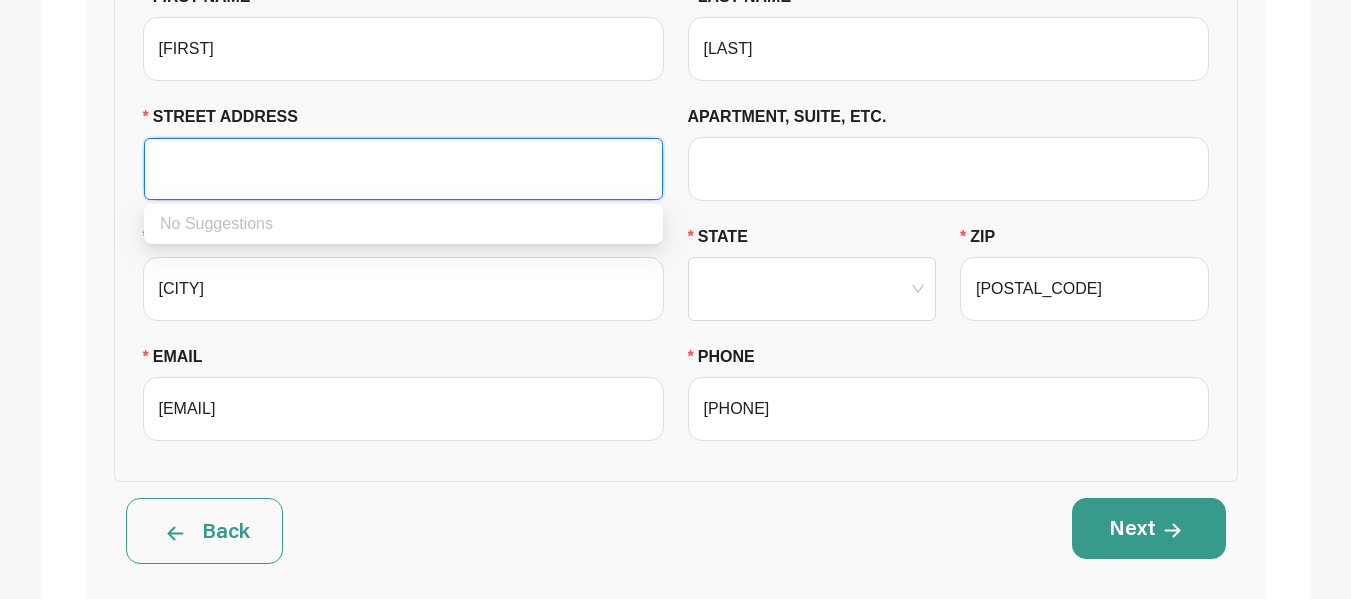 click on "STREET ADDRESS" at bounding box center [403, 169] 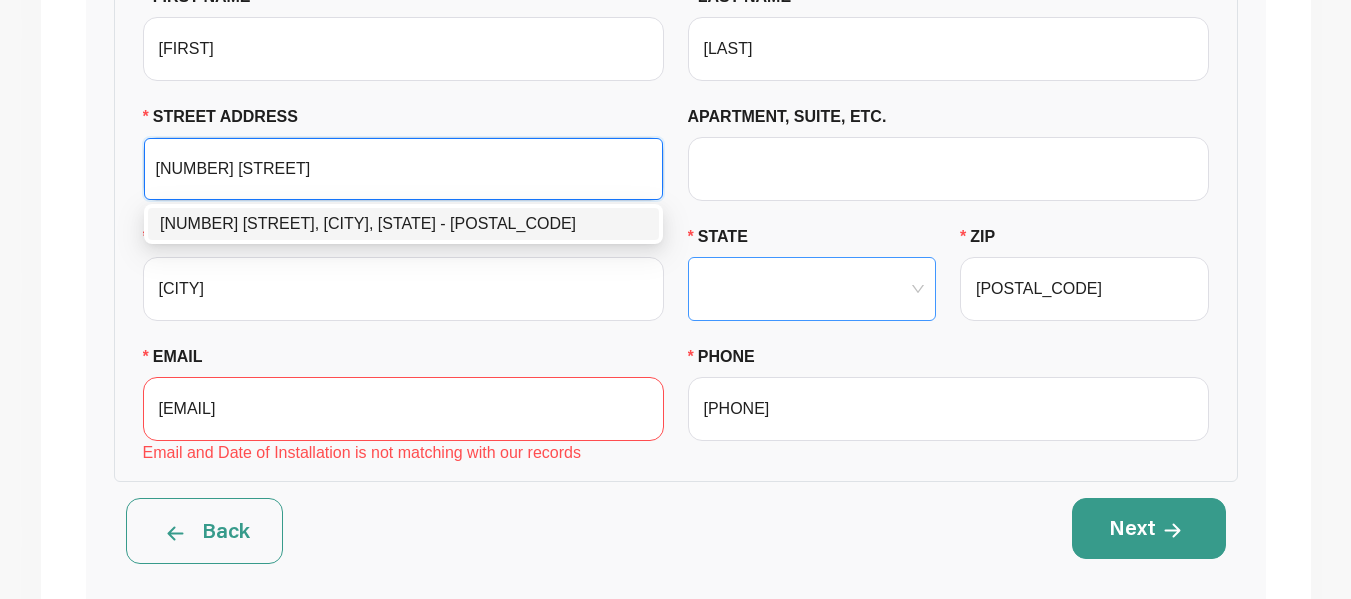 type on "[NUMBER] [STREET]" 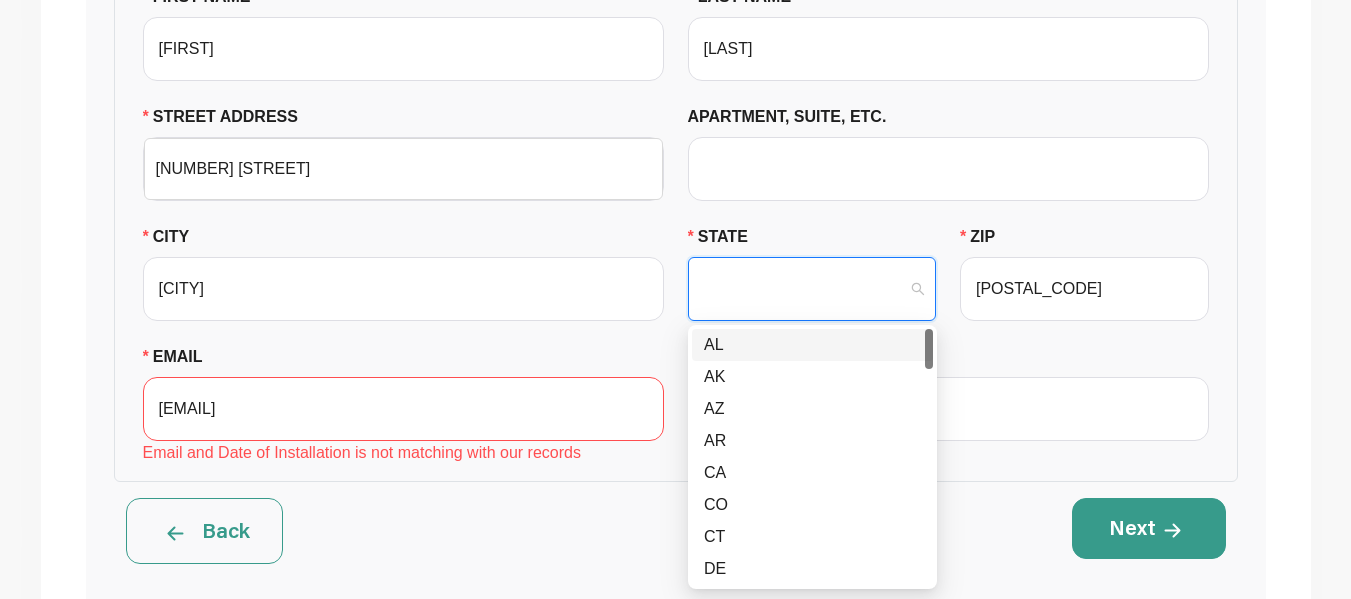 type on "MN" 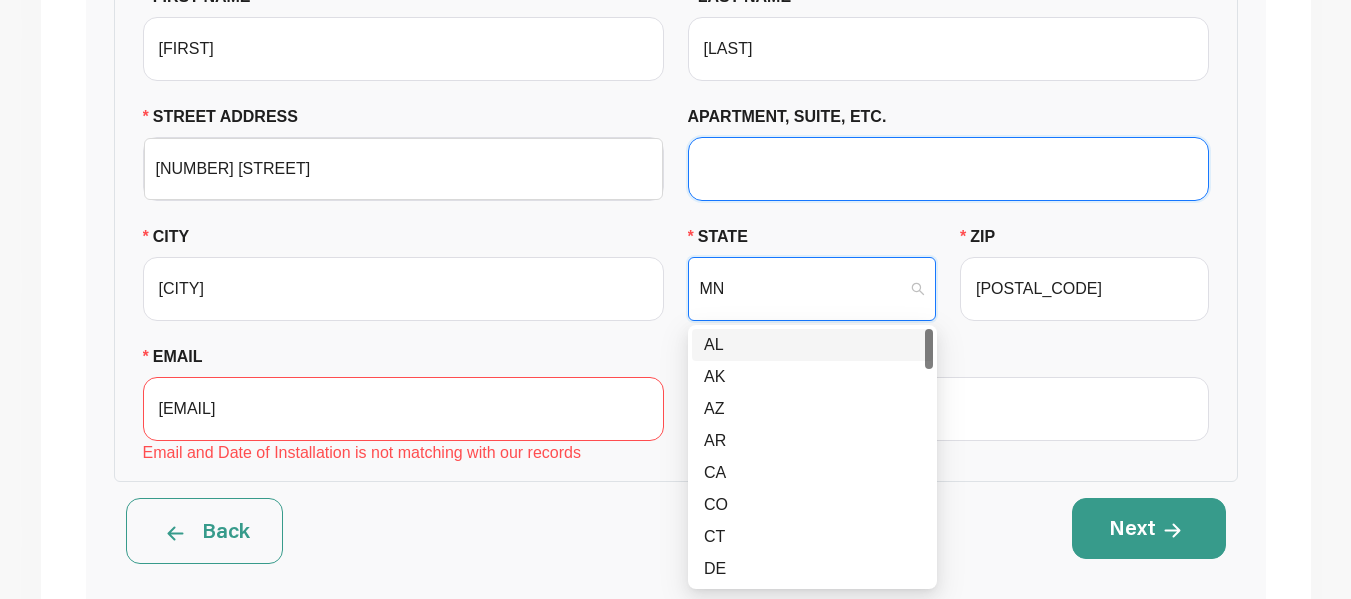 type on "Apt, suite, floor, etc" 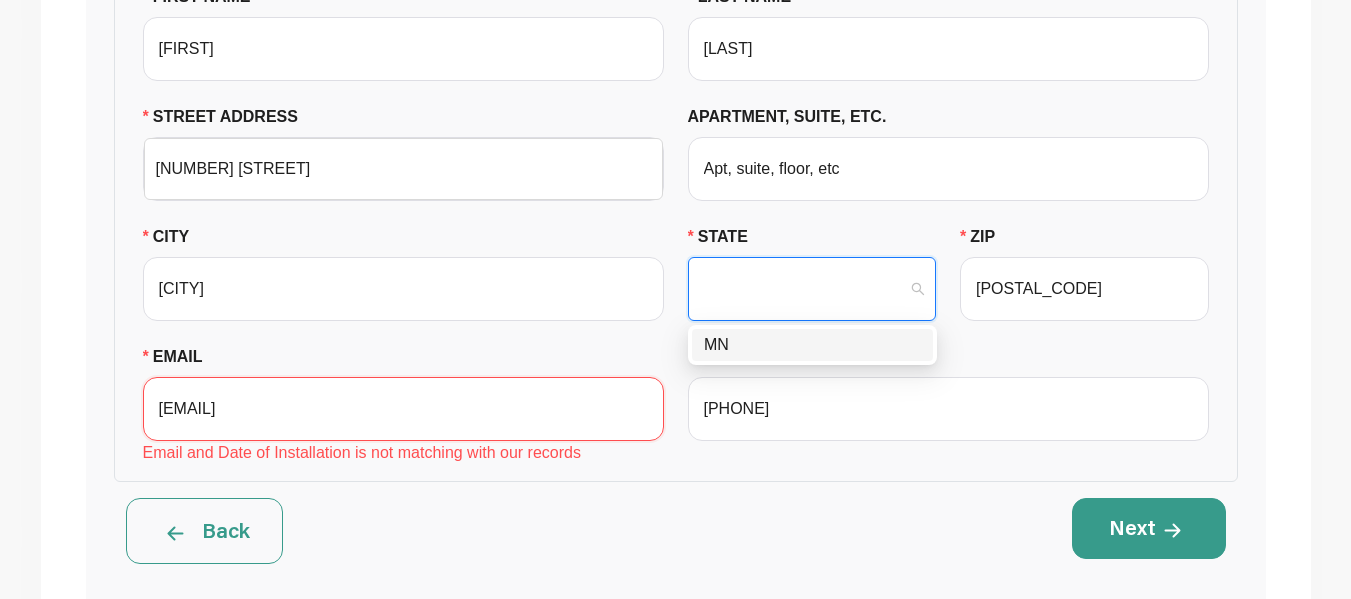 click on "[EMAIL]" at bounding box center [403, 409] 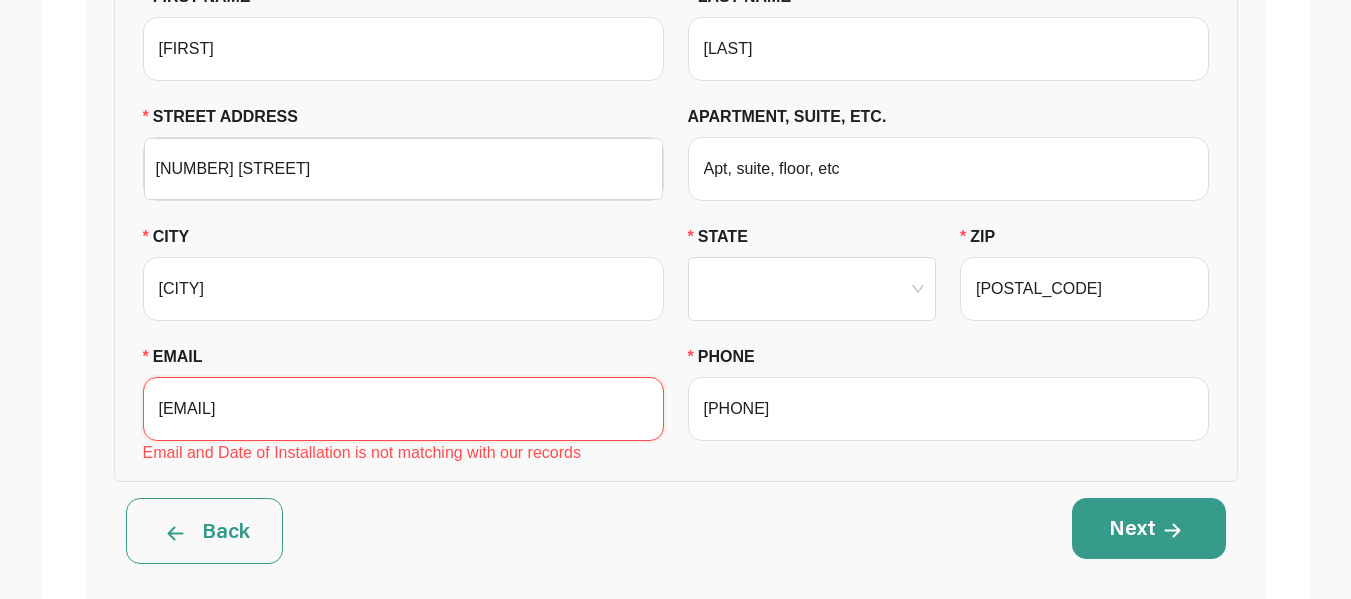click on "[EMAIL]" at bounding box center (403, 409) 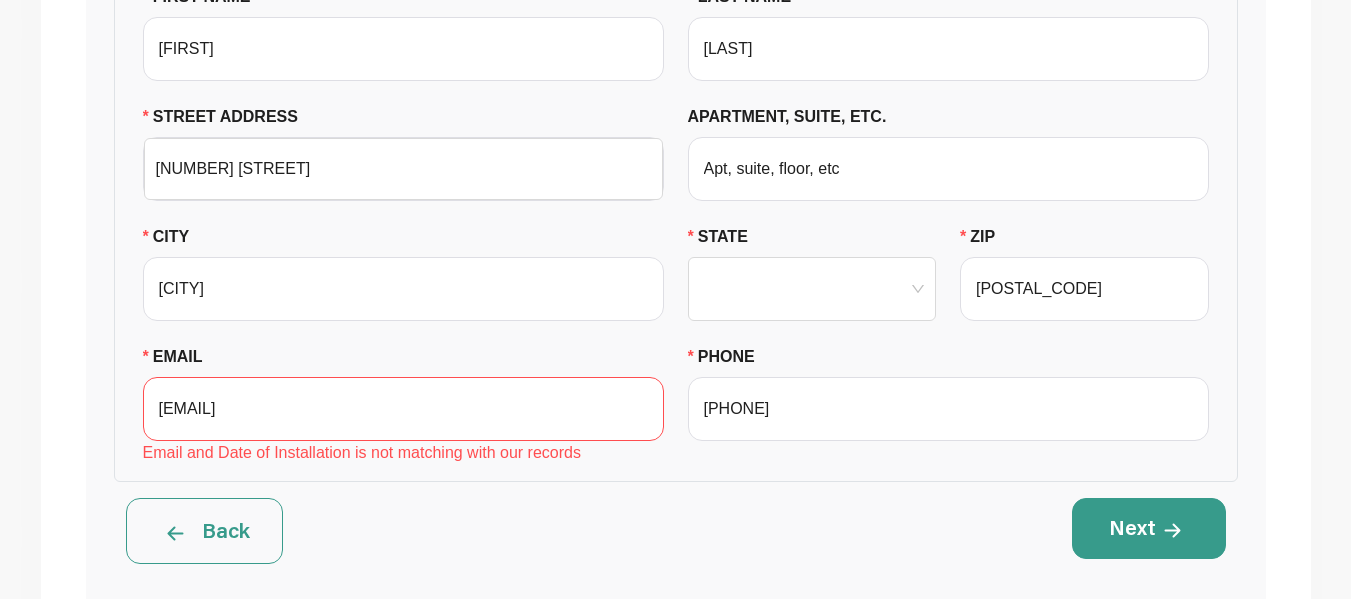 click on "[CITY] [CITY]" at bounding box center (403, 45) 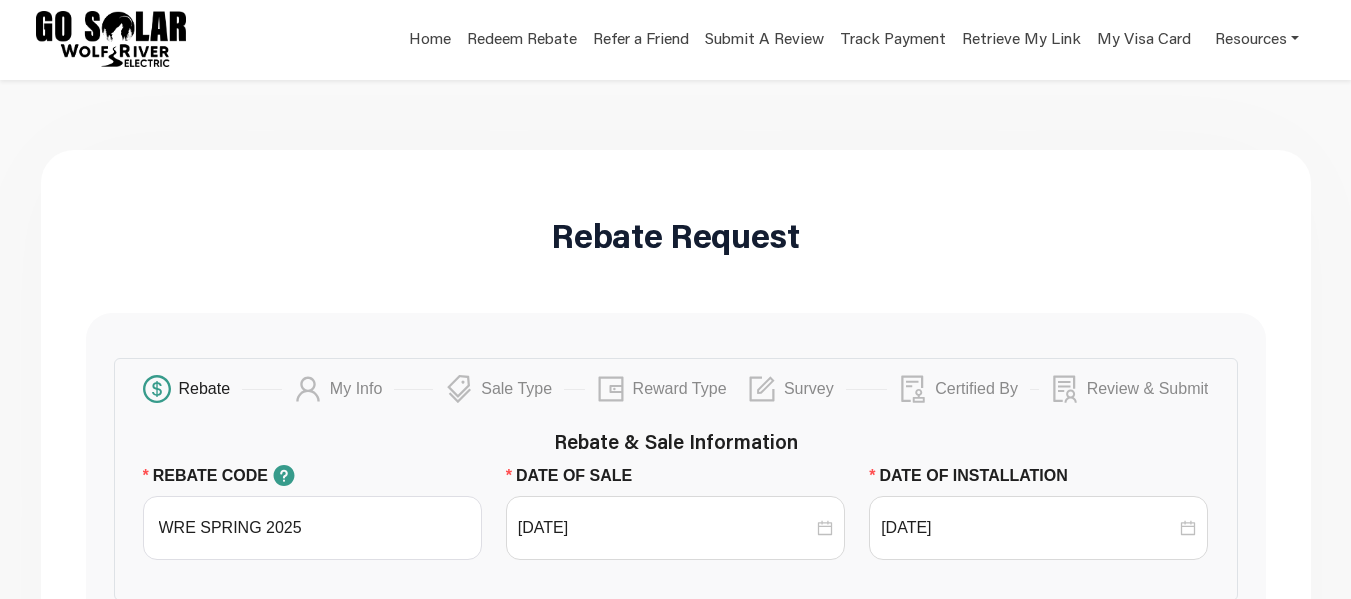scroll, scrollTop: 0, scrollLeft: 0, axis: both 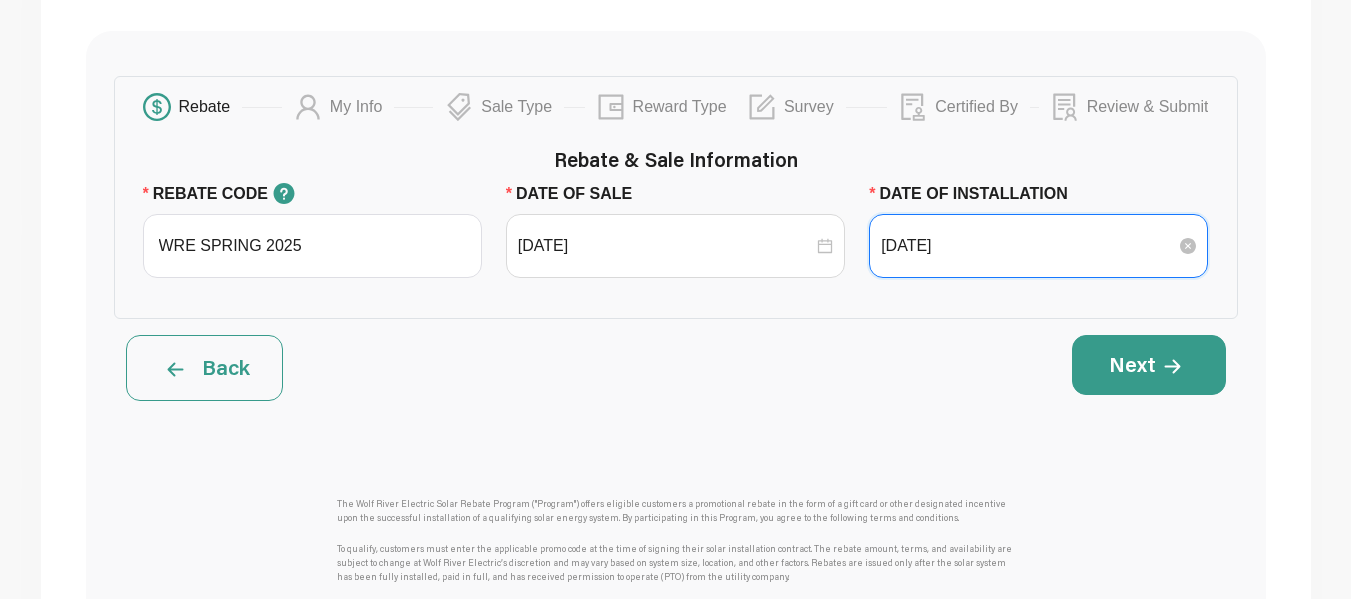 click on "[DATE]" at bounding box center (1028, 246) 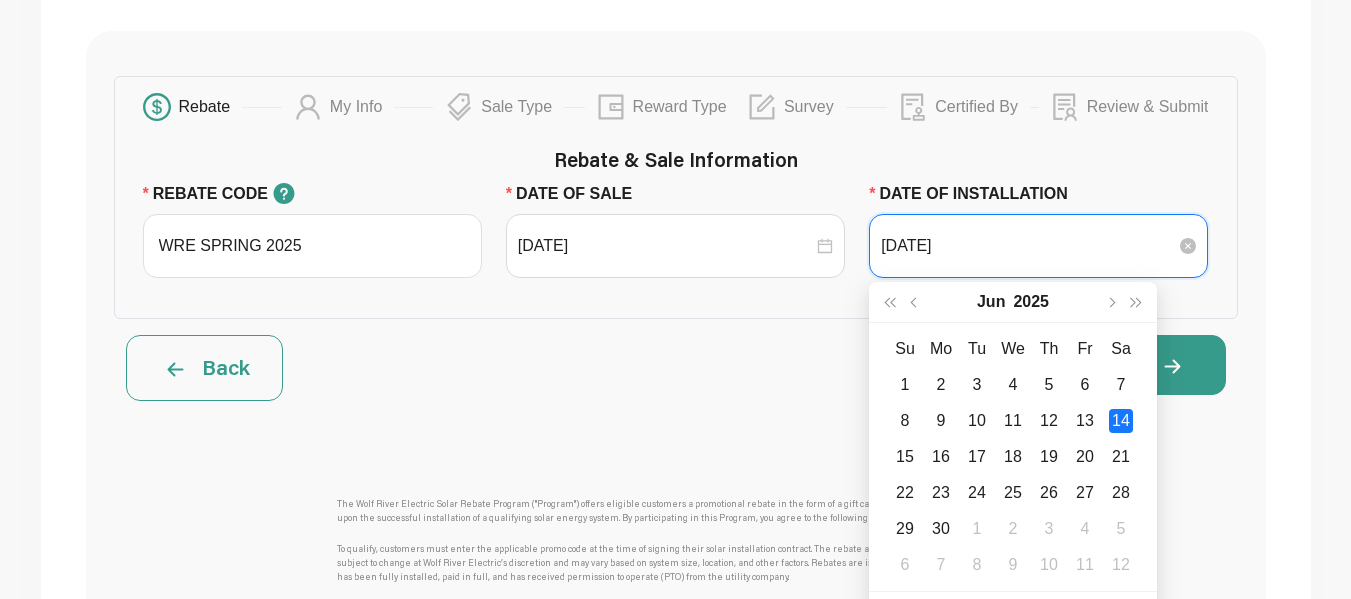 click on "[DATE]" at bounding box center [1028, 246] 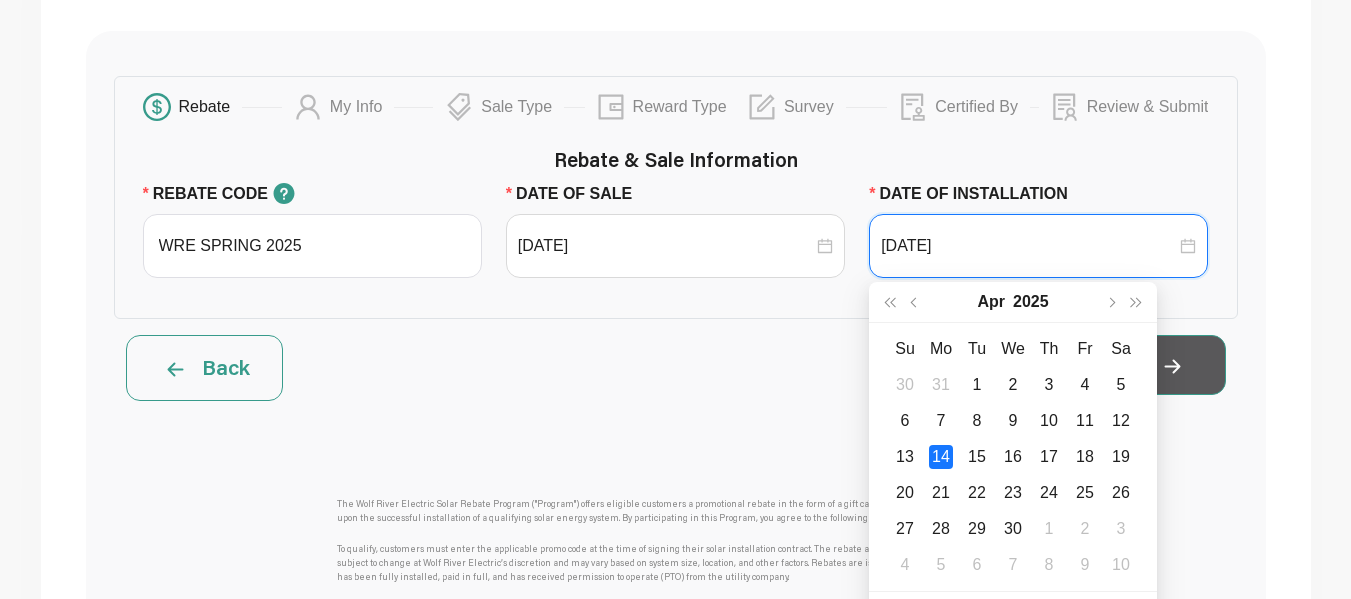 type on "[DATE]" 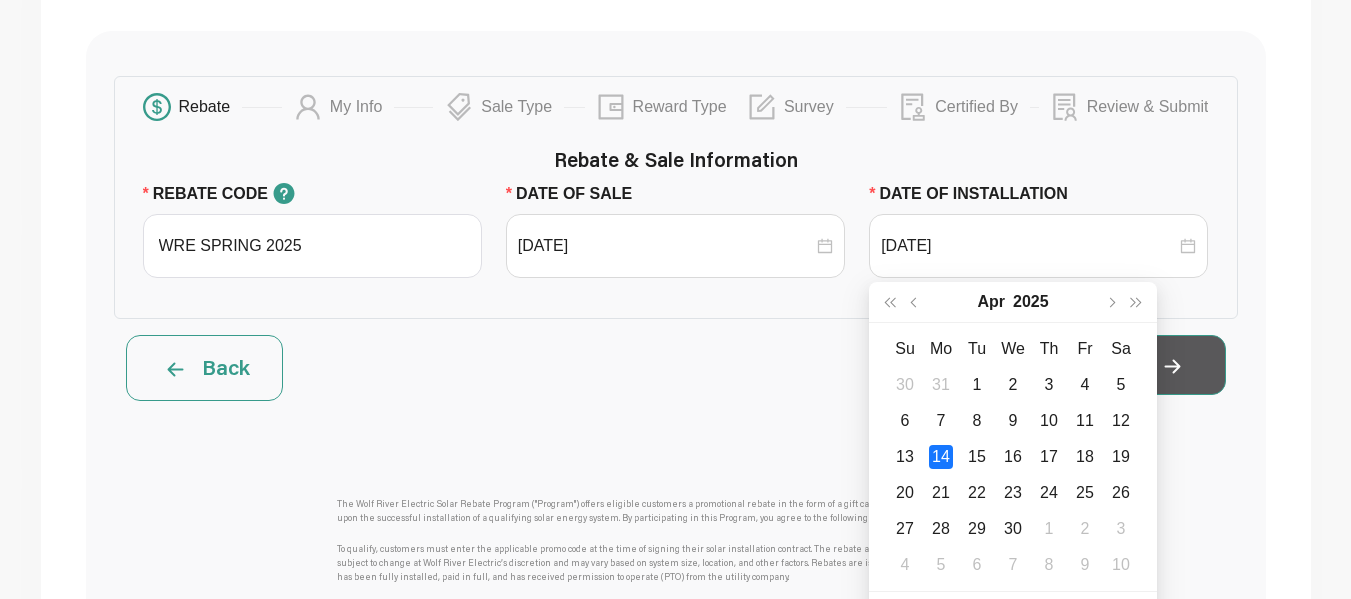 click on "Next" at bounding box center (1149, 365) 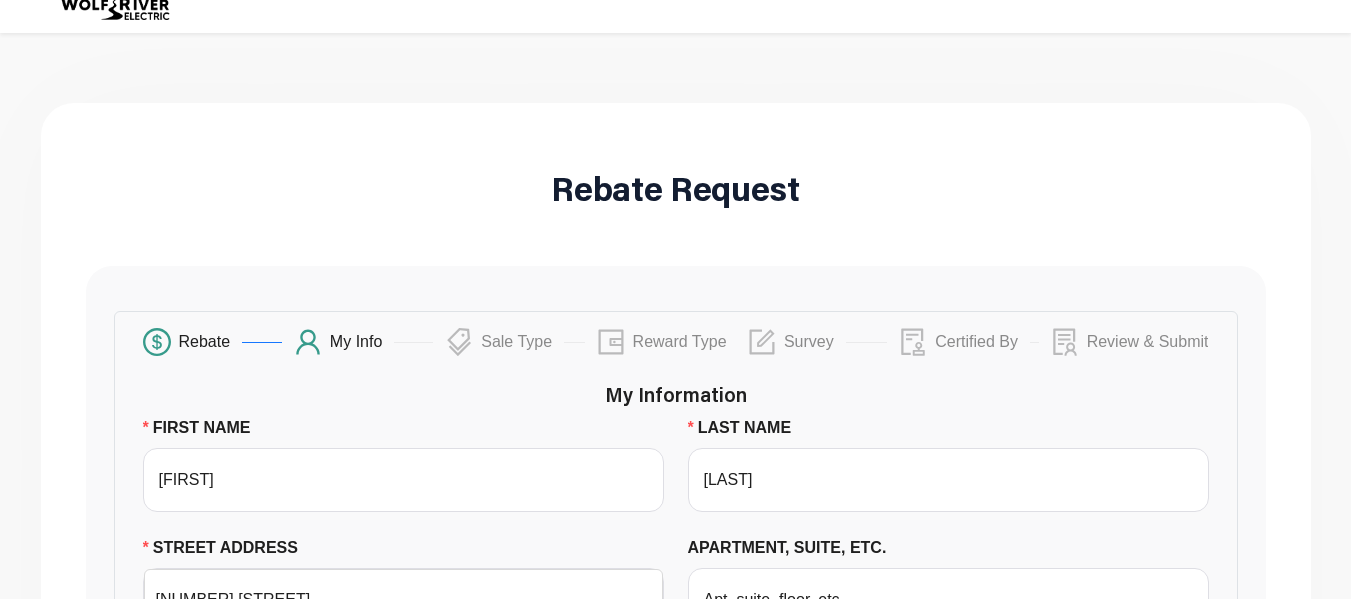 scroll, scrollTop: 0, scrollLeft: 0, axis: both 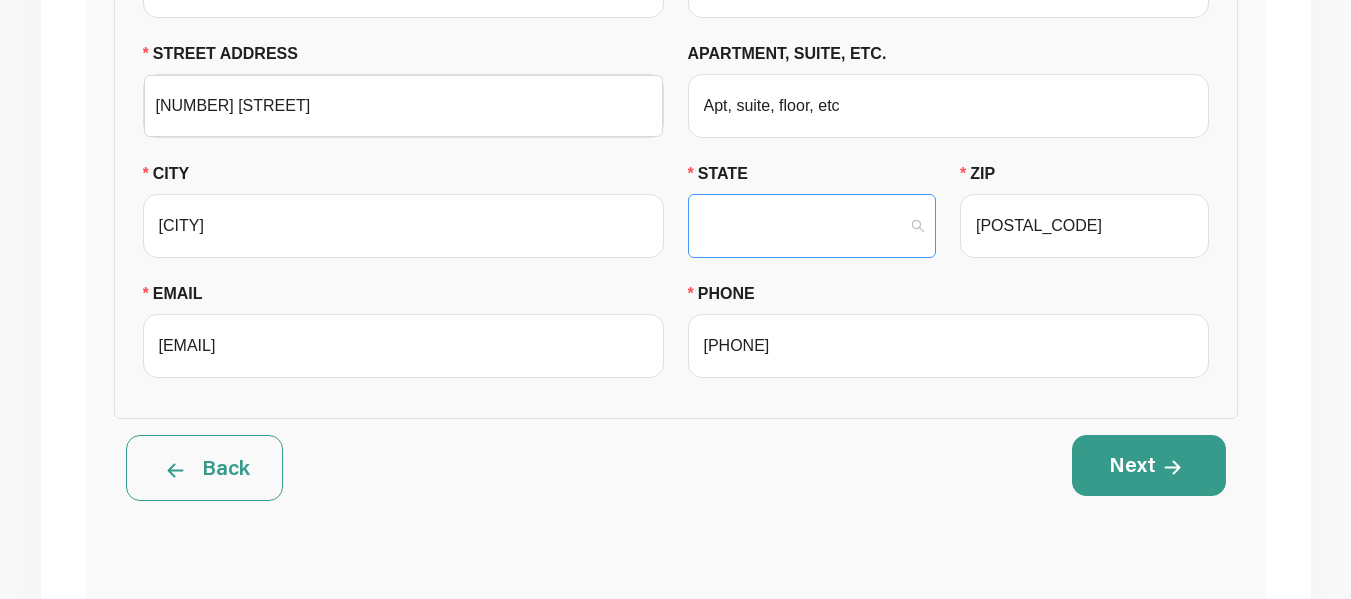 click on "STATE" at bounding box center [812, 226] 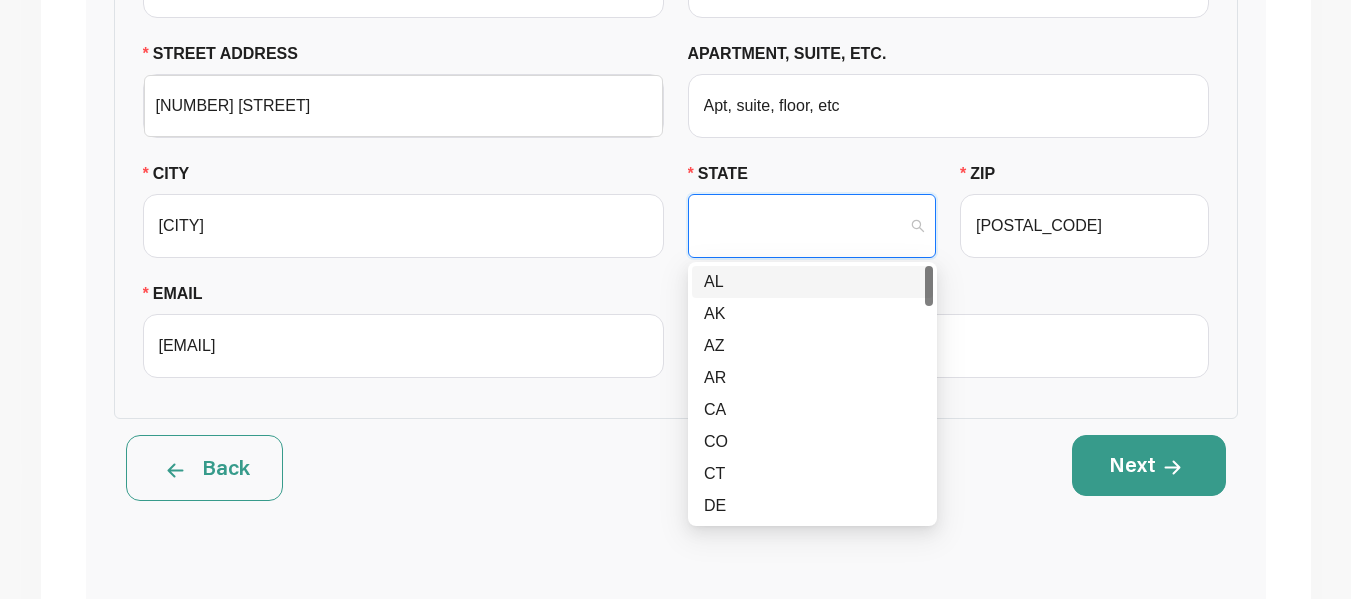 type on "MN" 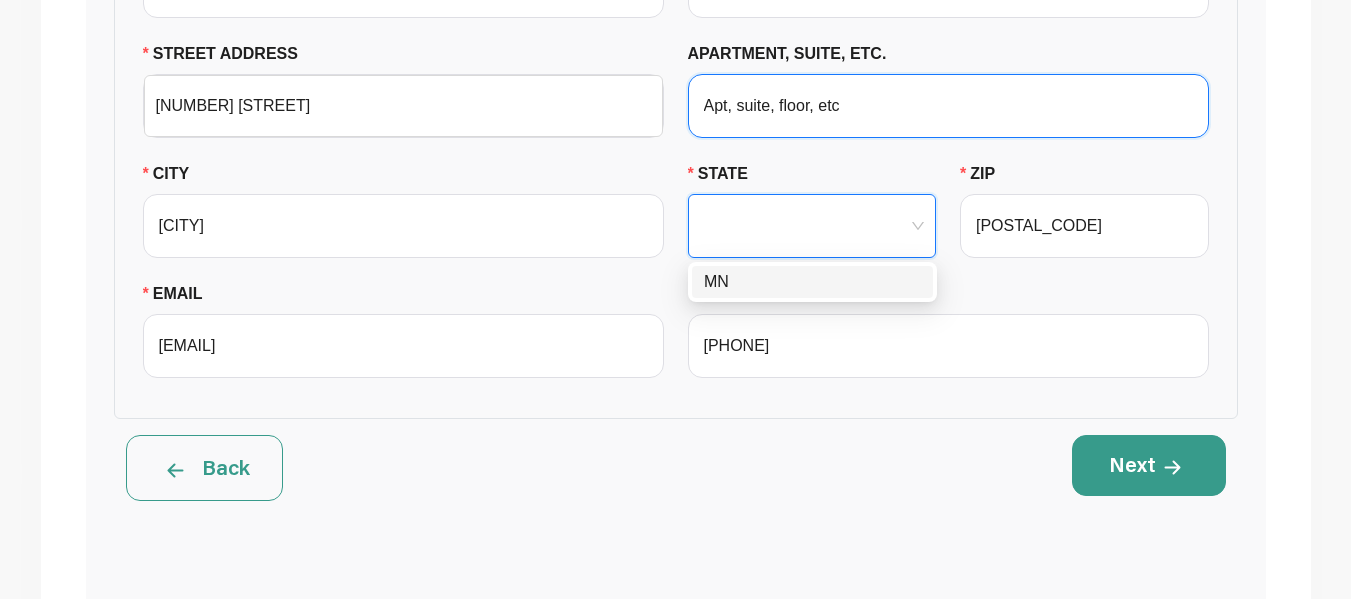 click on "Apt, suite, floor, etc" at bounding box center (948, 106) 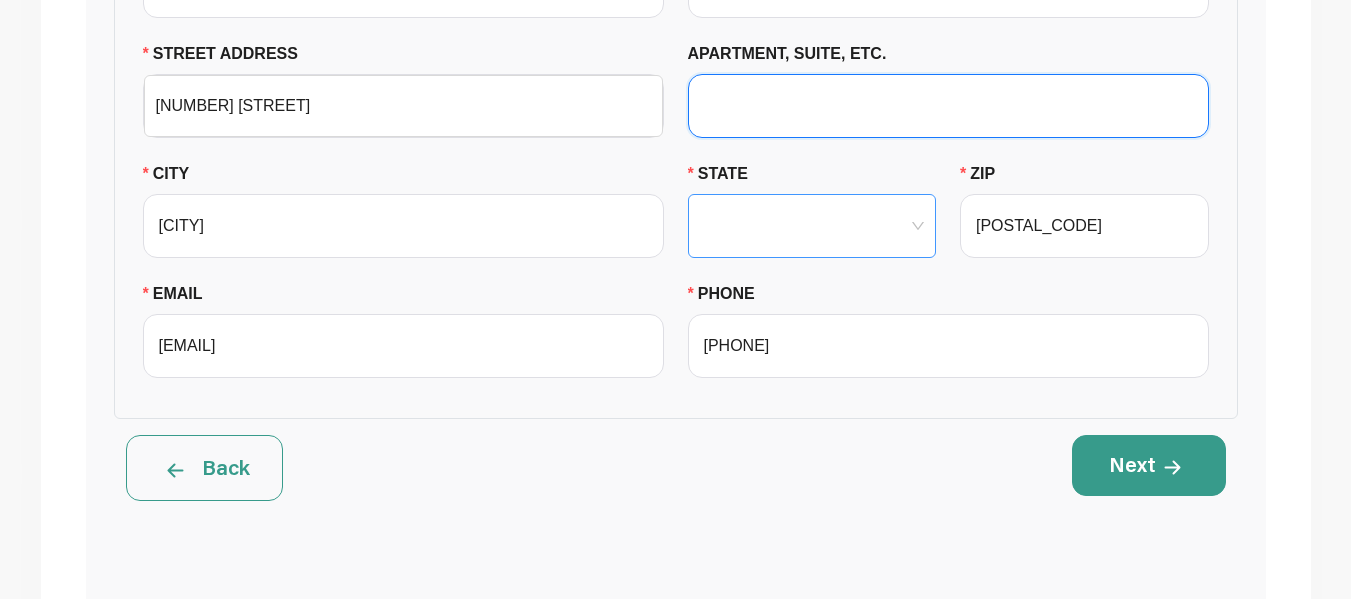 type 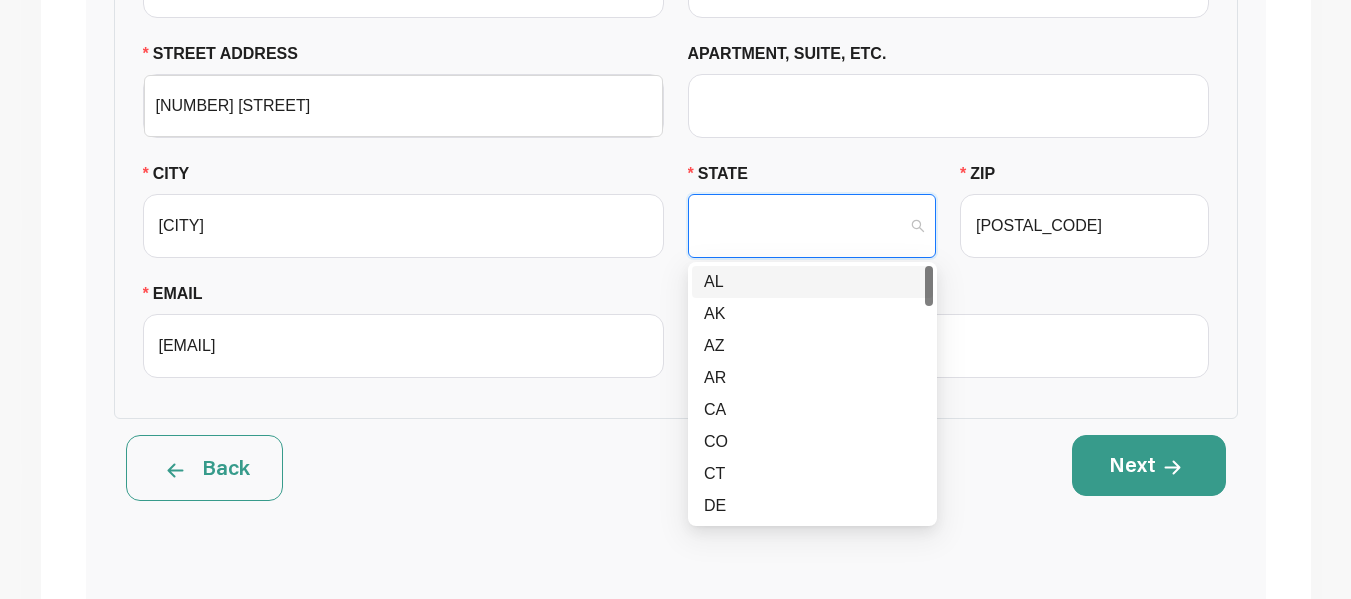 click on "STATE" at bounding box center (812, 226) 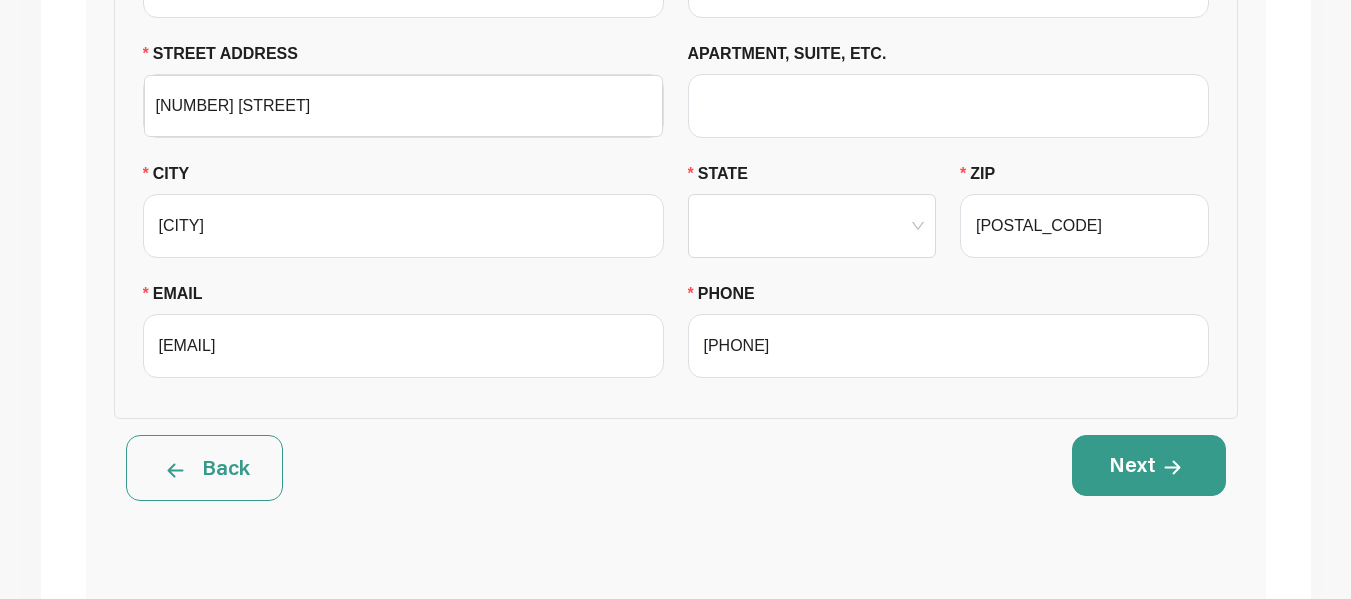 click on "Next" at bounding box center (957, 468) 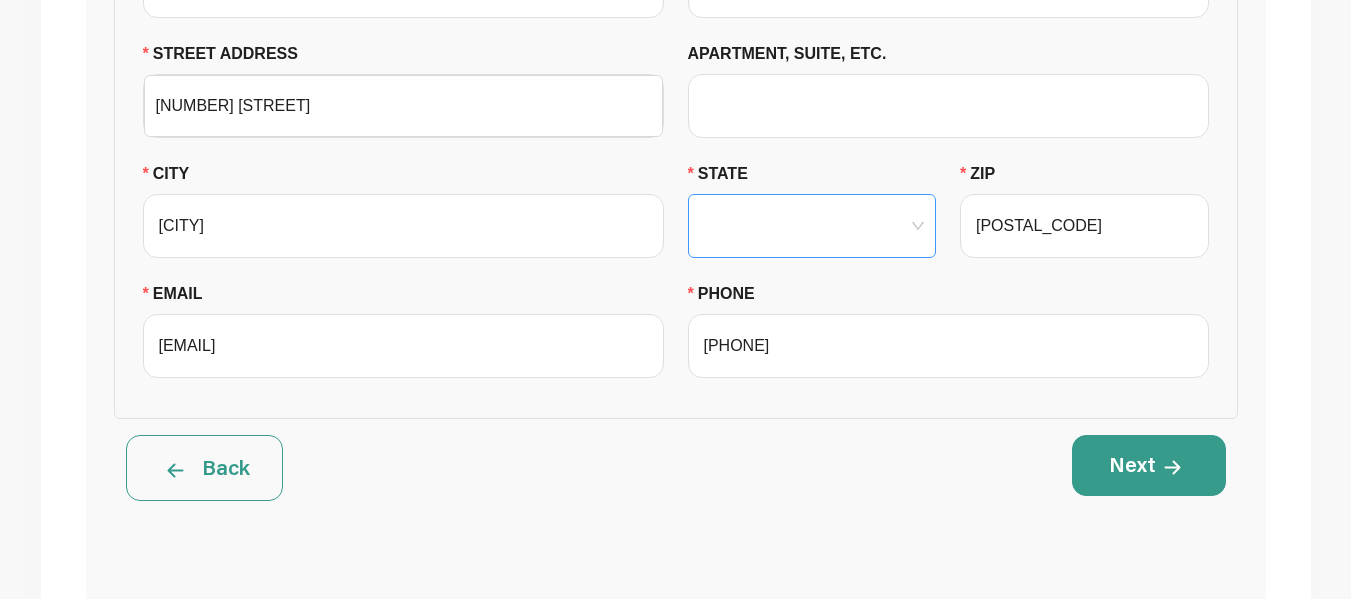click on "STATE" at bounding box center (812, 226) 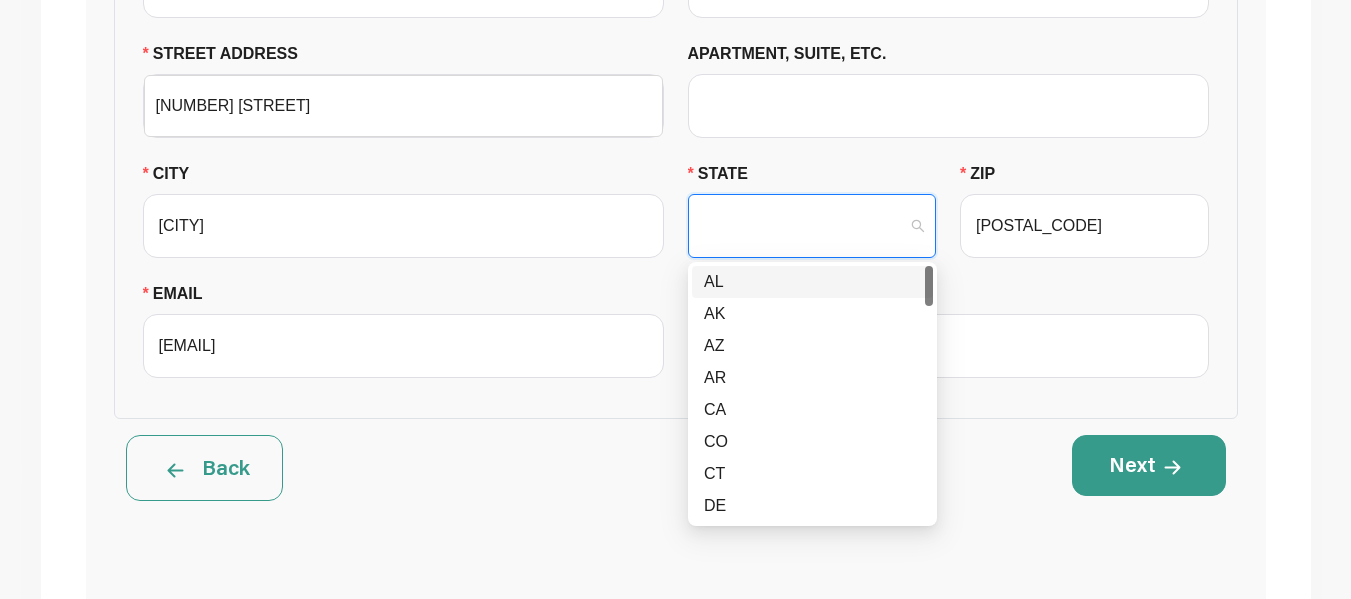 type on "MN" 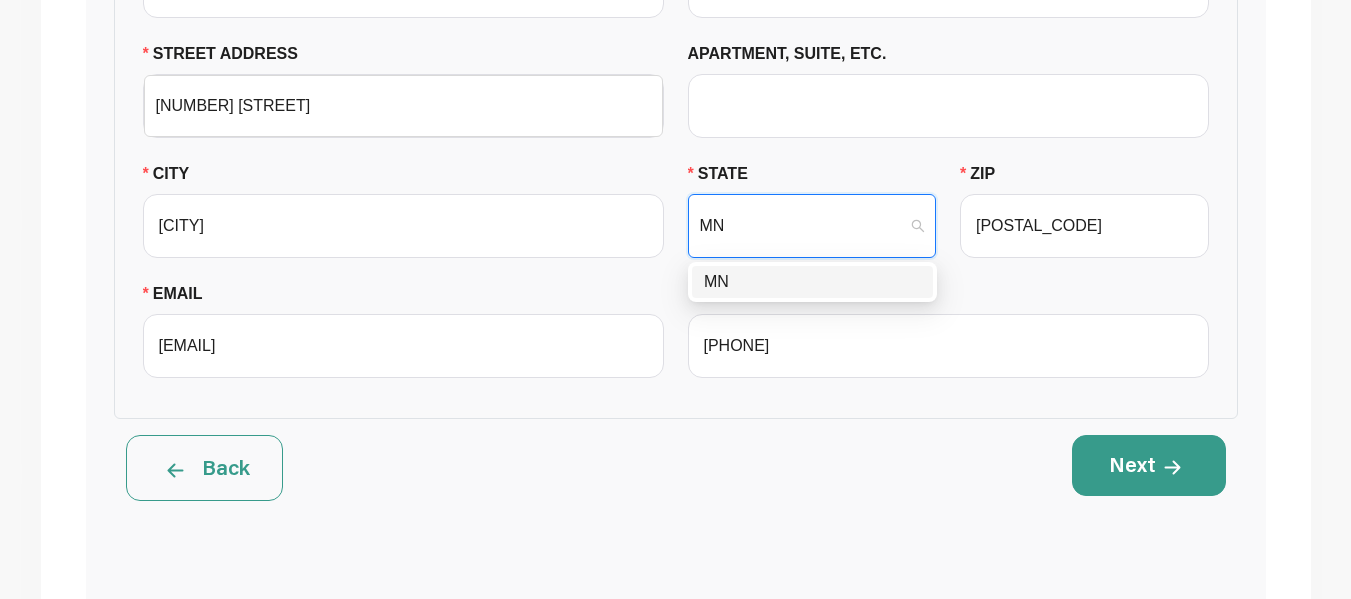 click on "MN" at bounding box center [812, 282] 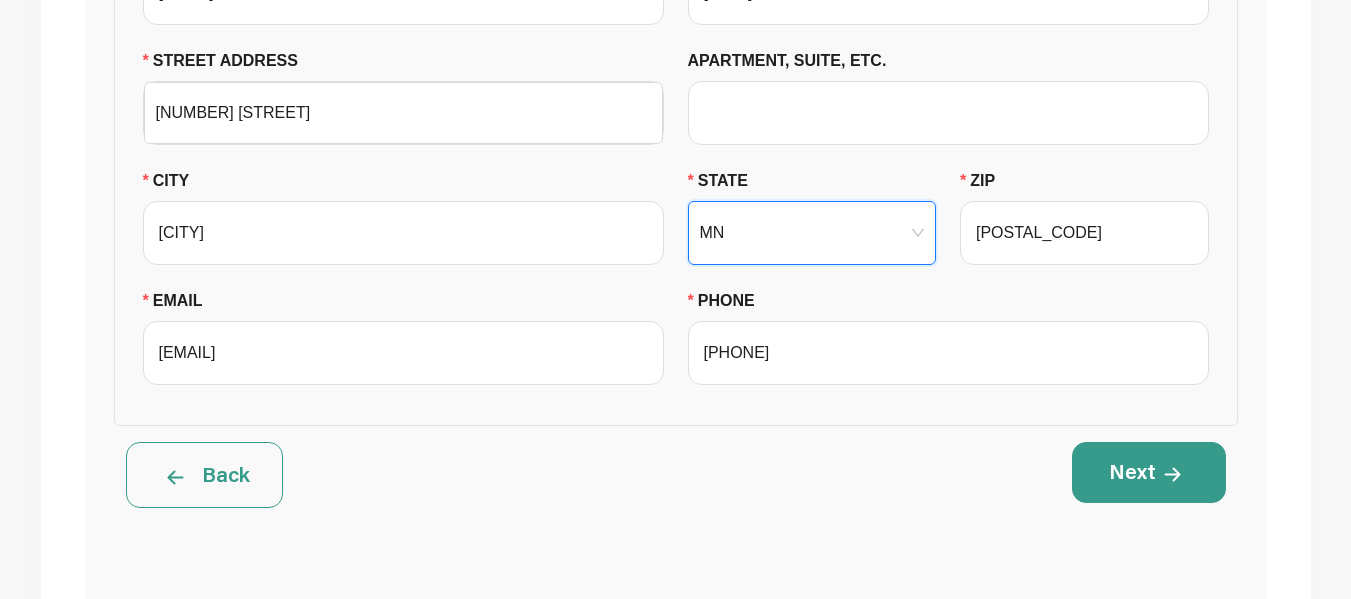 scroll, scrollTop: 546, scrollLeft: 0, axis: vertical 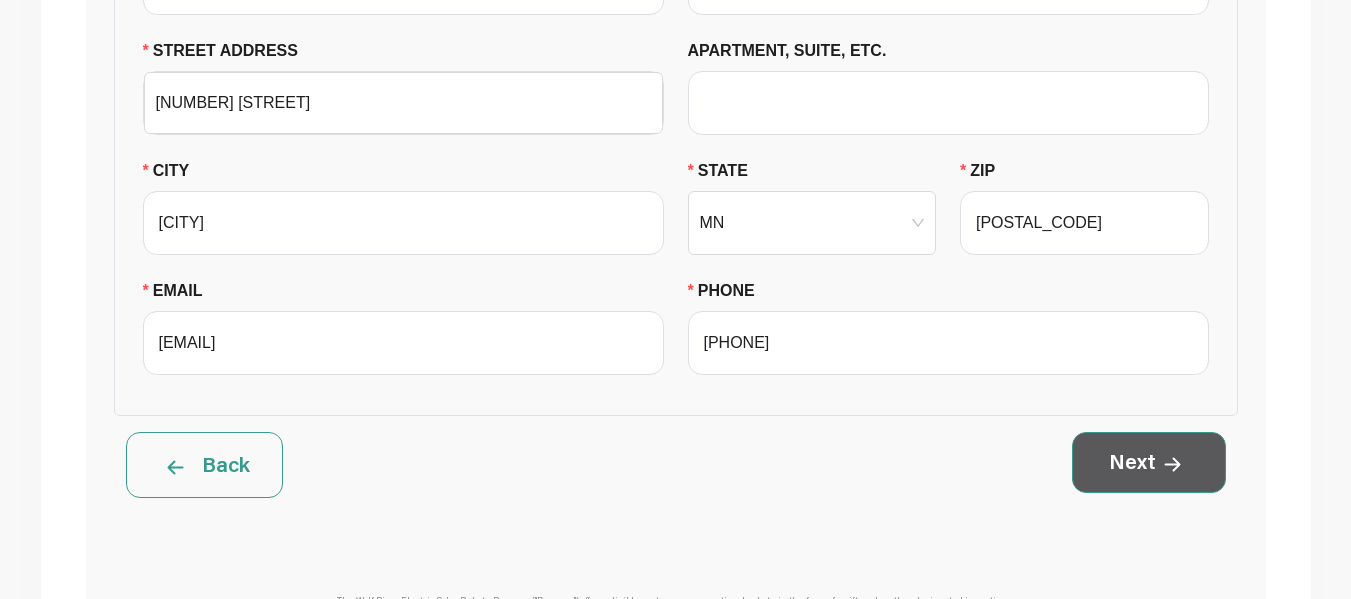 click on "Next" at bounding box center (1149, 462) 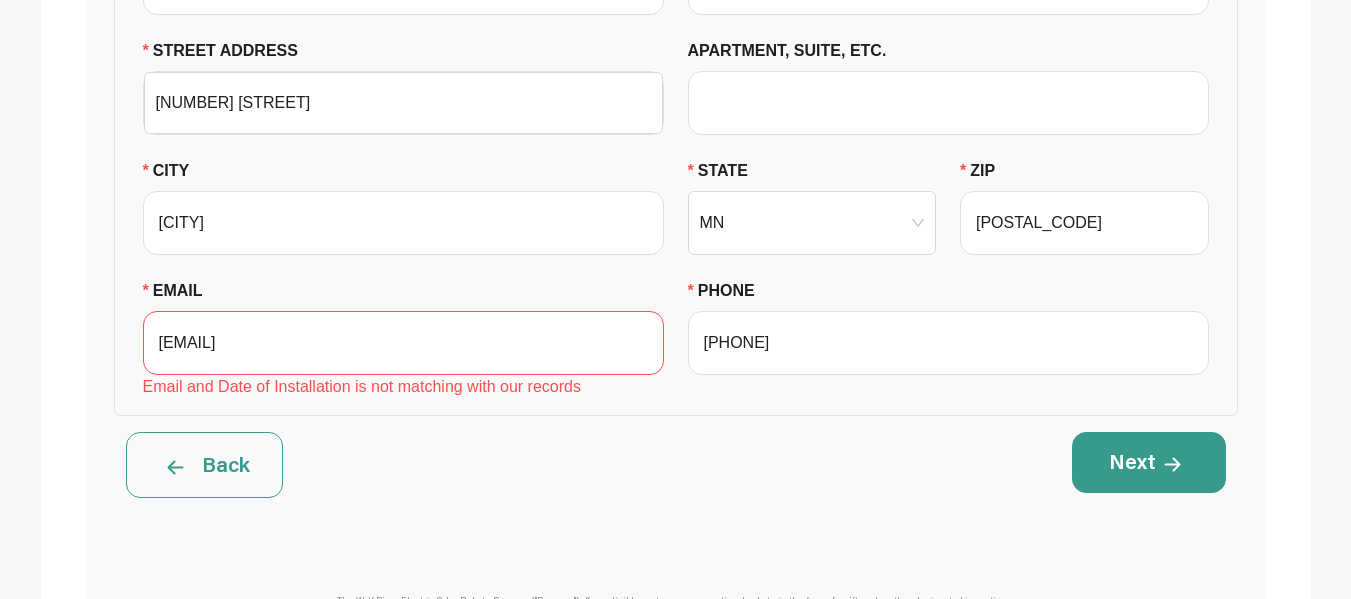 click on "Back" at bounding box center (204, 465) 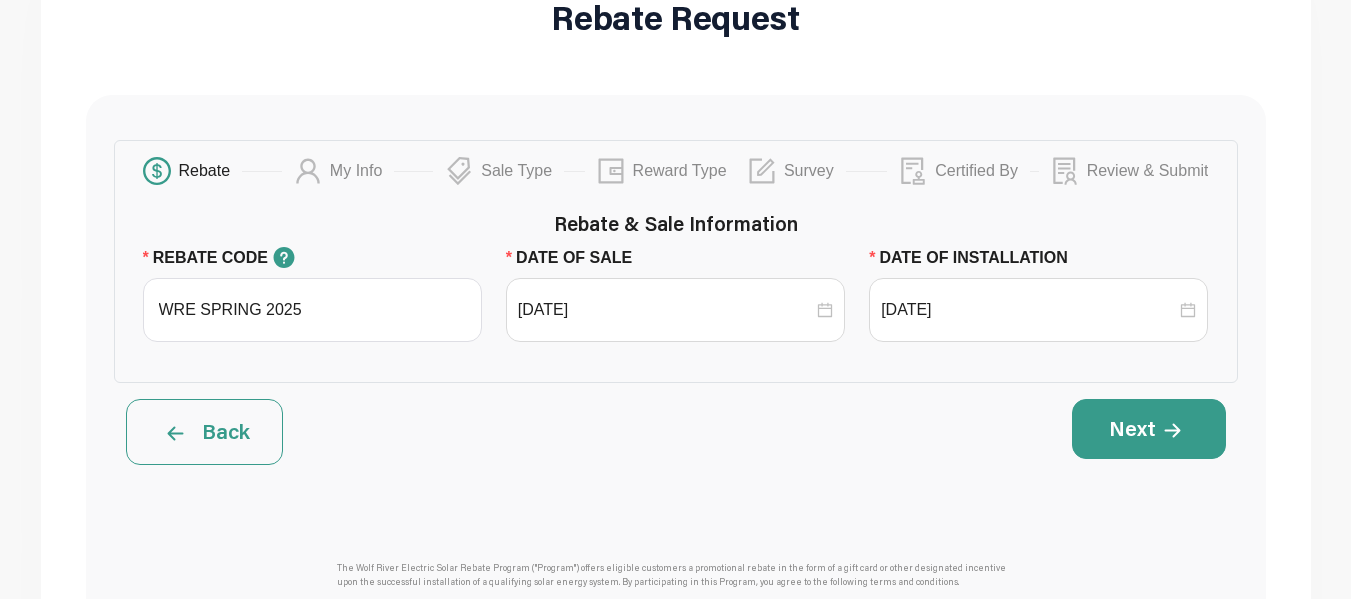 scroll, scrollTop: 0, scrollLeft: 0, axis: both 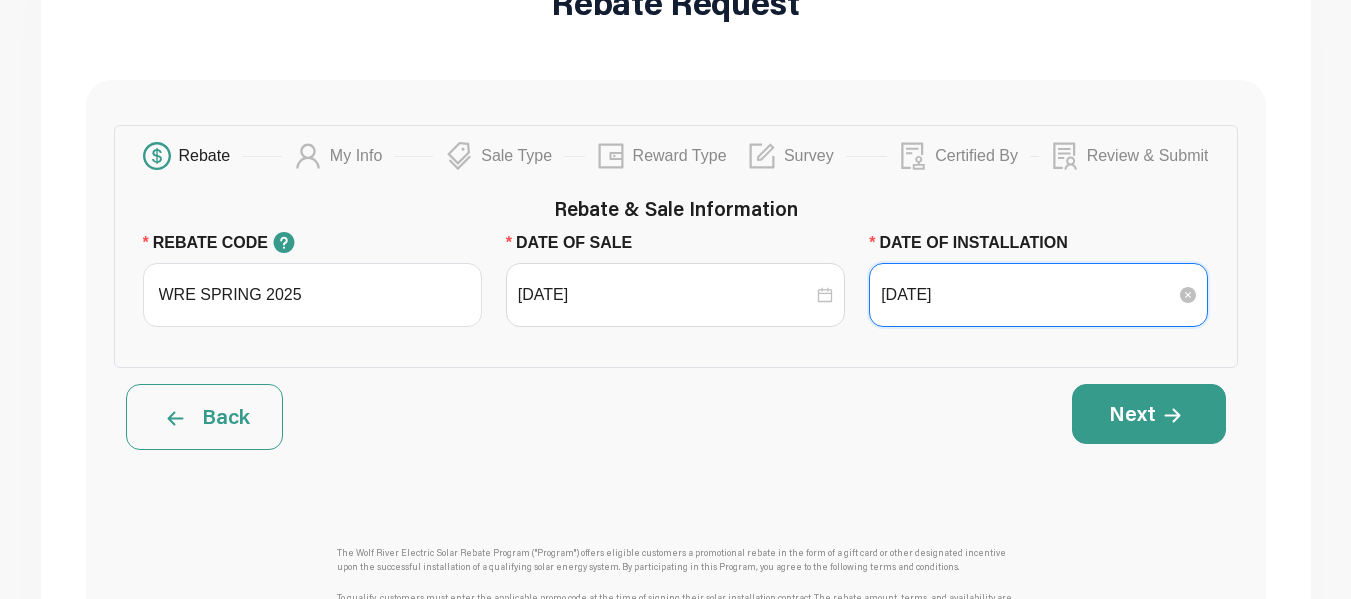 click on "[DATE]" at bounding box center [1028, 295] 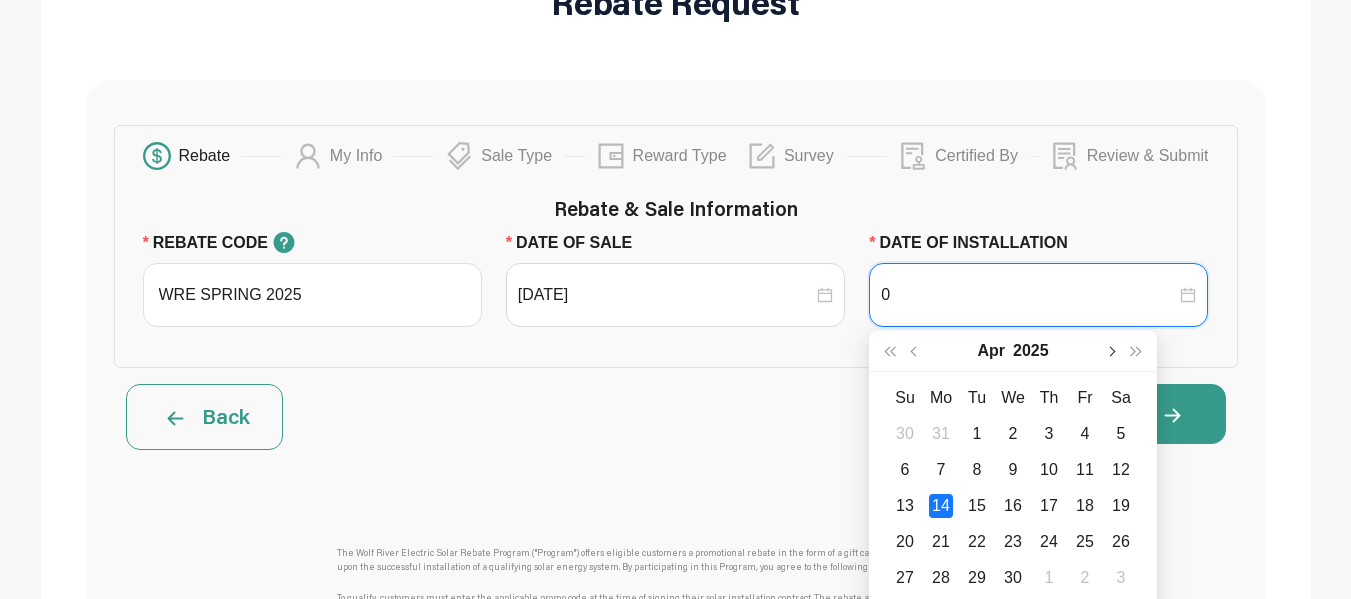 type on "0" 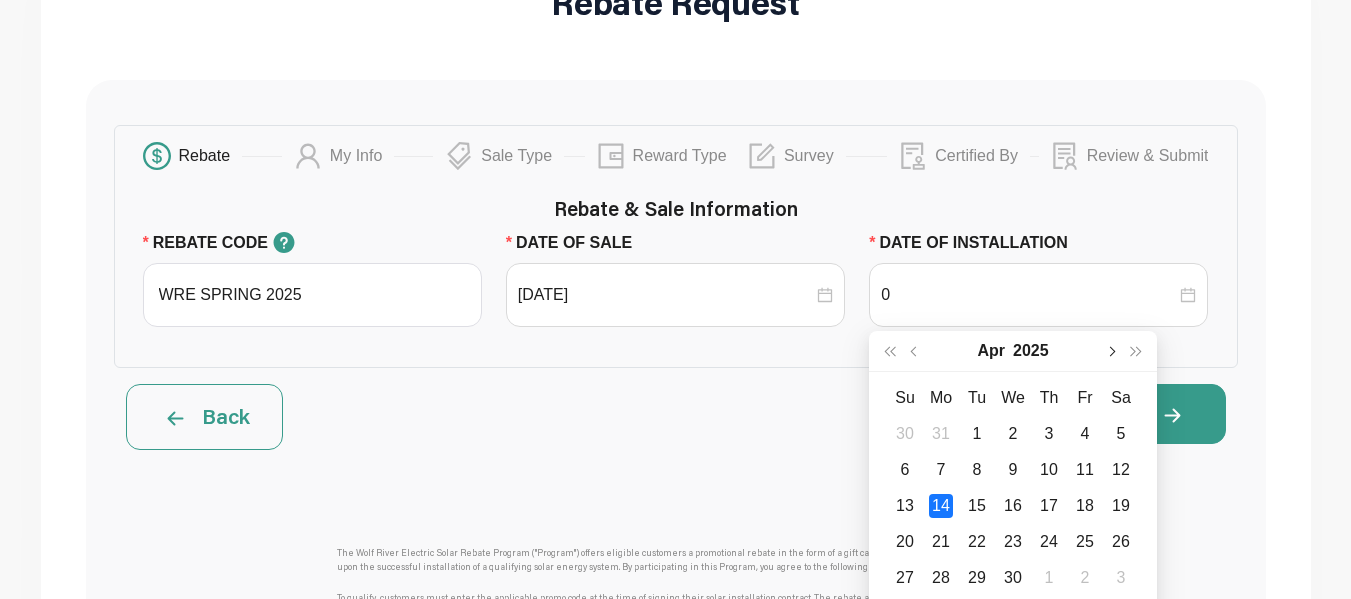 click at bounding box center (1111, 351) 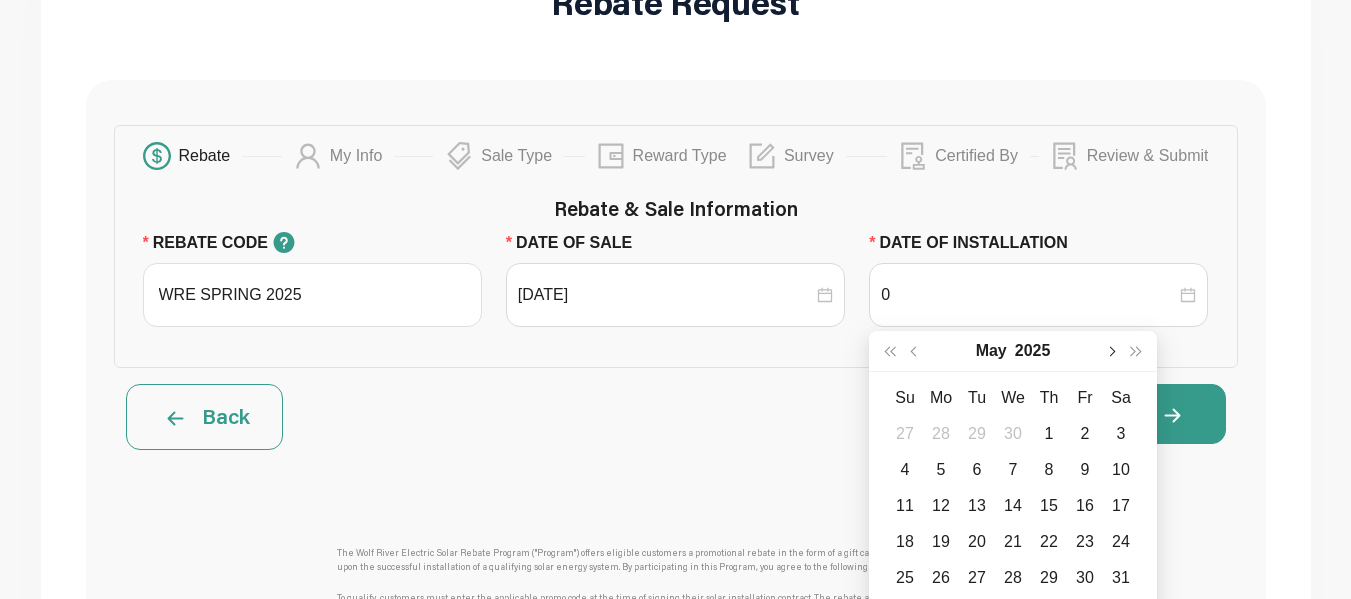 click at bounding box center (1111, 351) 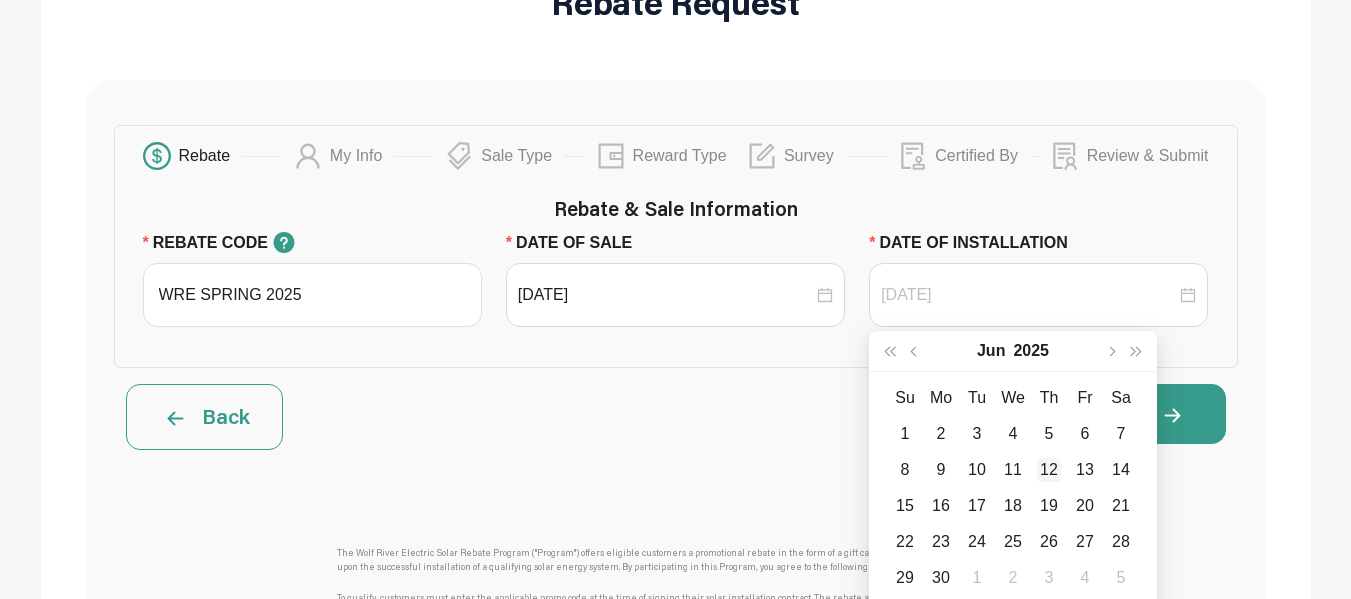click on "12" at bounding box center (1049, 470) 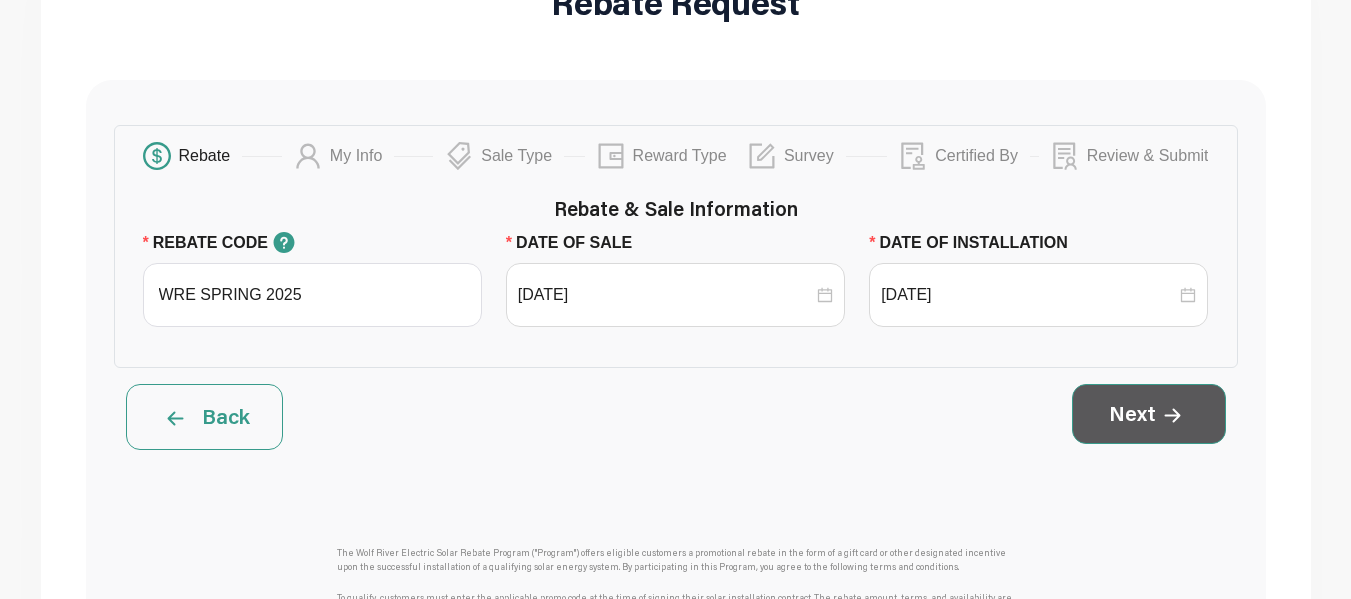 click on "Next" at bounding box center [1149, 414] 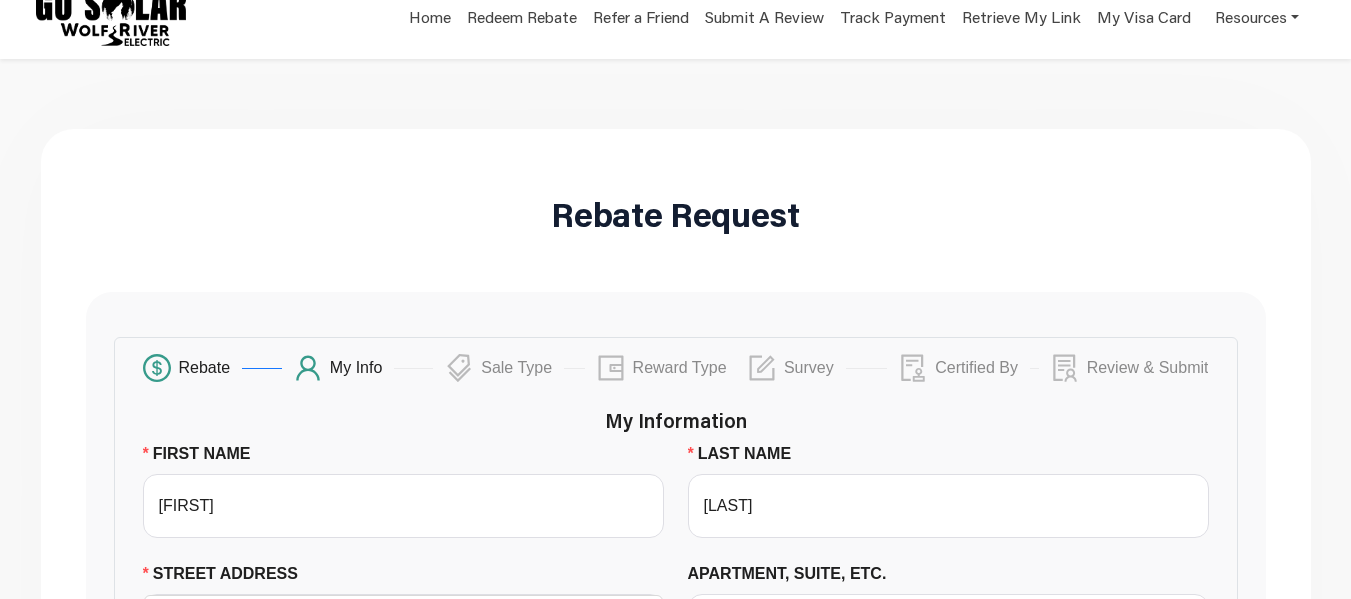 scroll, scrollTop: 0, scrollLeft: 0, axis: both 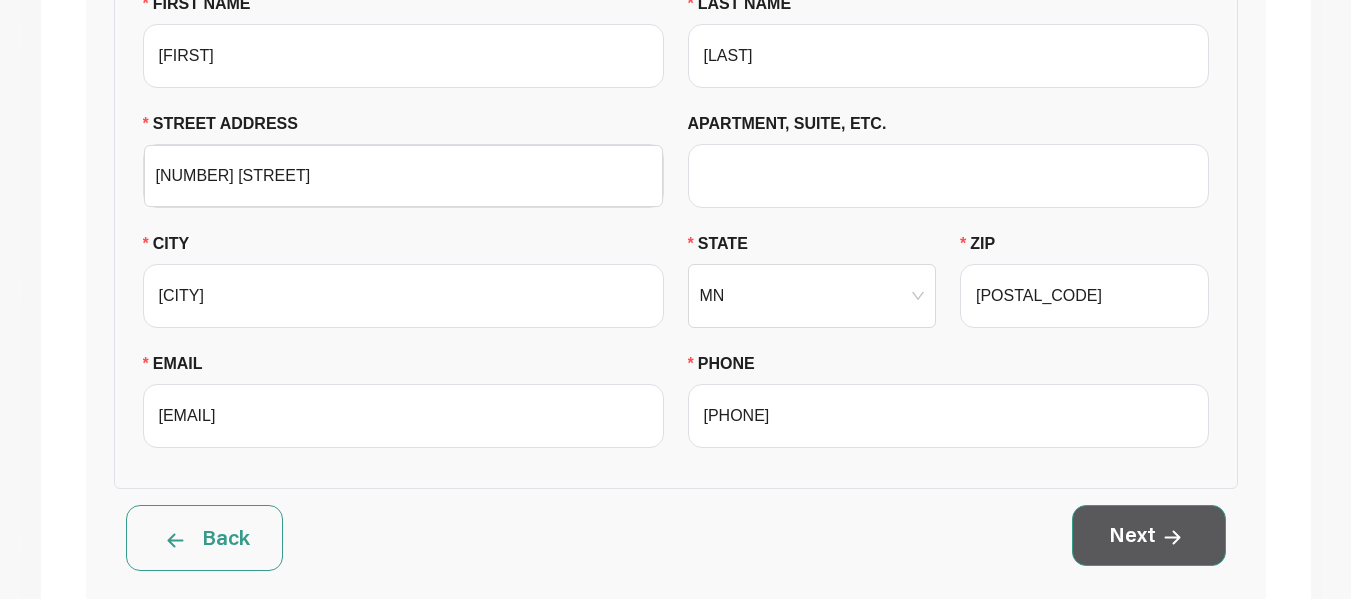 click on "Next" at bounding box center [1149, 535] 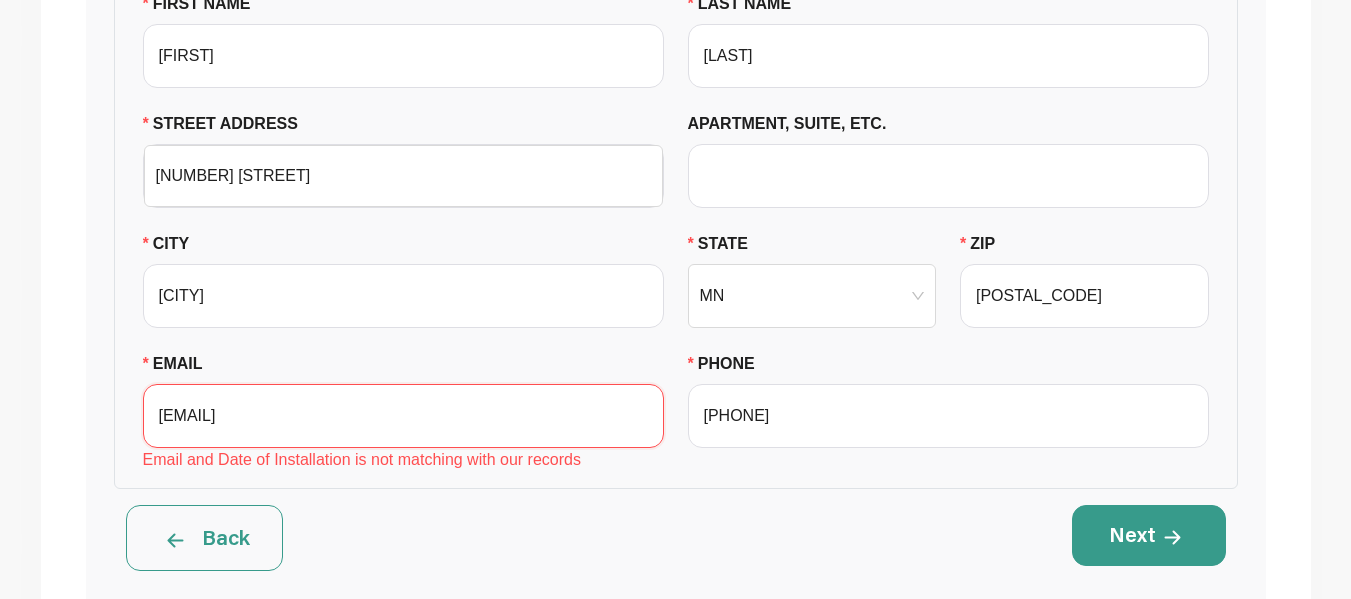 click on "[EMAIL]" at bounding box center [403, 416] 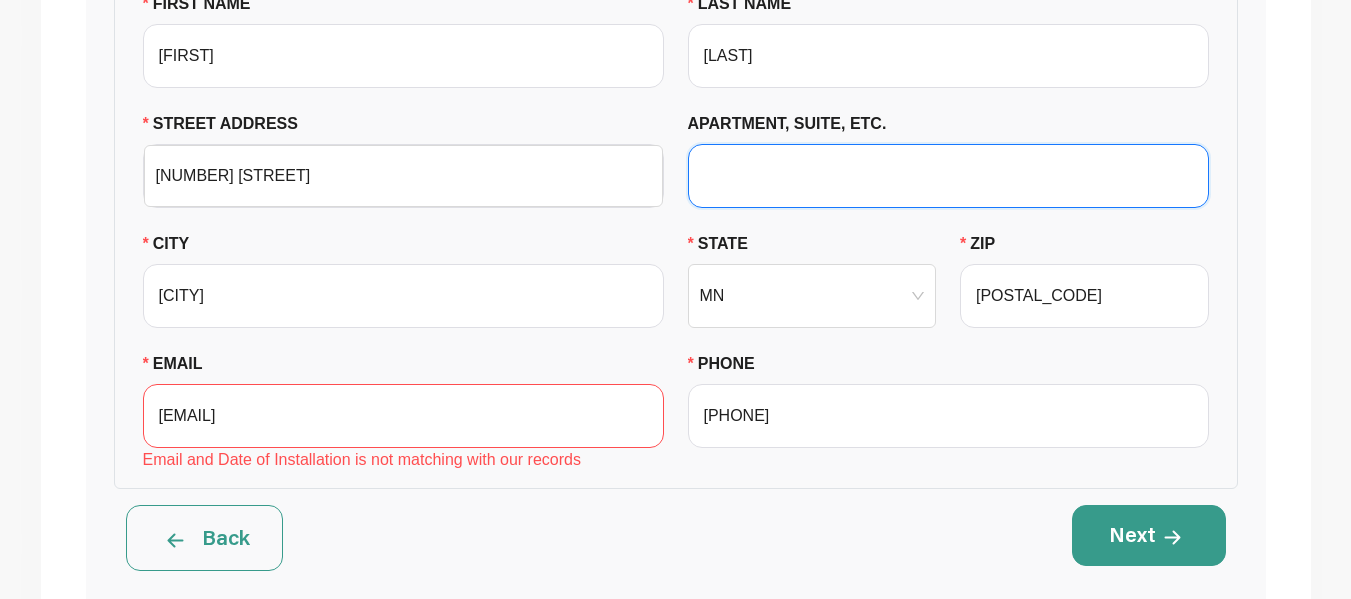 type on "Apt, suite, floor, etc." 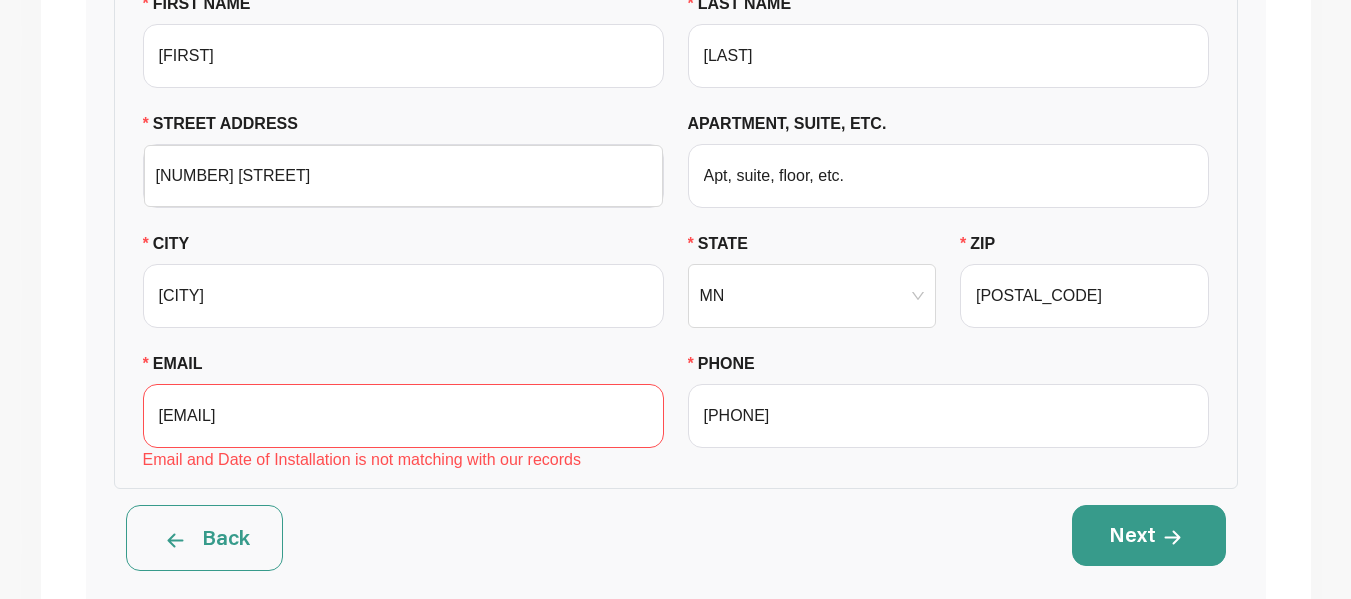 type on "MN" 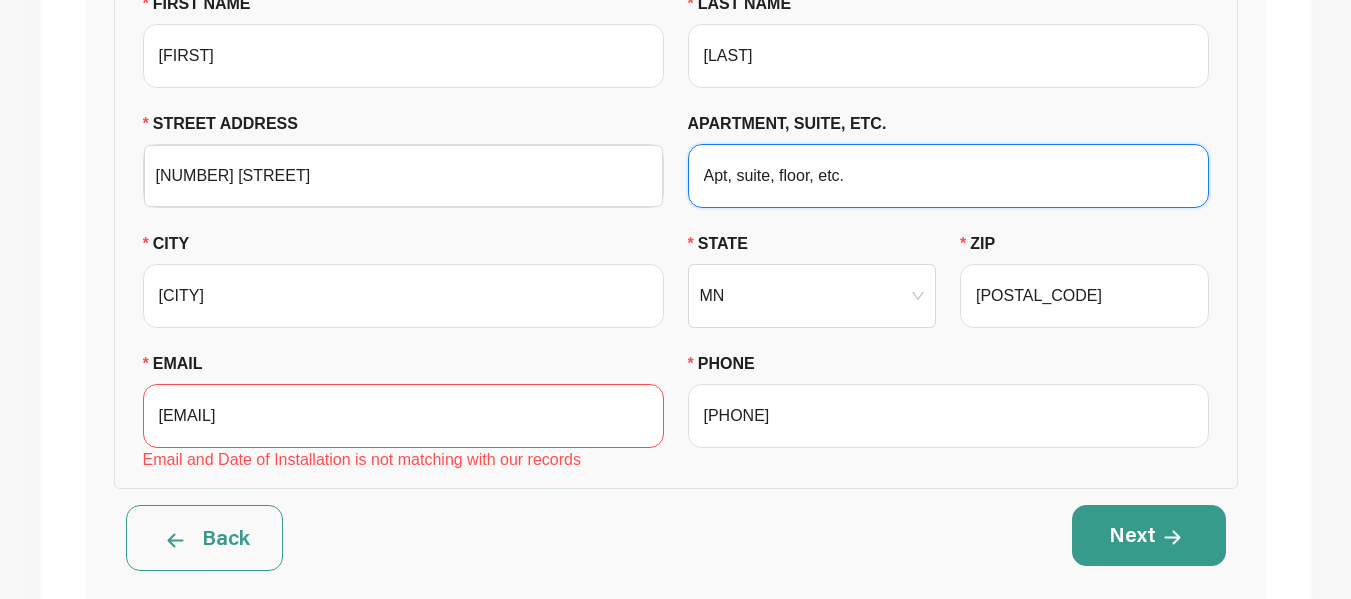 click on "Apt, suite, floor, etc." at bounding box center (948, 176) 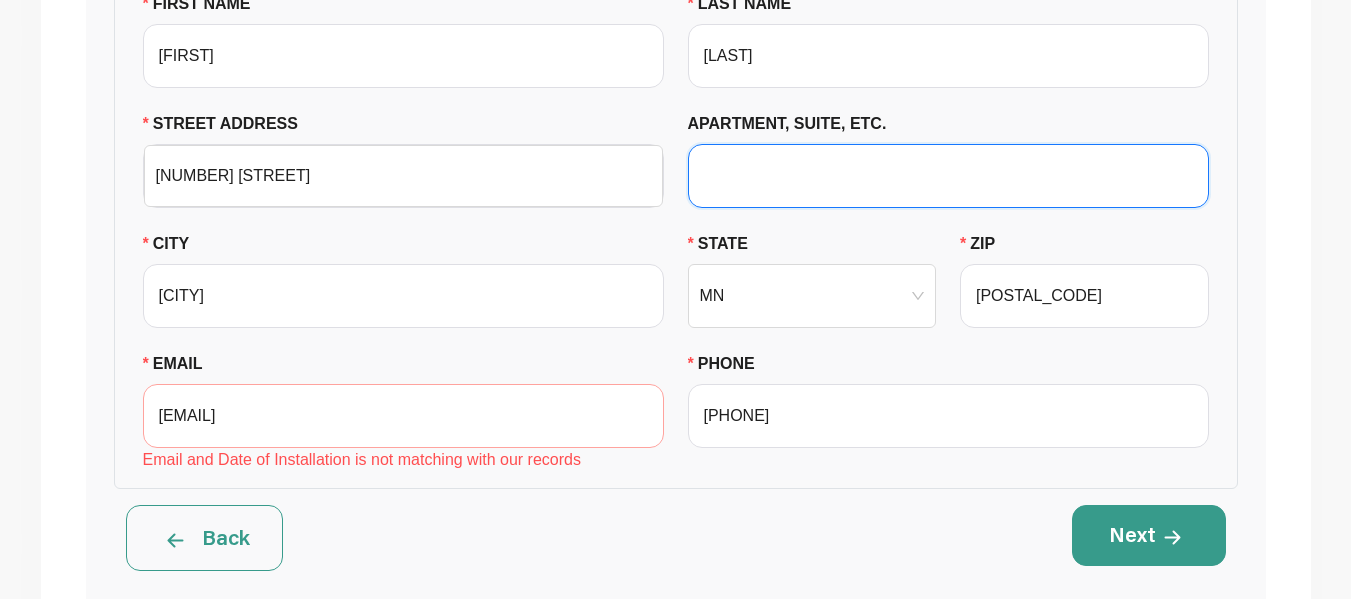 type 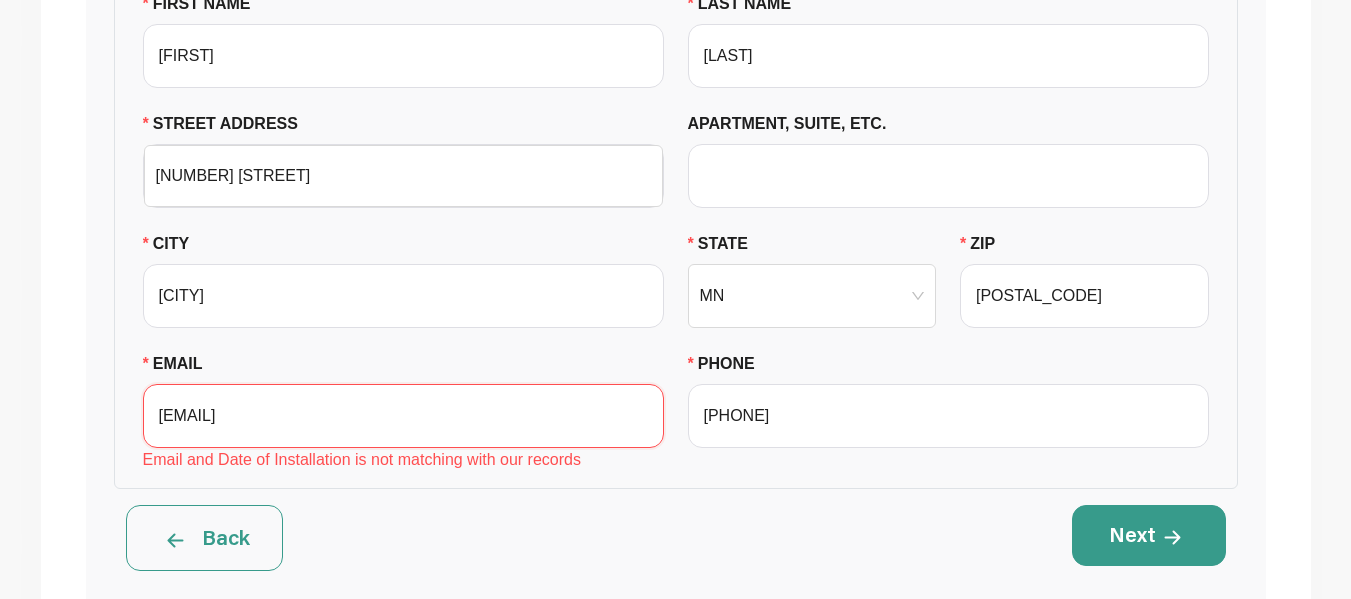click on "[EMAIL]" at bounding box center [403, 416] 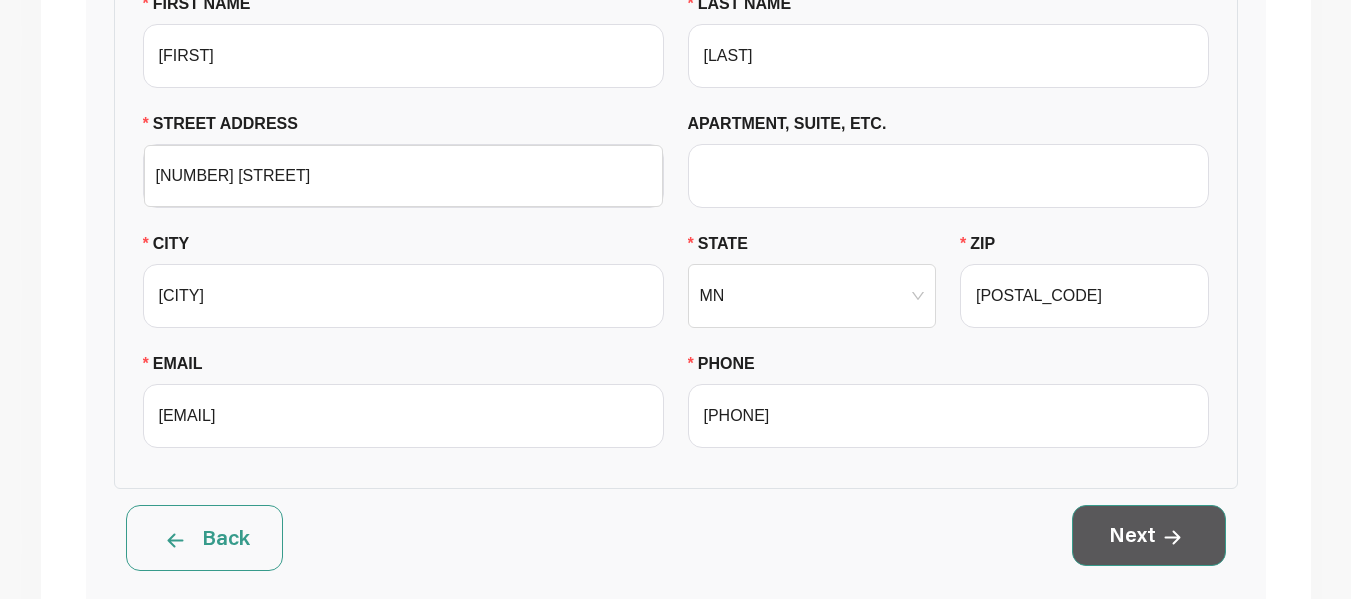 click on "Next" at bounding box center [1149, 535] 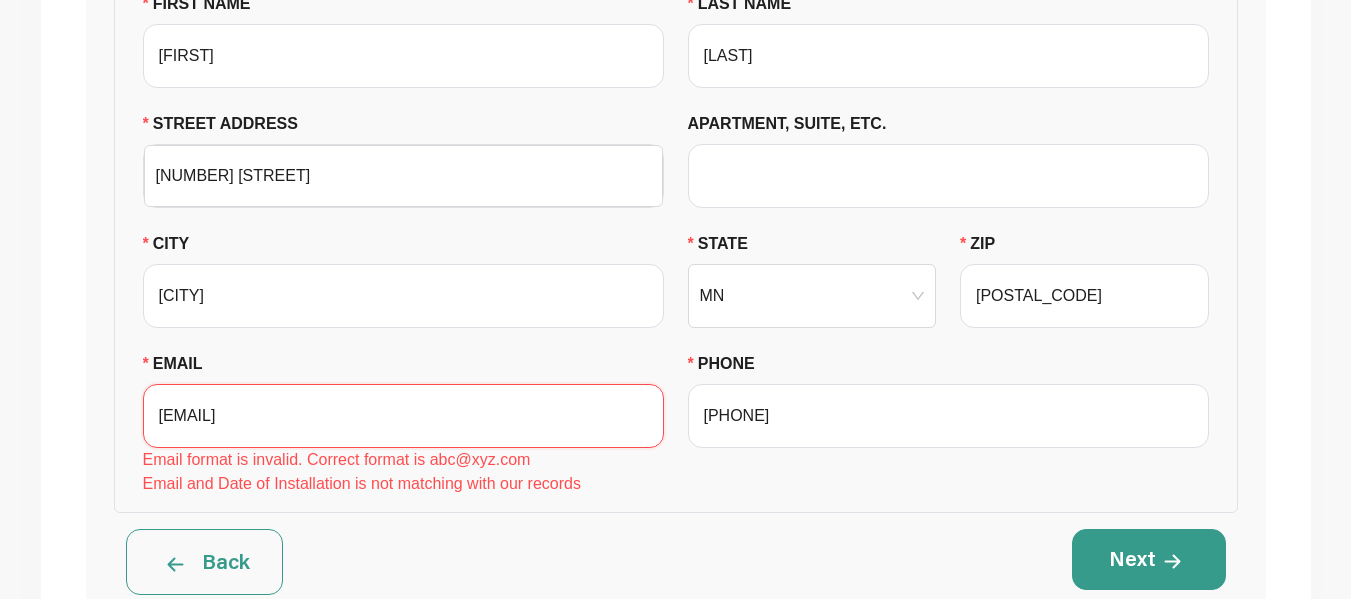 click on "[EMAIL]" at bounding box center (403, 416) 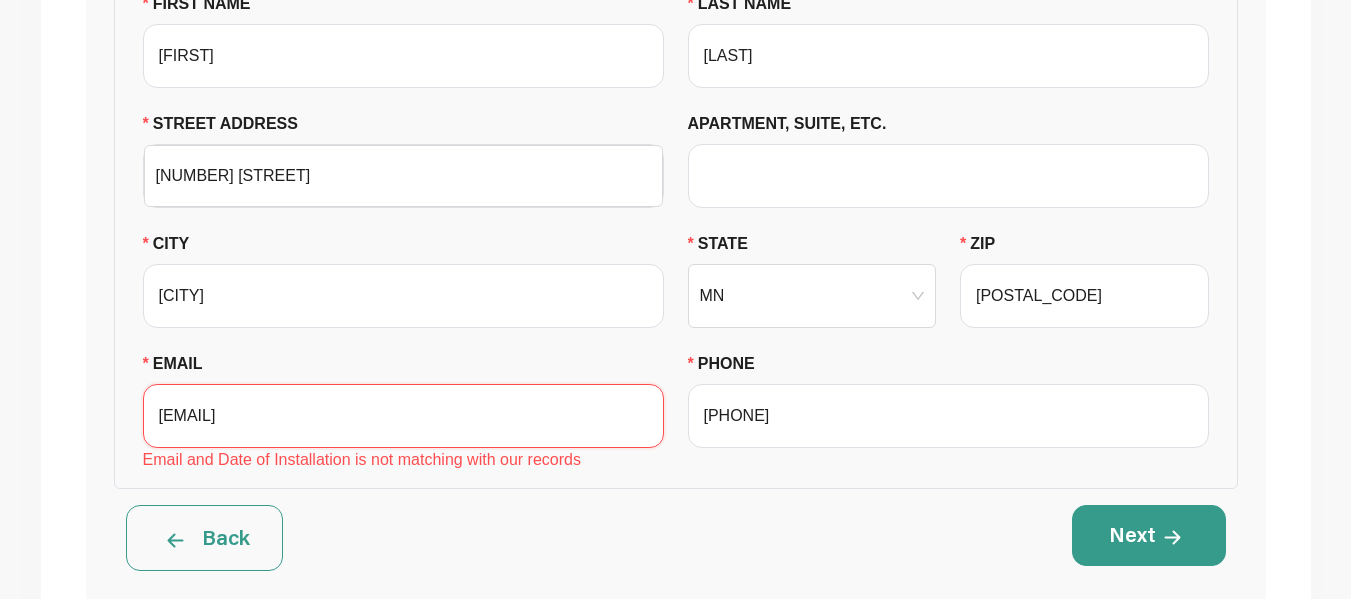 type on "[EMAIL]" 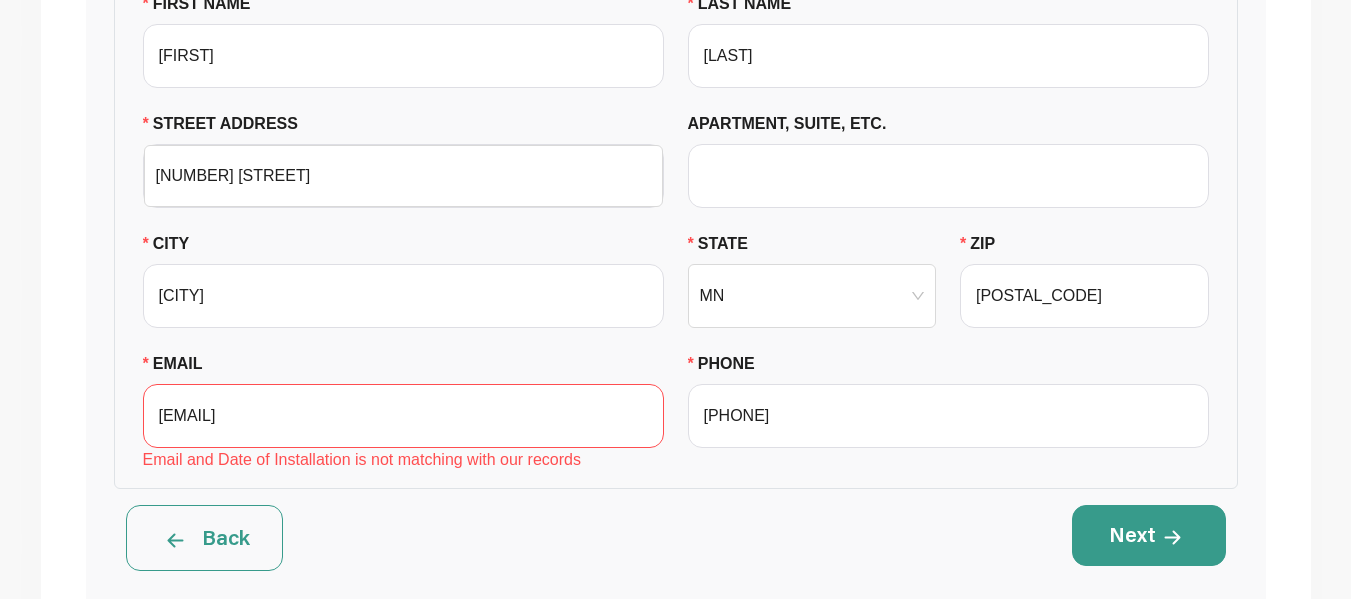 click on "Next" at bounding box center [957, 538] 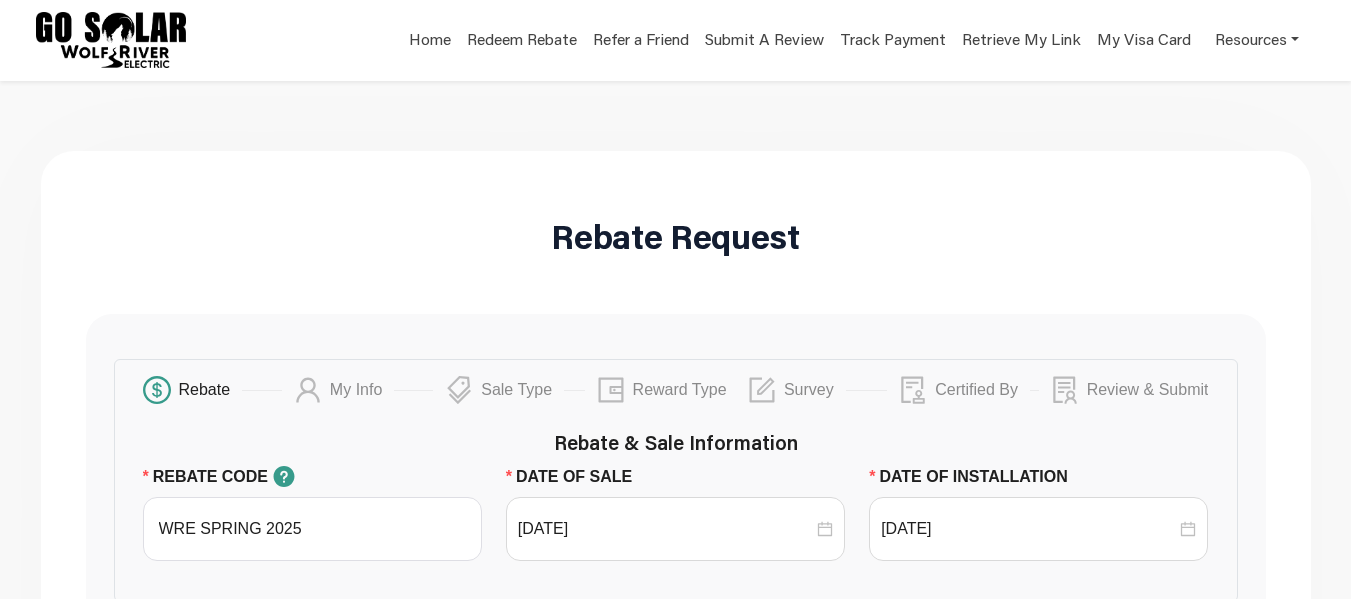 scroll, scrollTop: 0, scrollLeft: 0, axis: both 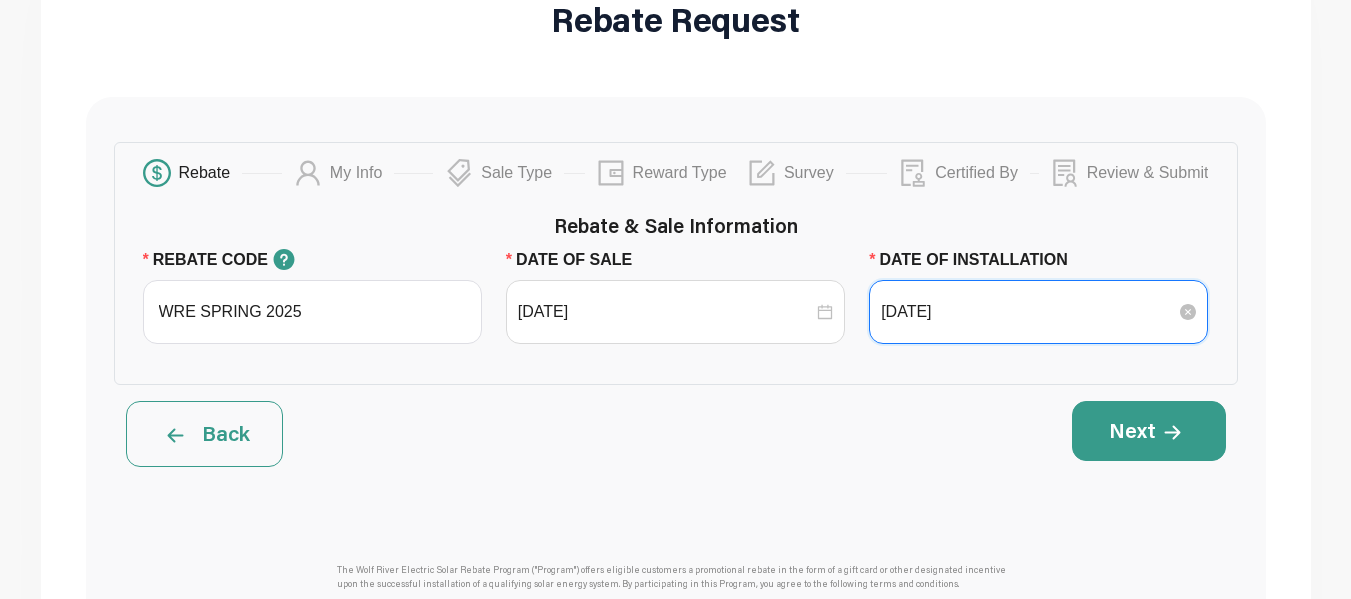 click on "[DATE]" at bounding box center (1028, 312) 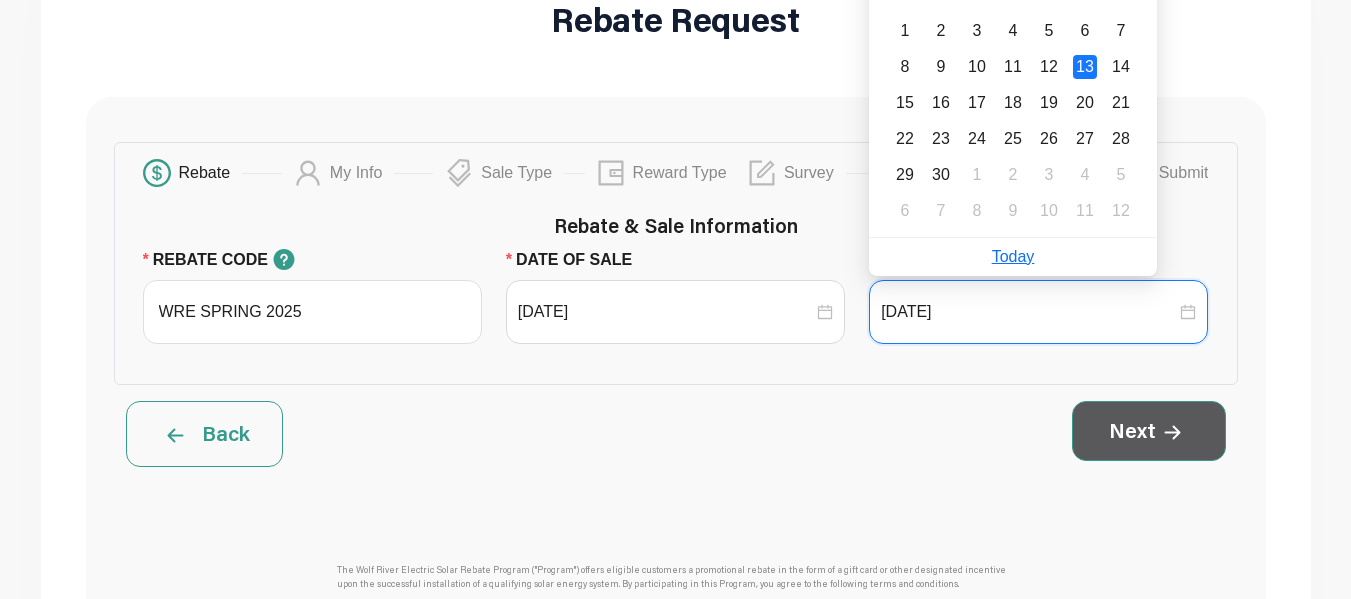 type on "[DATE]" 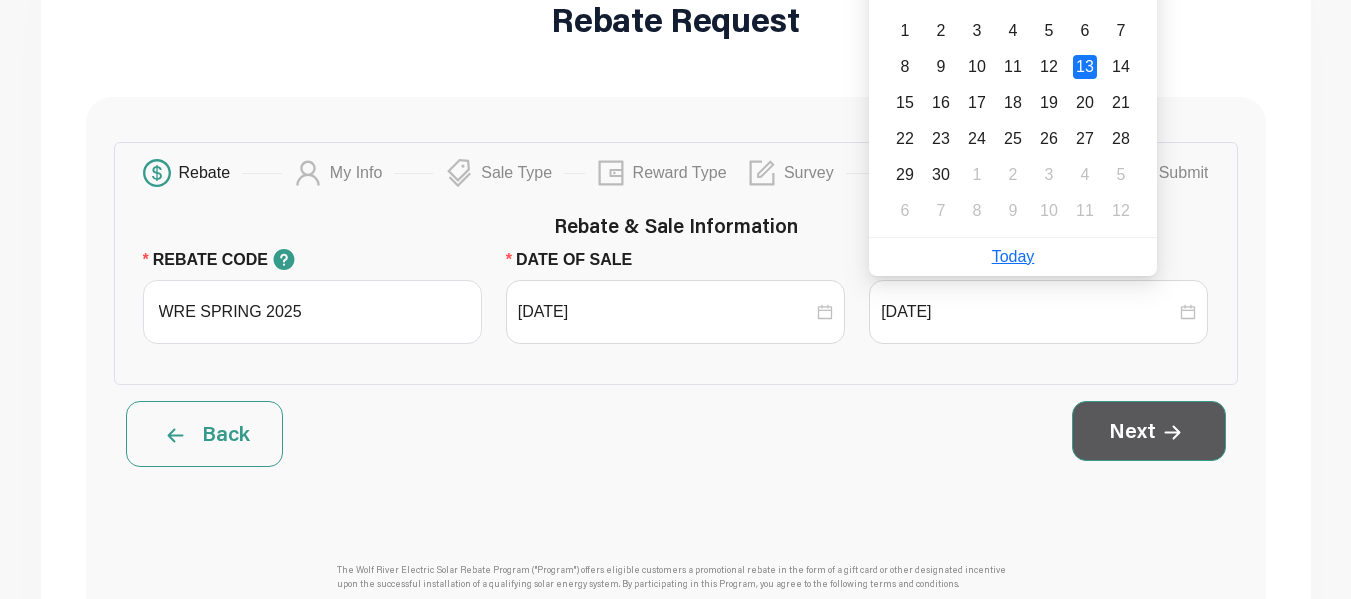 click on "Next" at bounding box center (1149, 431) 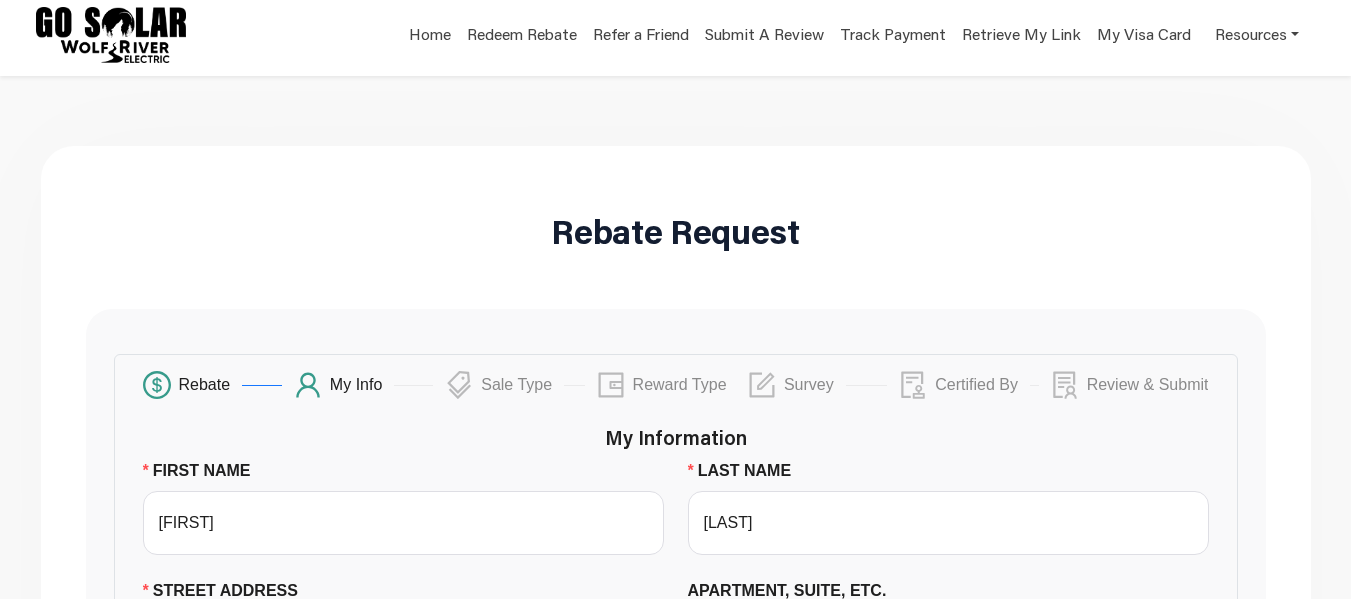 scroll, scrollTop: 0, scrollLeft: 0, axis: both 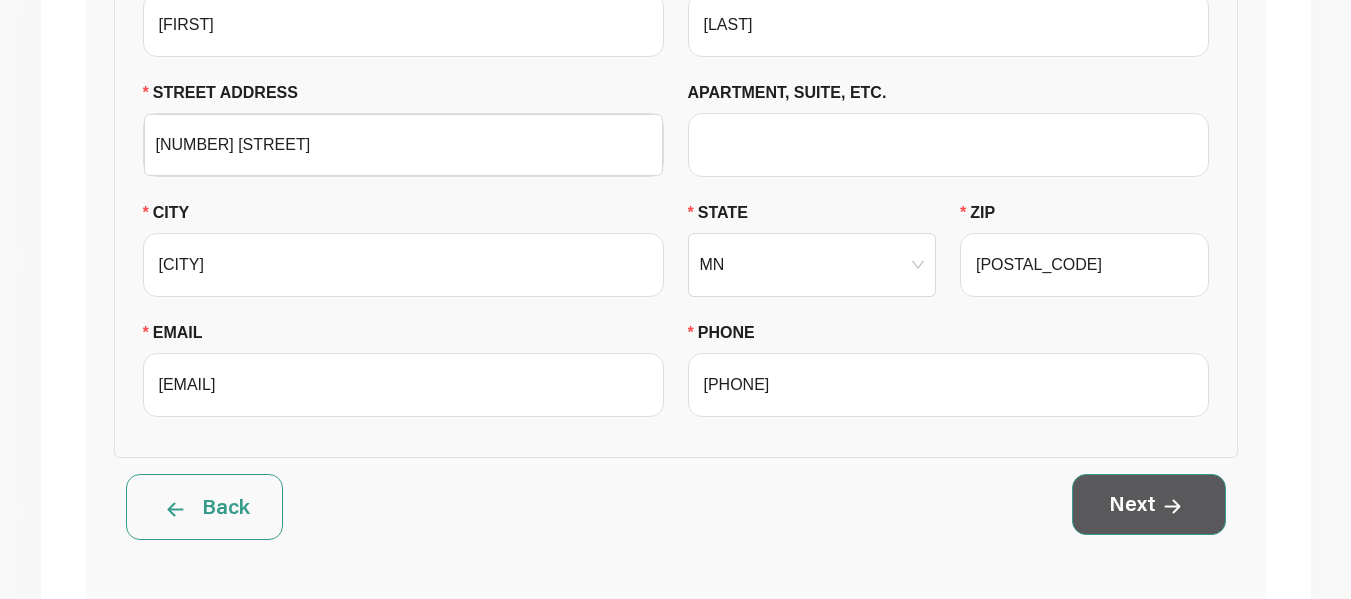 click on "Next" at bounding box center (1149, 504) 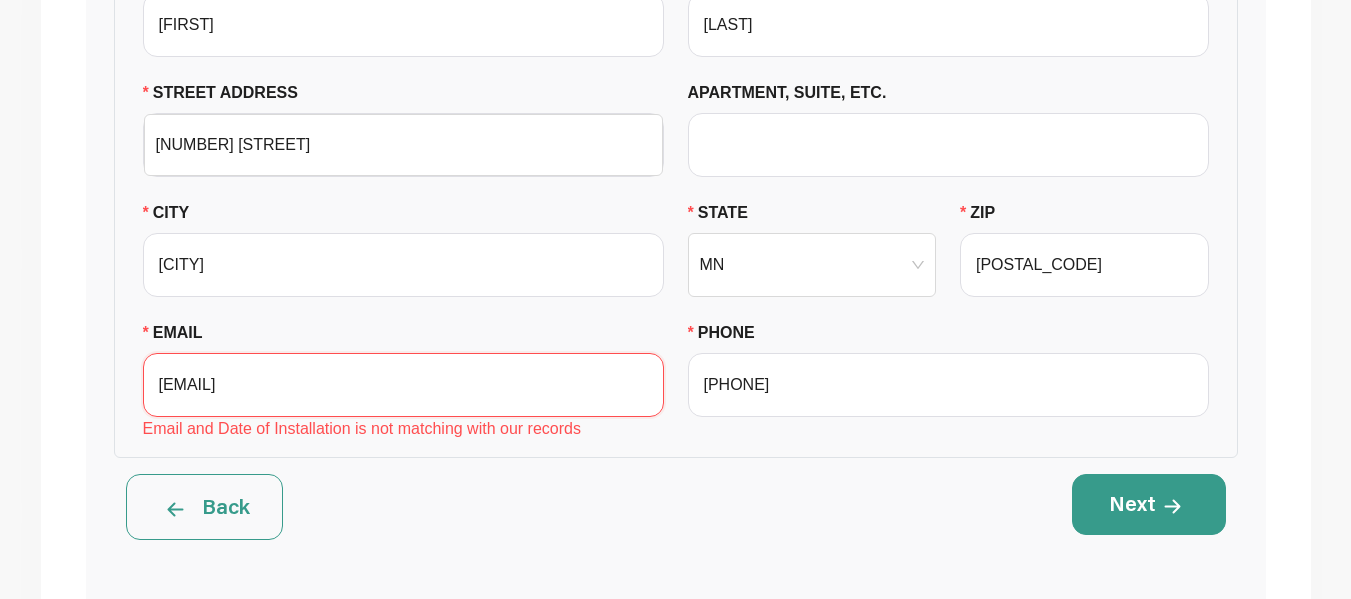 click on "[EMAIL]" at bounding box center [403, 385] 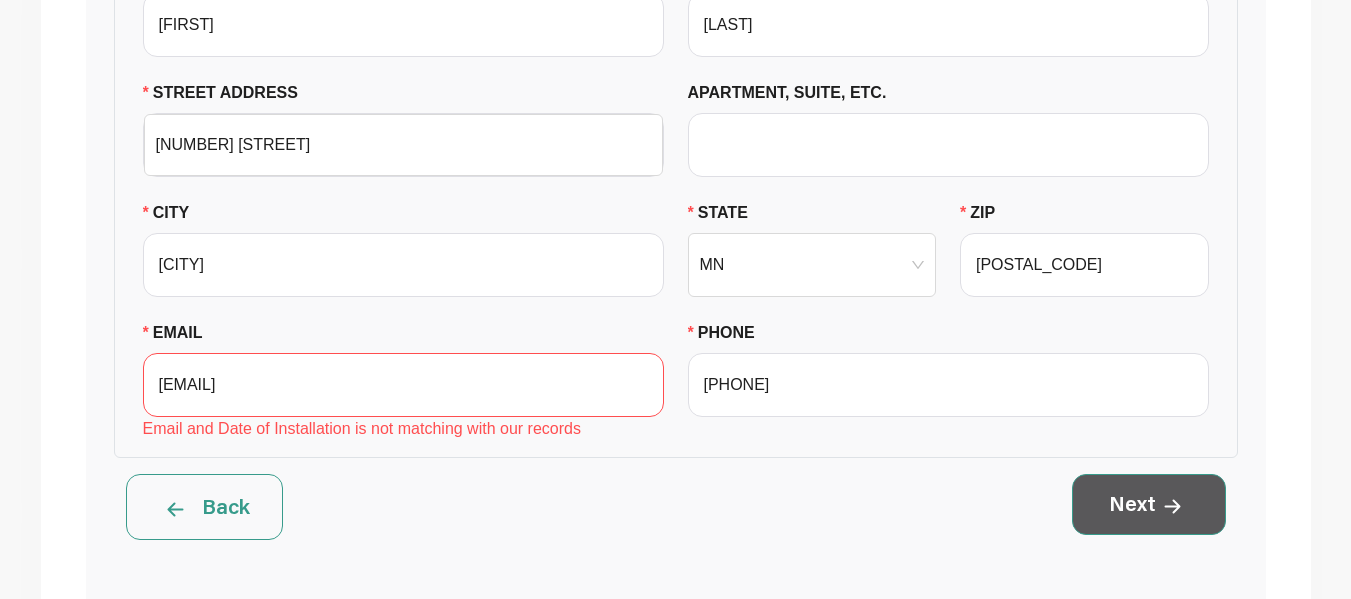 click on "Next" at bounding box center (1149, 504) 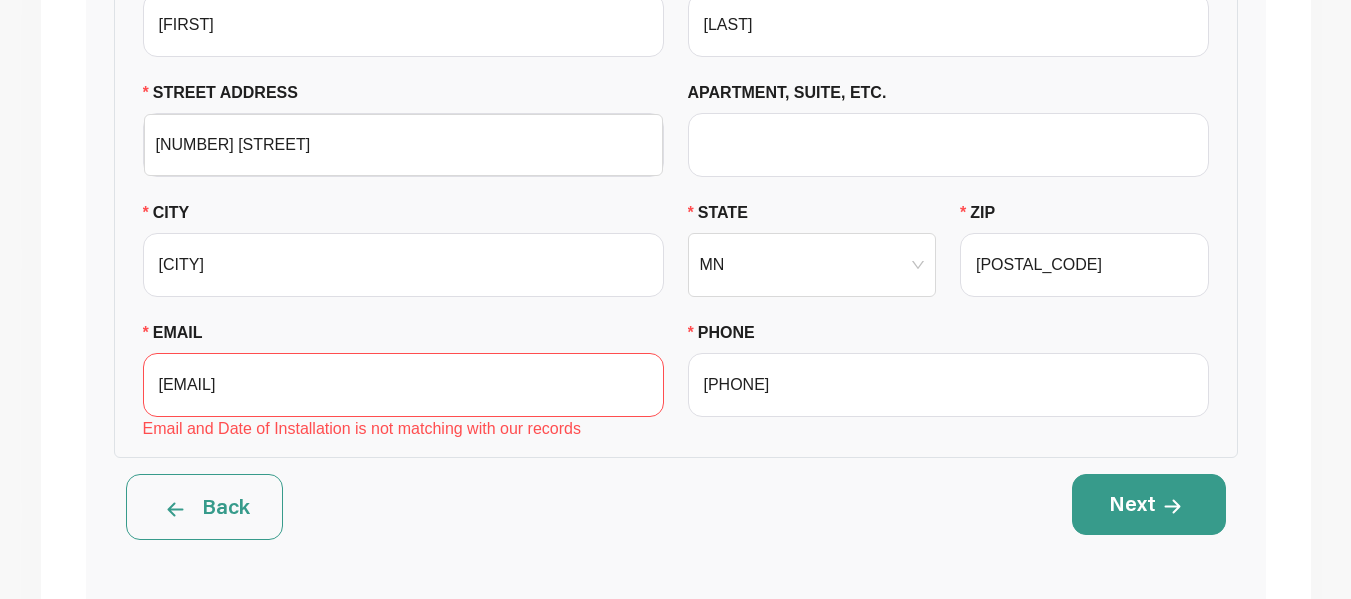 click on "Back" at bounding box center [204, 507] 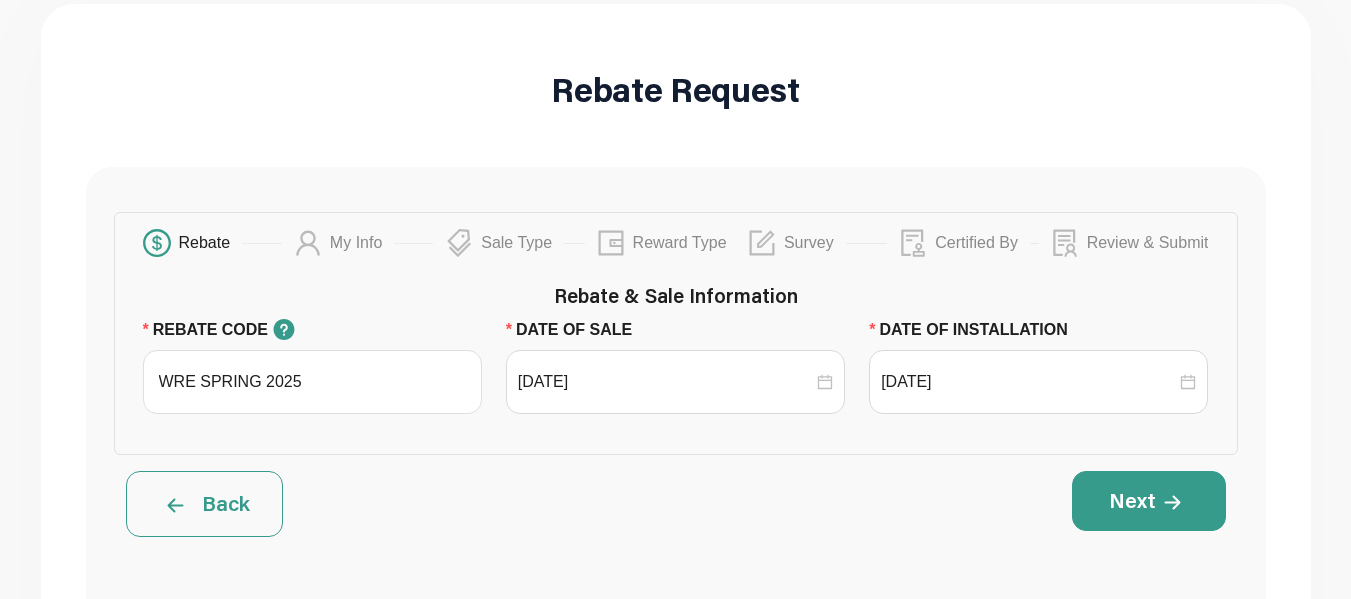 scroll, scrollTop: 0, scrollLeft: 0, axis: both 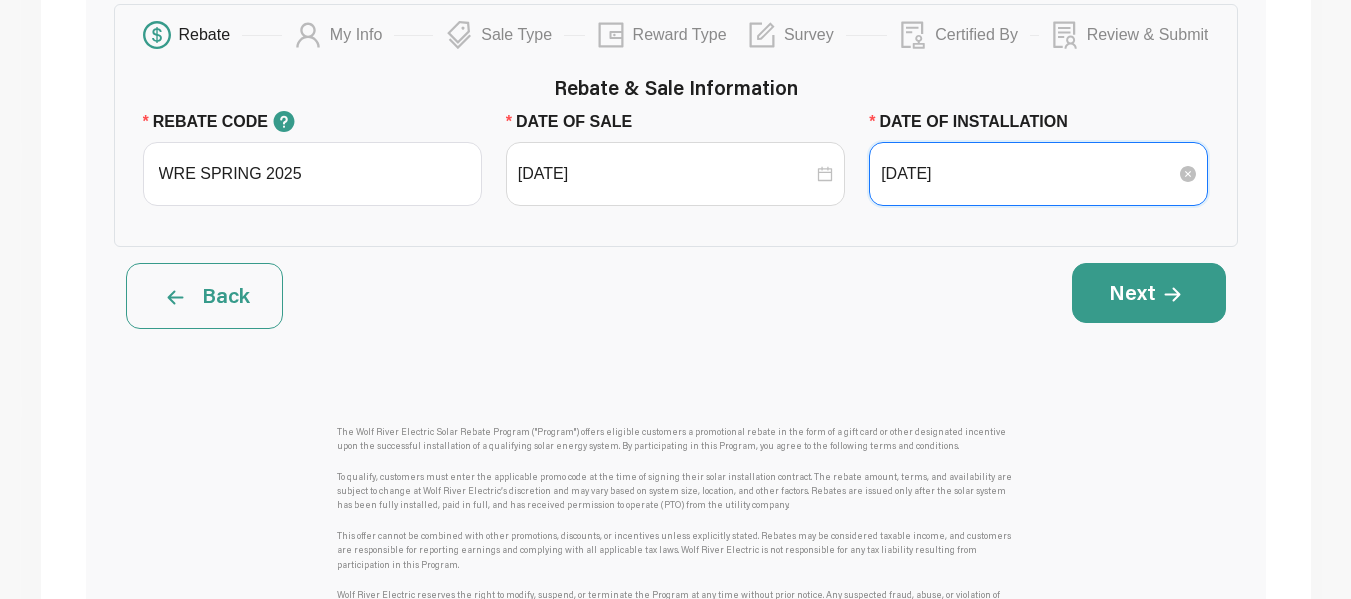 click on "[DATE]" at bounding box center [1028, 174] 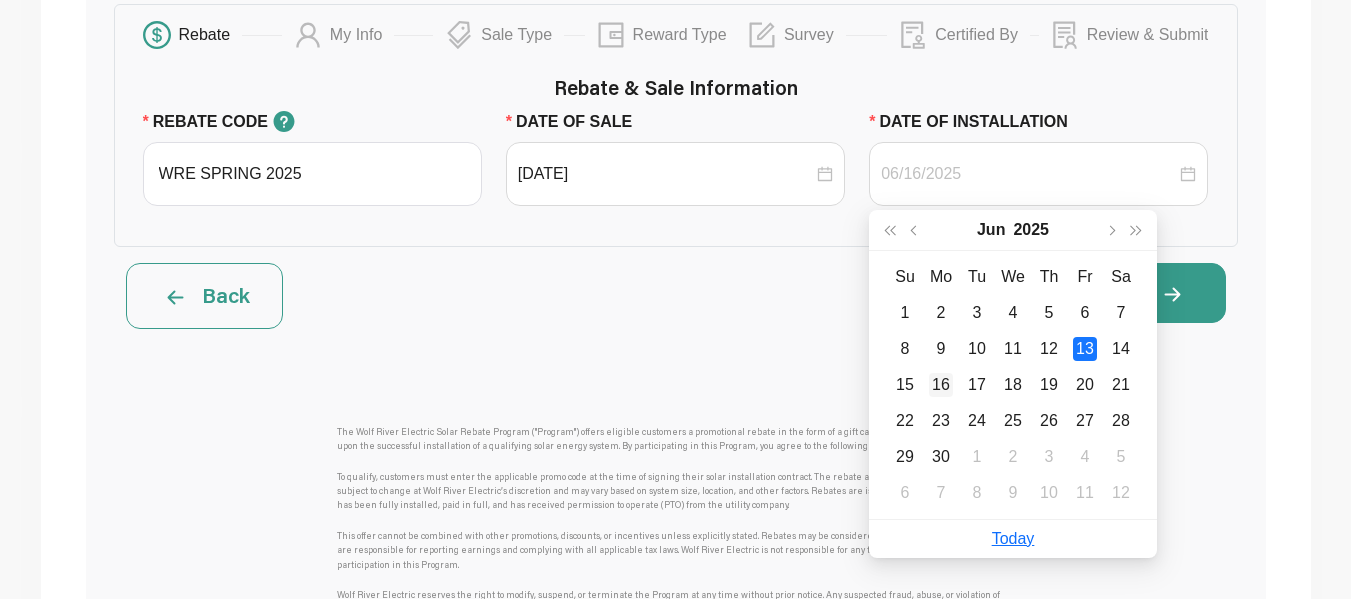 click on "16" at bounding box center (941, 385) 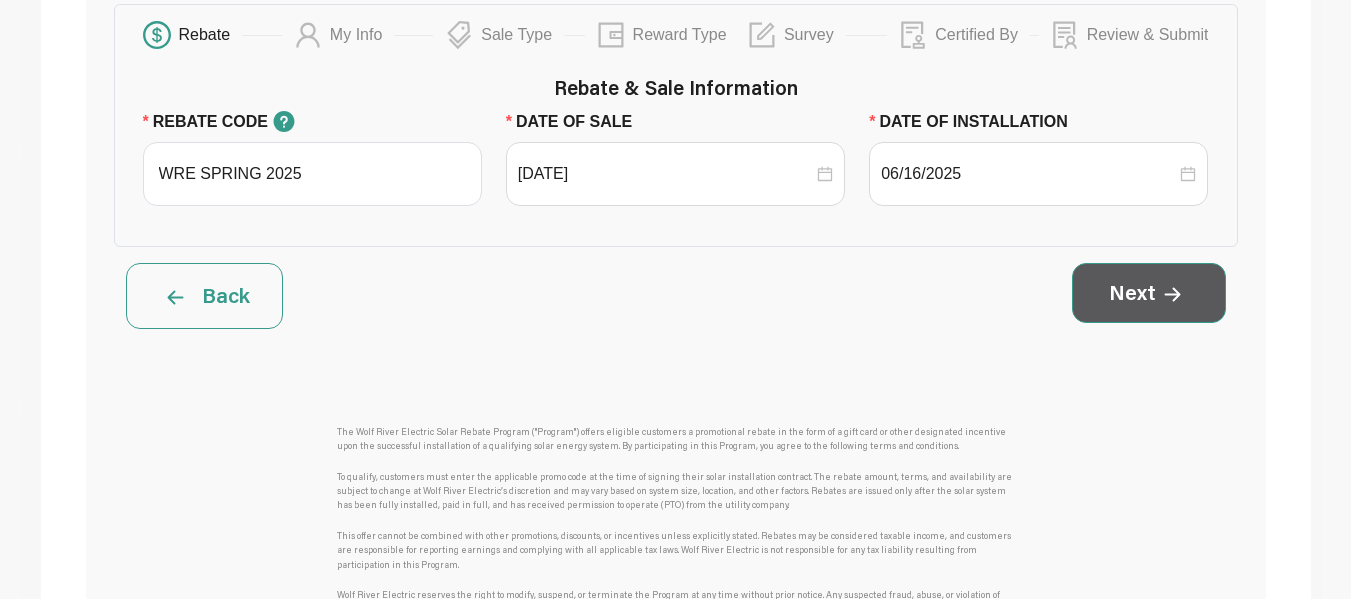 click on "Next" at bounding box center [1149, 293] 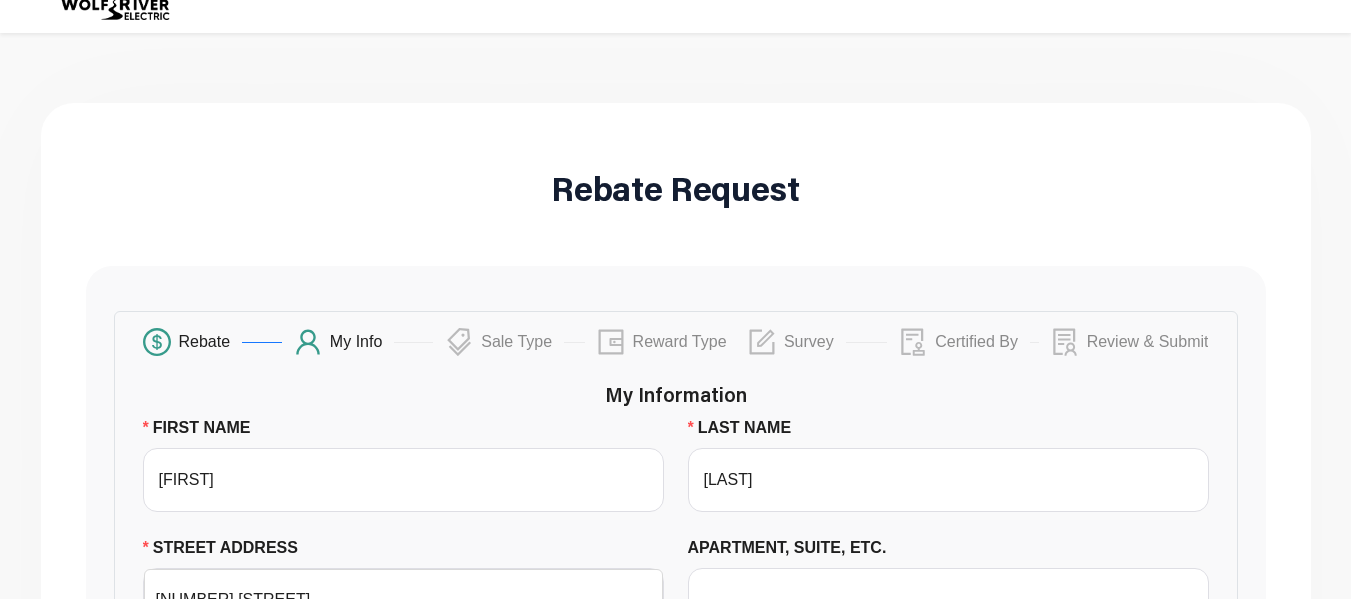 scroll, scrollTop: 0, scrollLeft: 0, axis: both 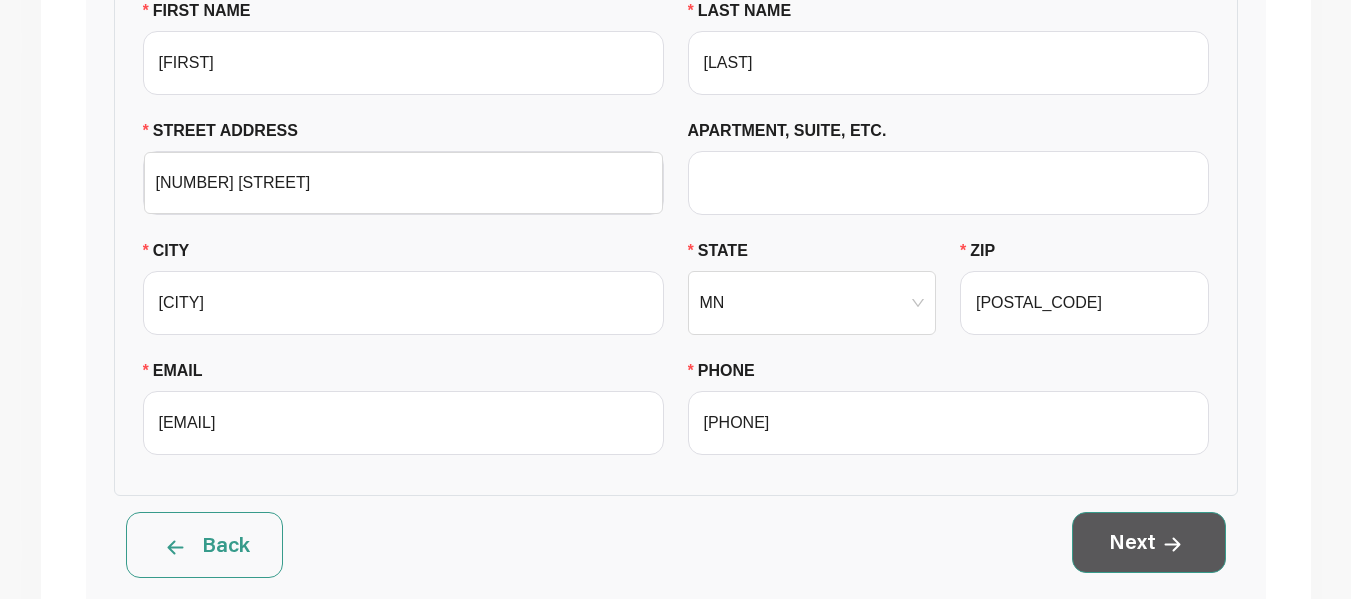 click on "Next" at bounding box center [1149, 542] 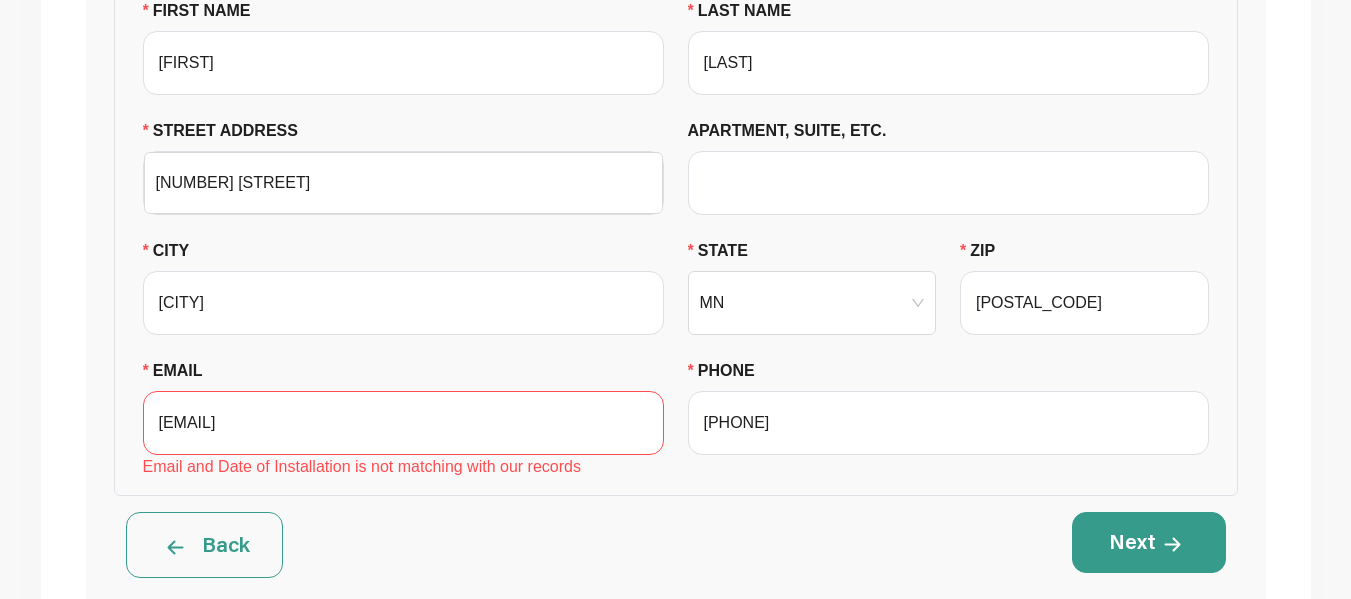 click on "Back" at bounding box center (204, 545) 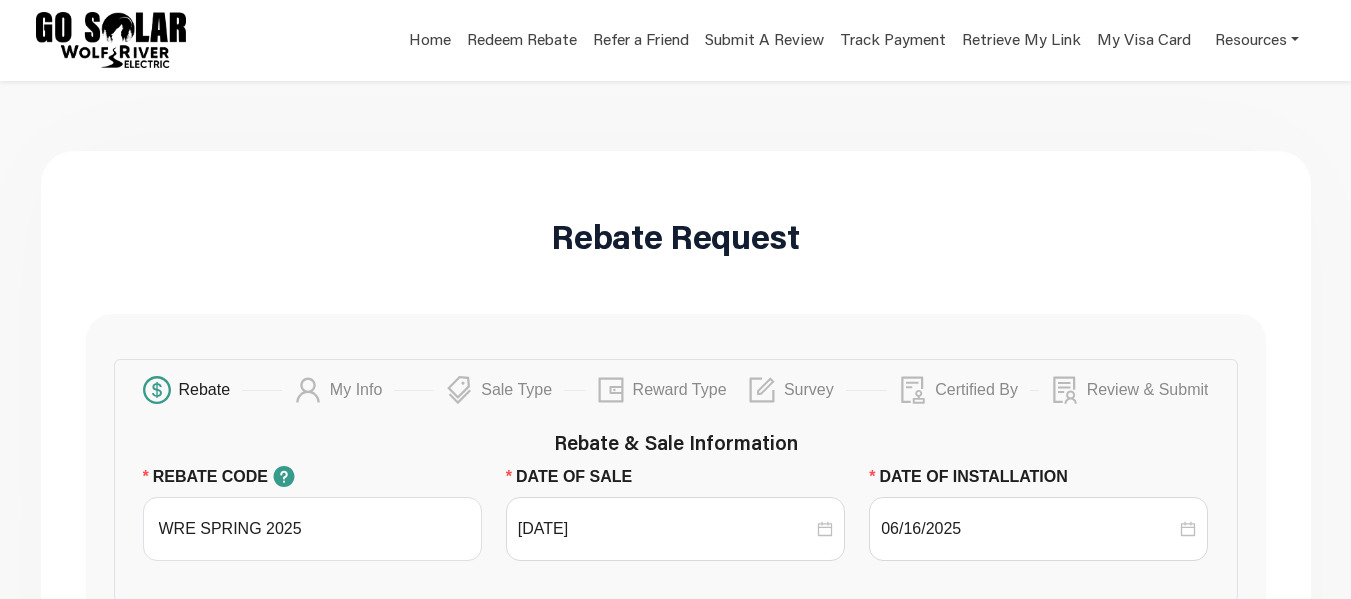 scroll, scrollTop: 0, scrollLeft: 0, axis: both 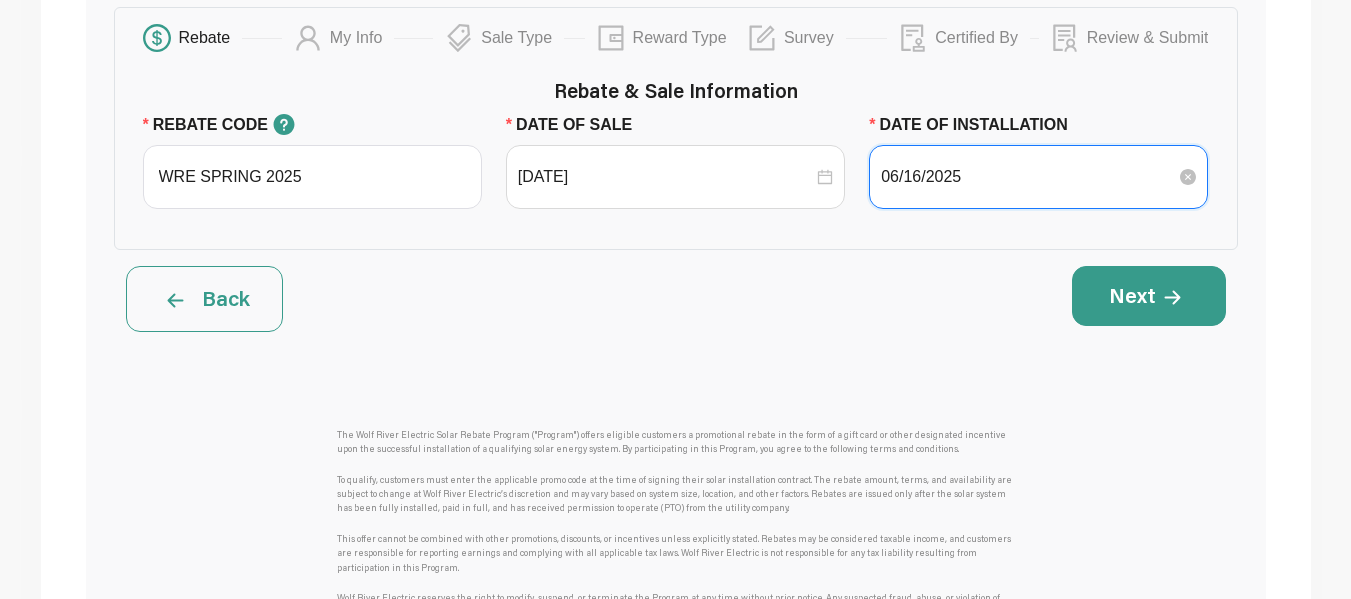 click on "06/16/2025" at bounding box center (1028, 177) 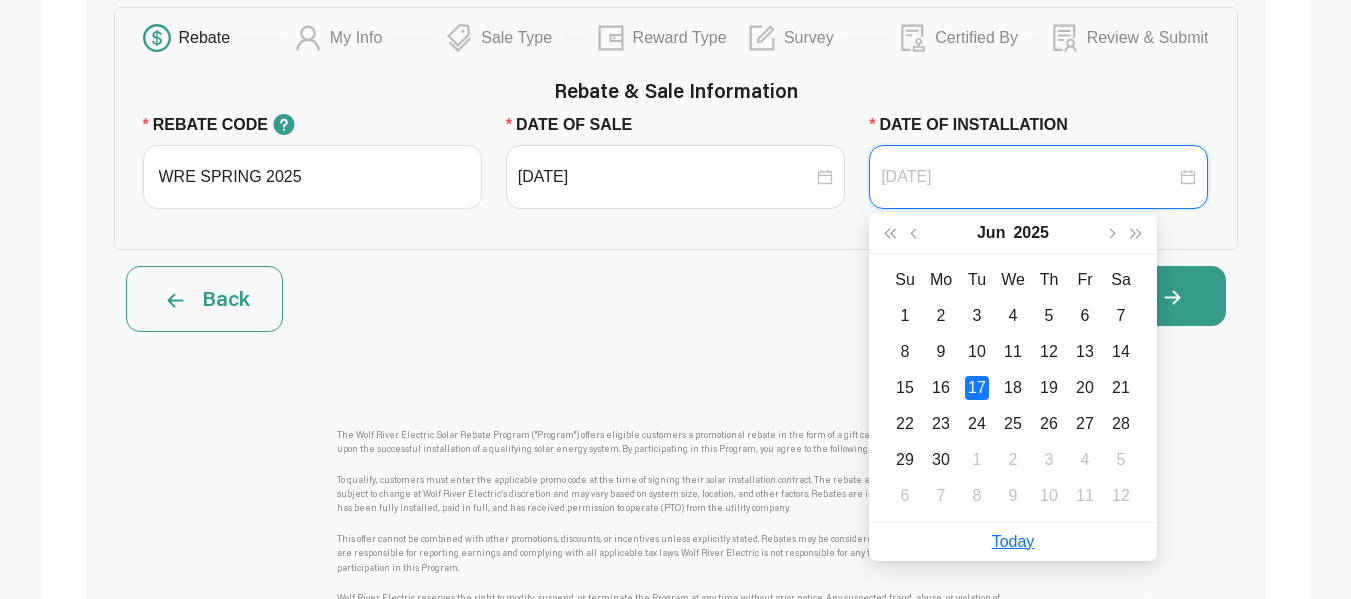 type on "[DATE]" 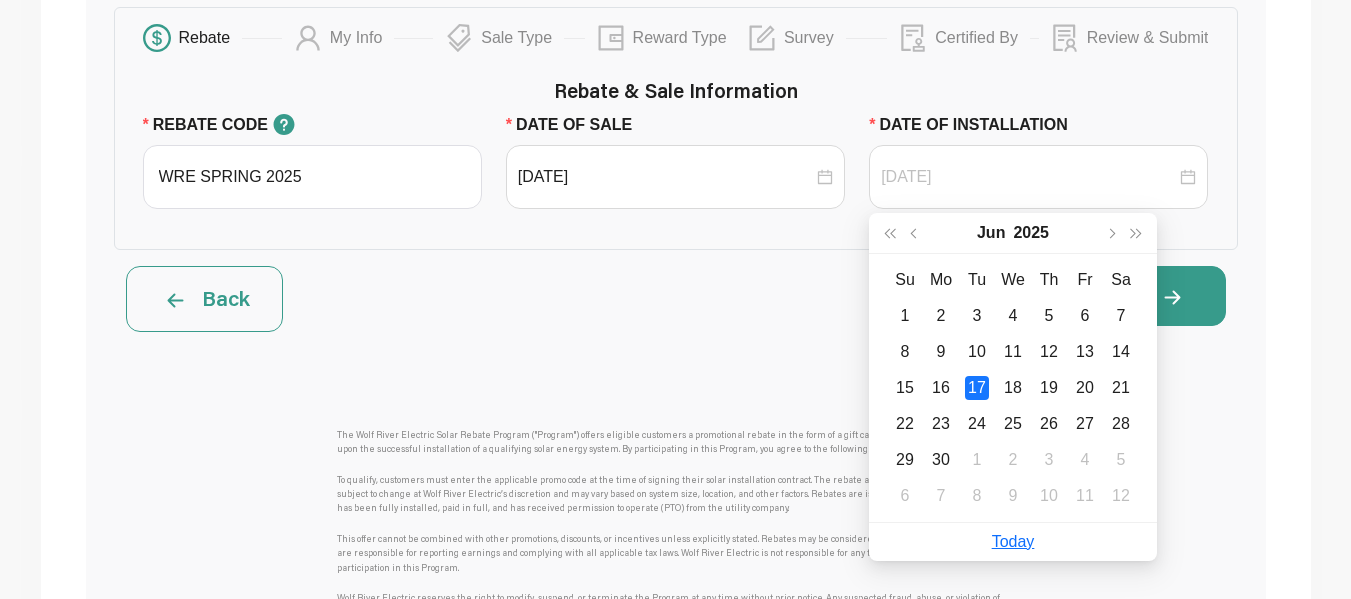 click on "17" at bounding box center (977, 388) 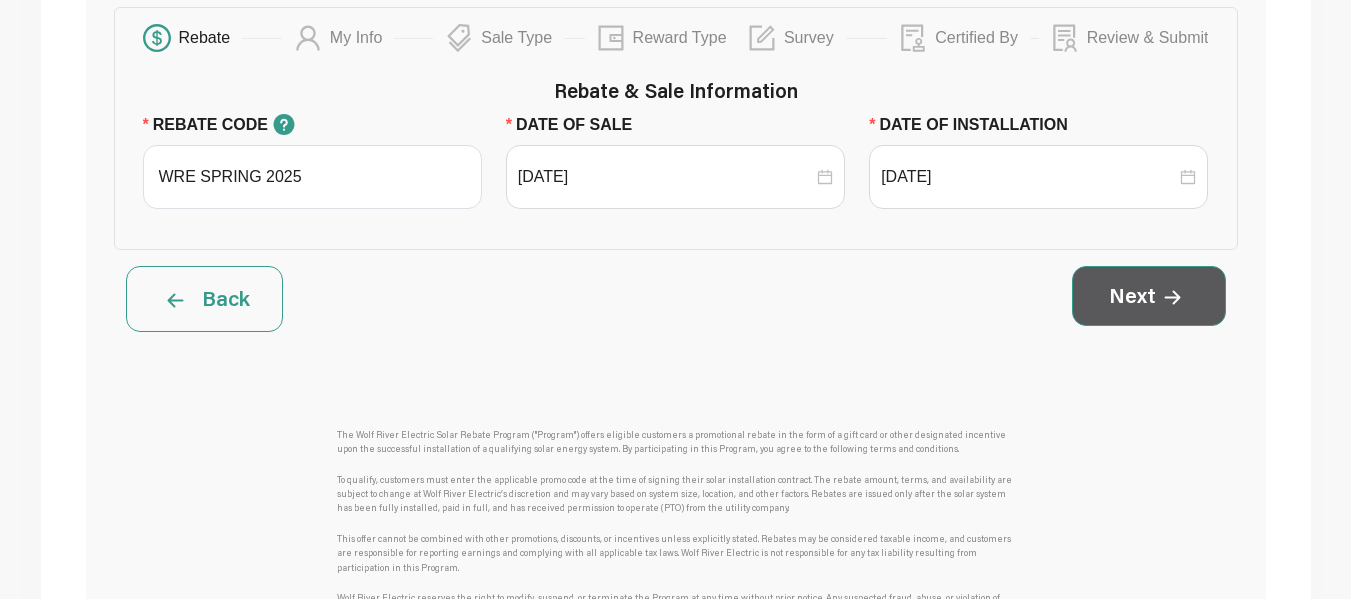 click on "Next" at bounding box center [1149, 296] 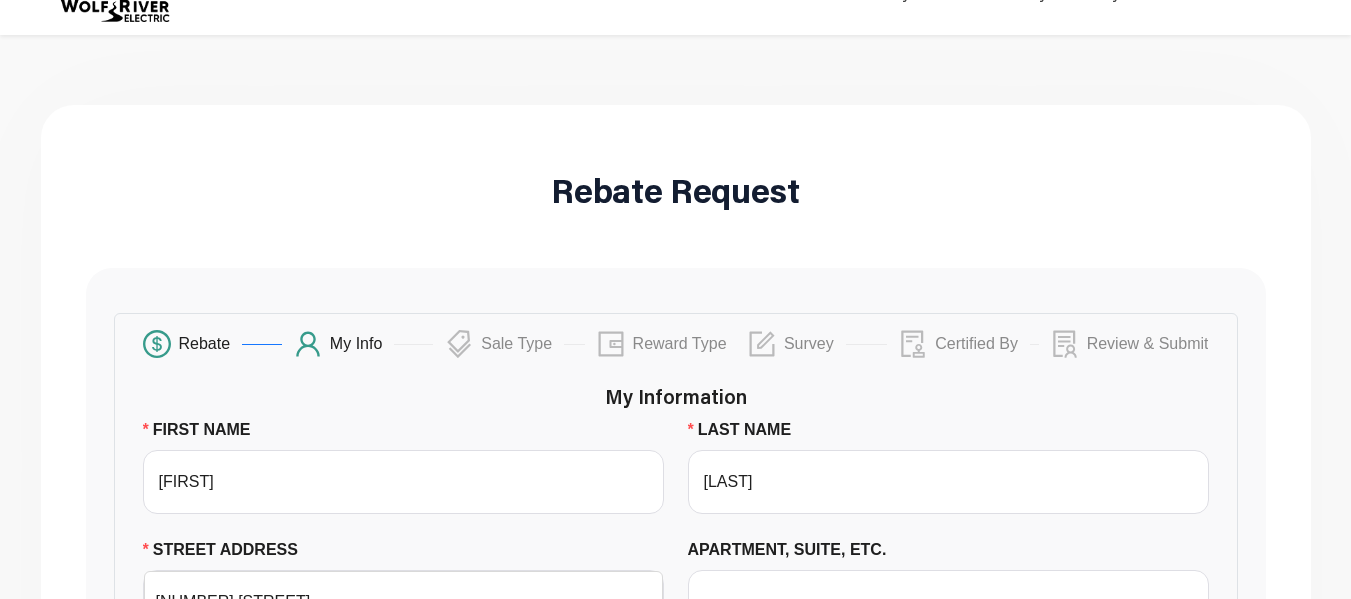 scroll, scrollTop: 0, scrollLeft: 0, axis: both 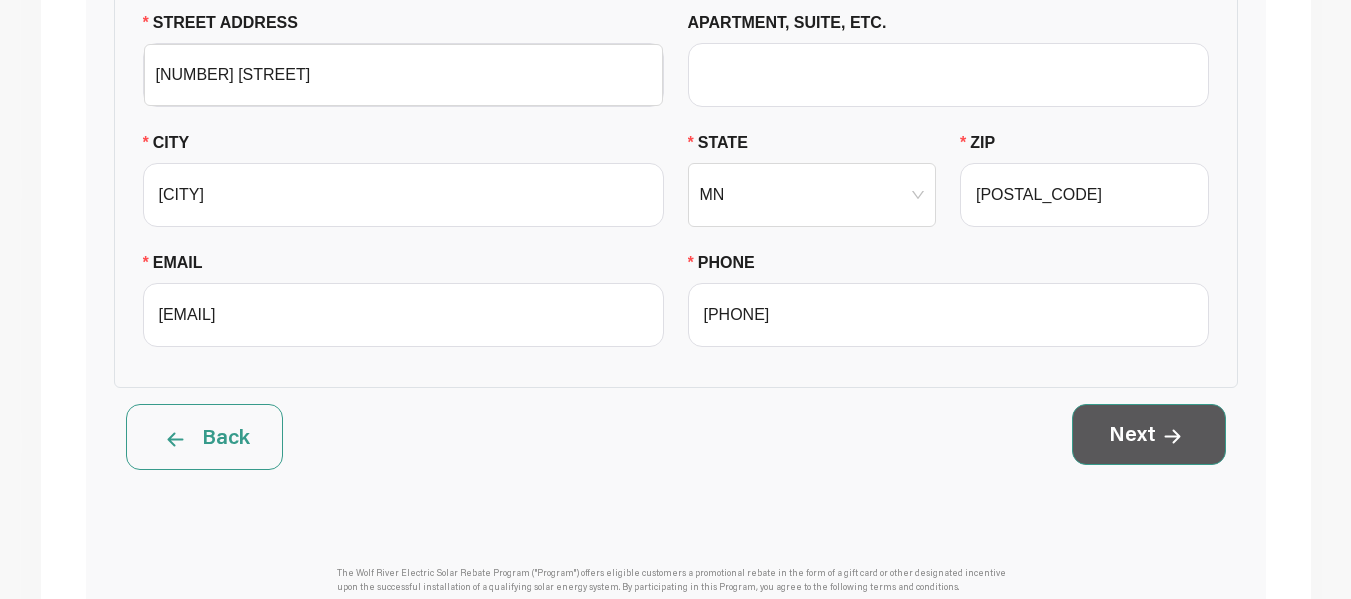 click on "Next" at bounding box center [1149, 434] 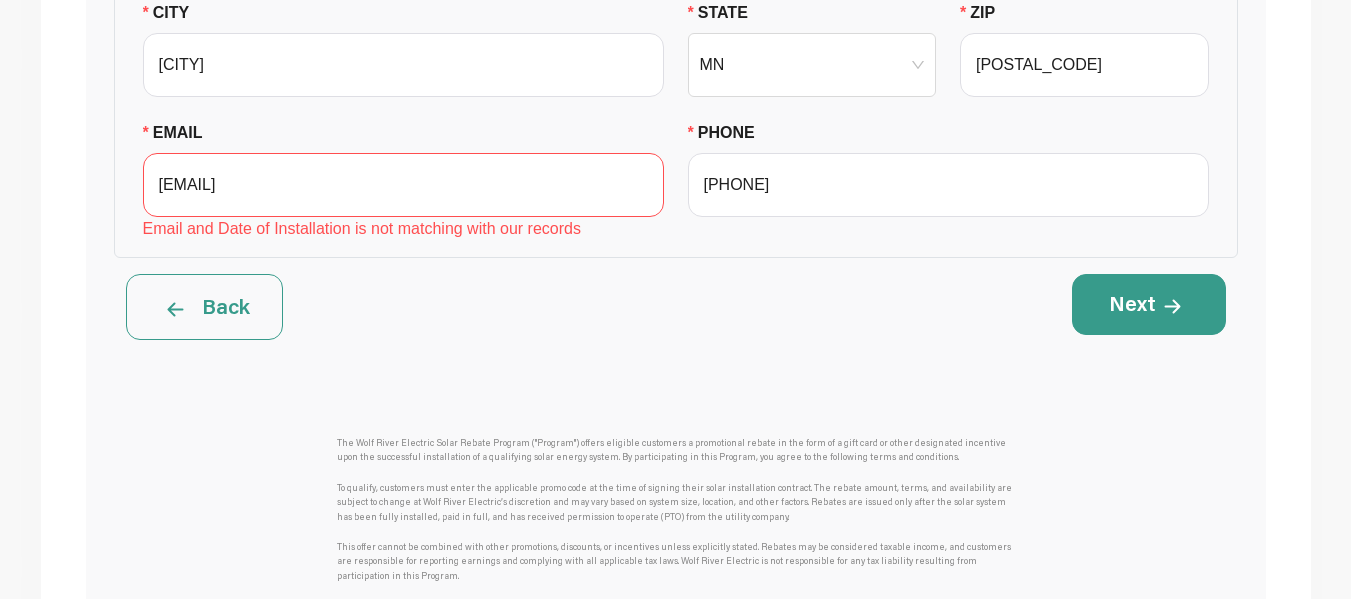 scroll, scrollTop: 715, scrollLeft: 0, axis: vertical 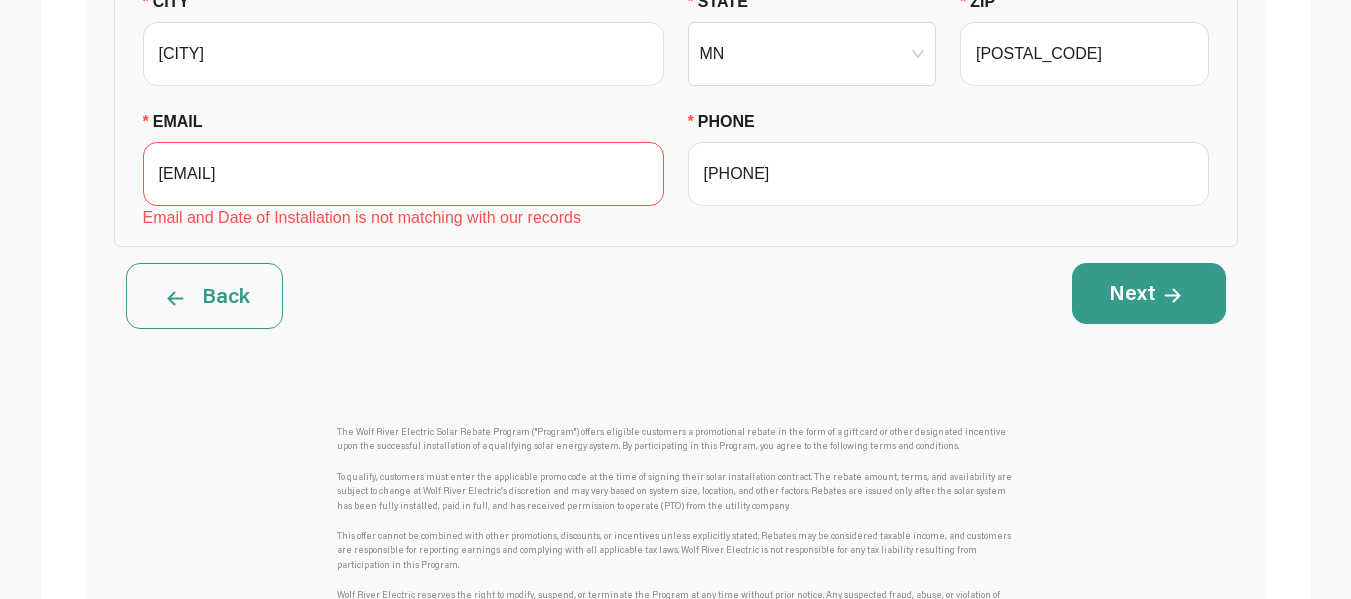 click on "Back" at bounding box center [204, 296] 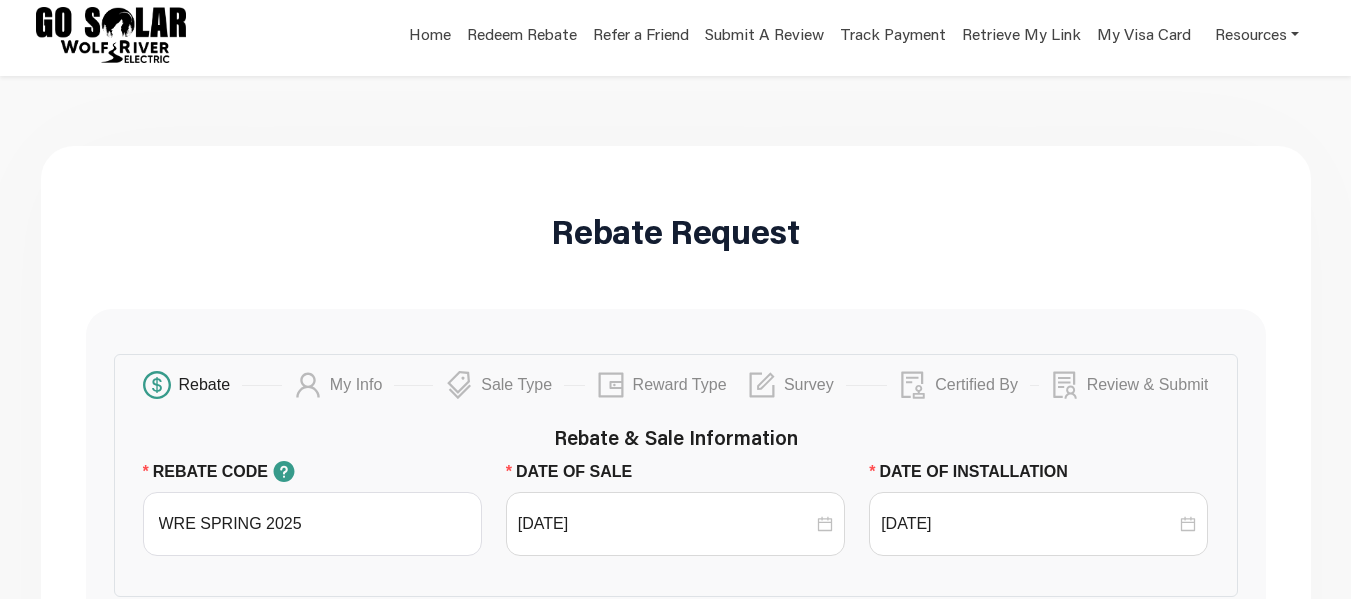 scroll, scrollTop: 0, scrollLeft: 0, axis: both 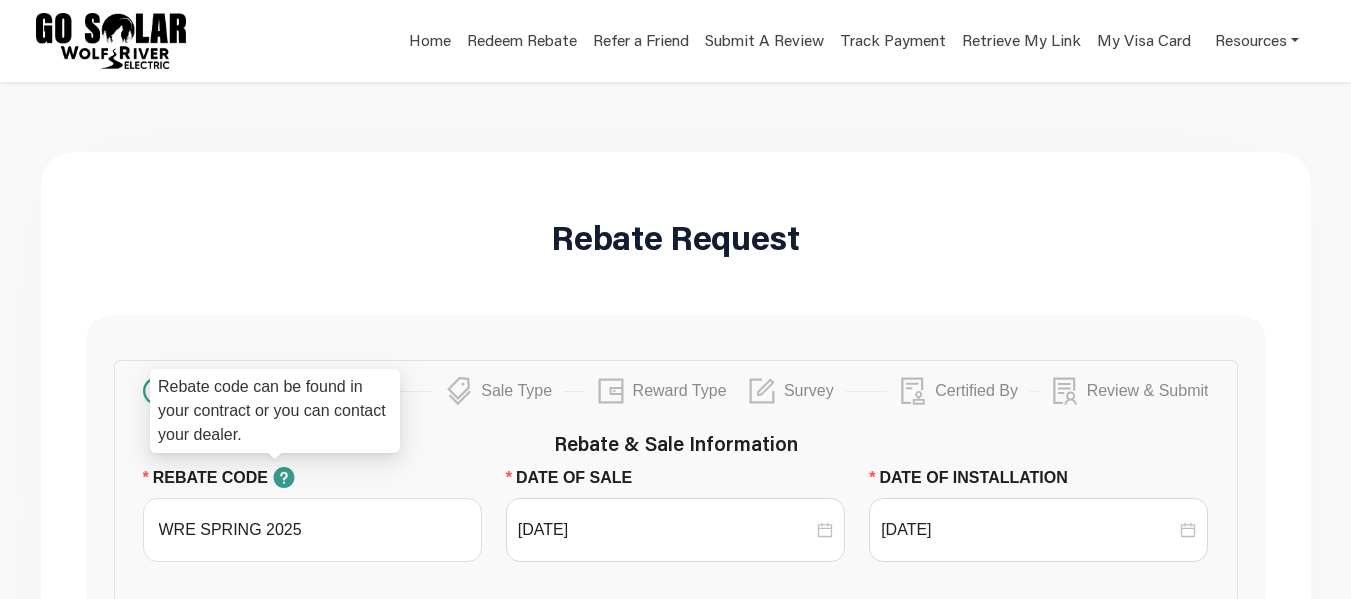 click at bounding box center (284, 477) 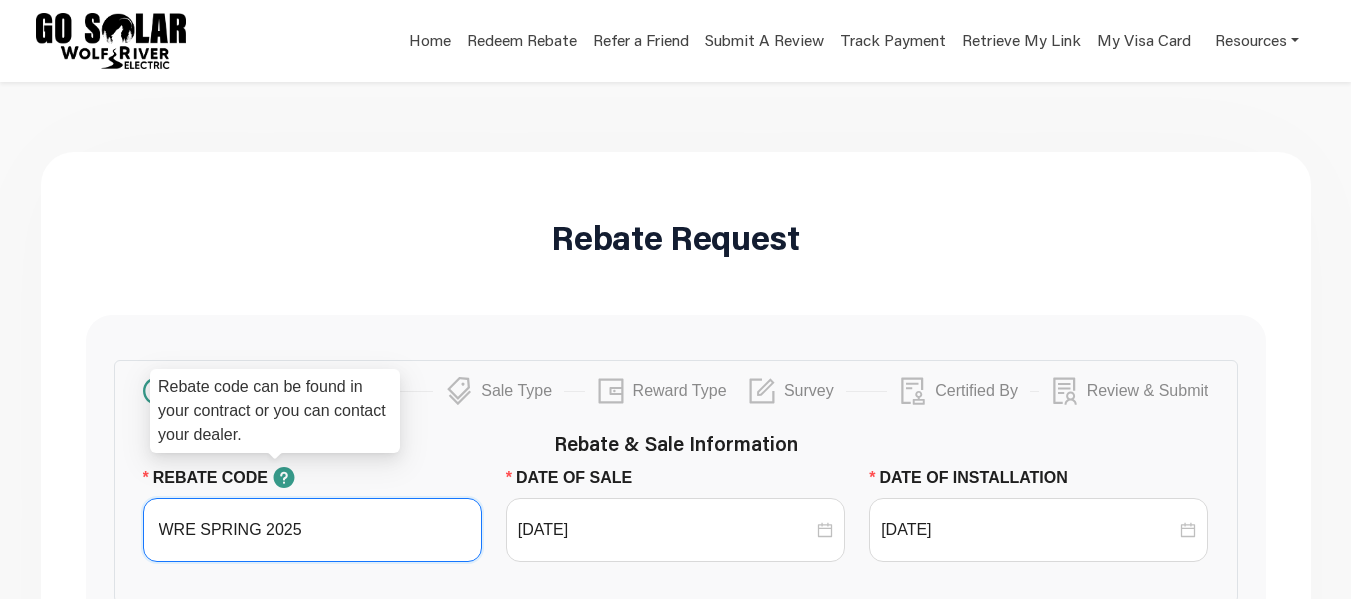 click on "WRE SPRING 2025" at bounding box center [312, 530] 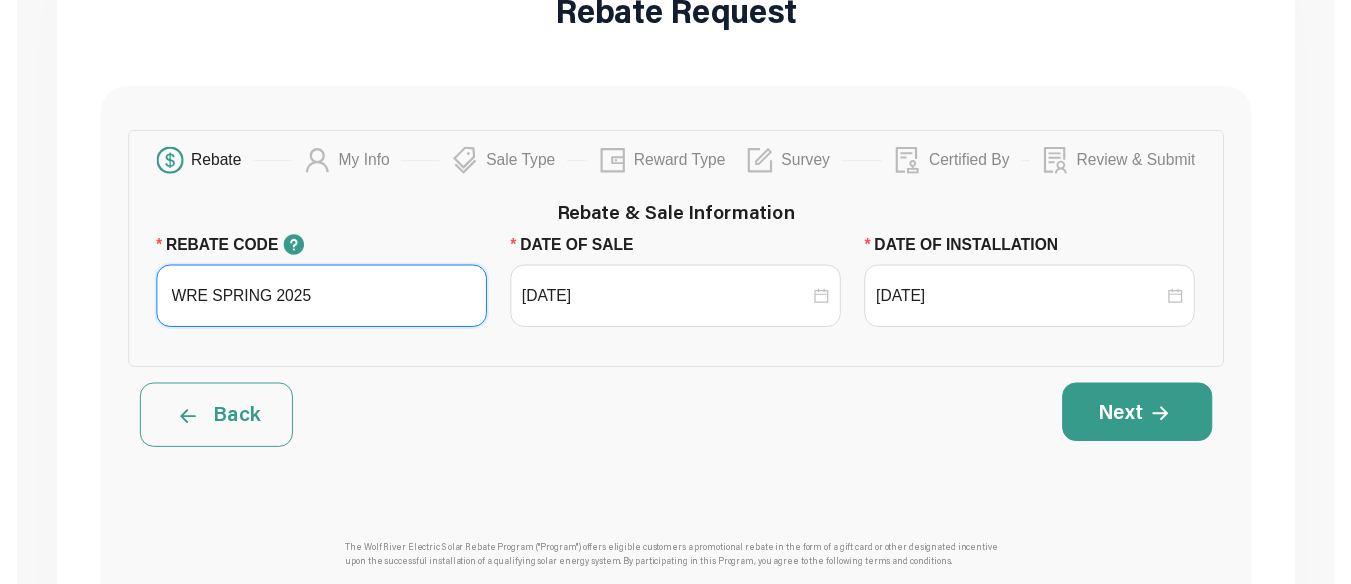 scroll, scrollTop: 0, scrollLeft: 0, axis: both 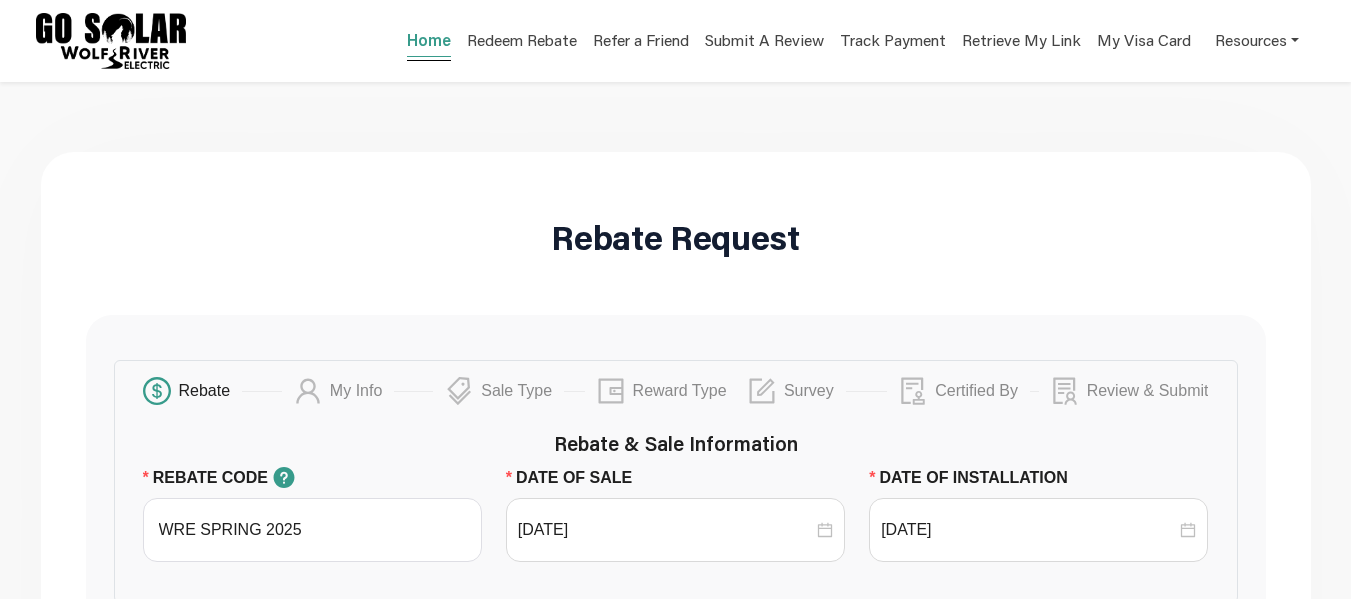 click on "Home" at bounding box center (429, 43) 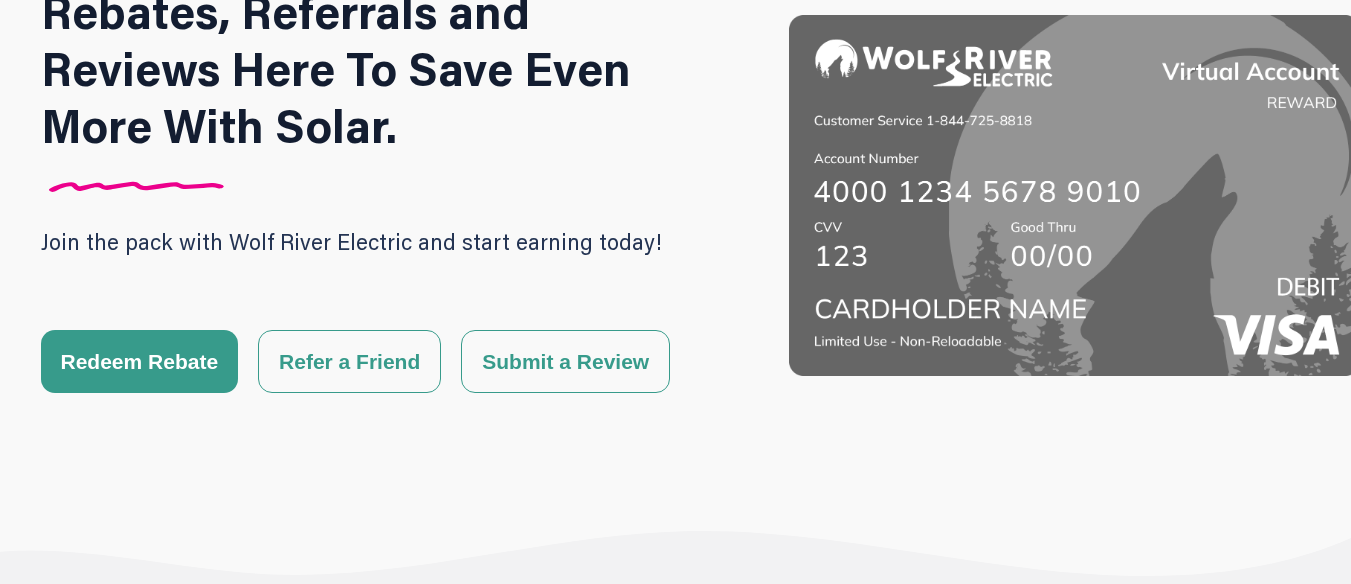 scroll, scrollTop: 279, scrollLeft: 0, axis: vertical 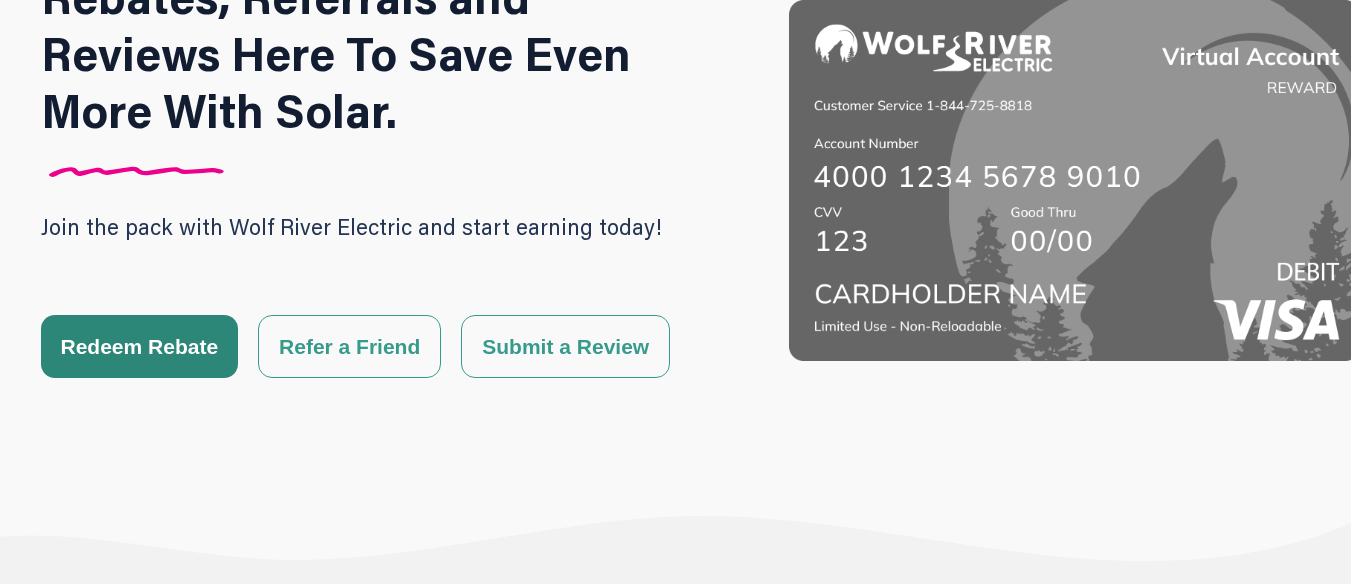 click on "Redeem Rebate" at bounding box center [140, 346] 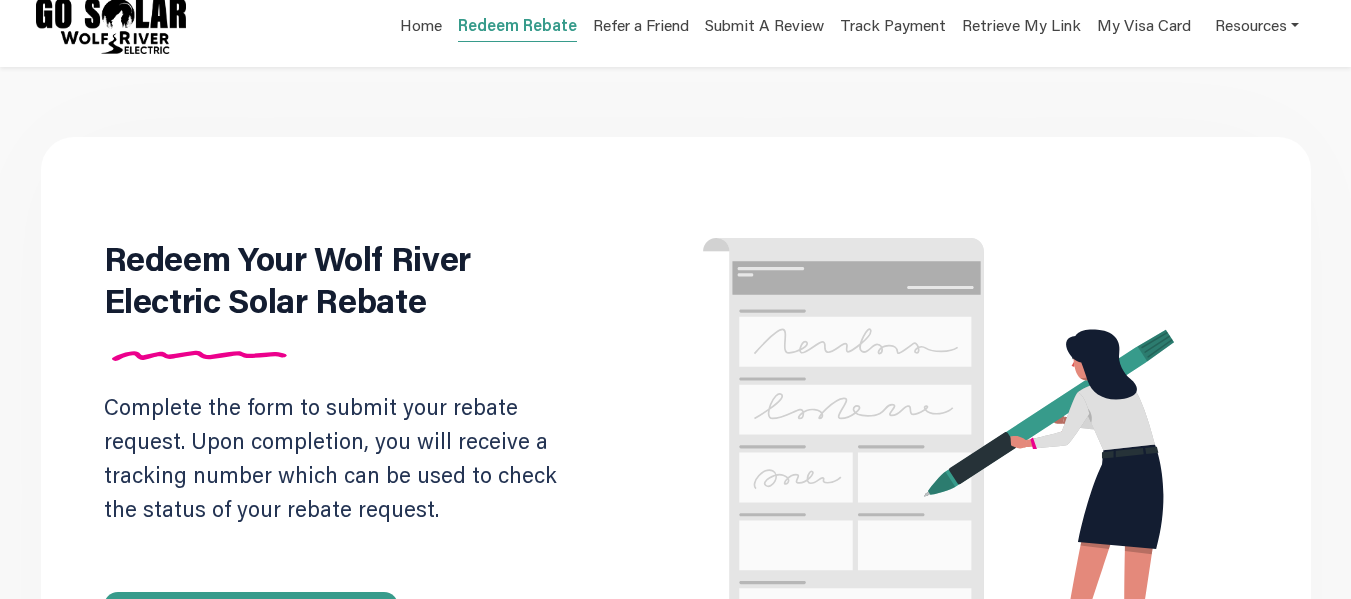 scroll, scrollTop: 0, scrollLeft: 0, axis: both 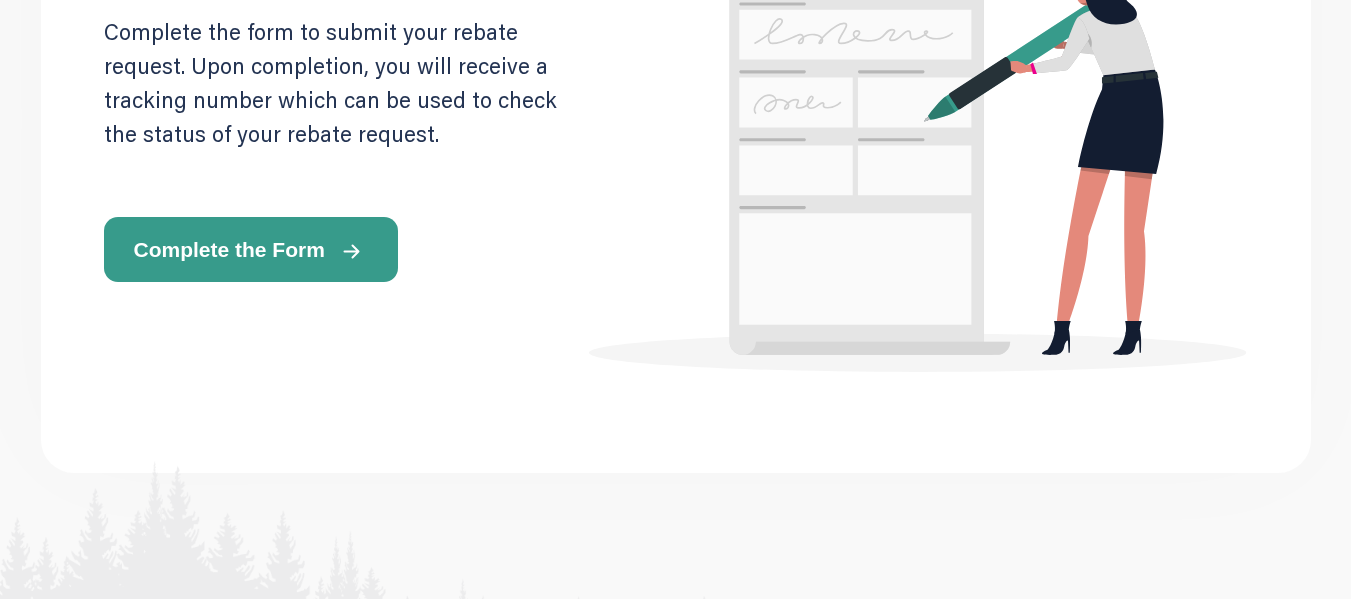 click on "Complete the Form" at bounding box center (229, 249) 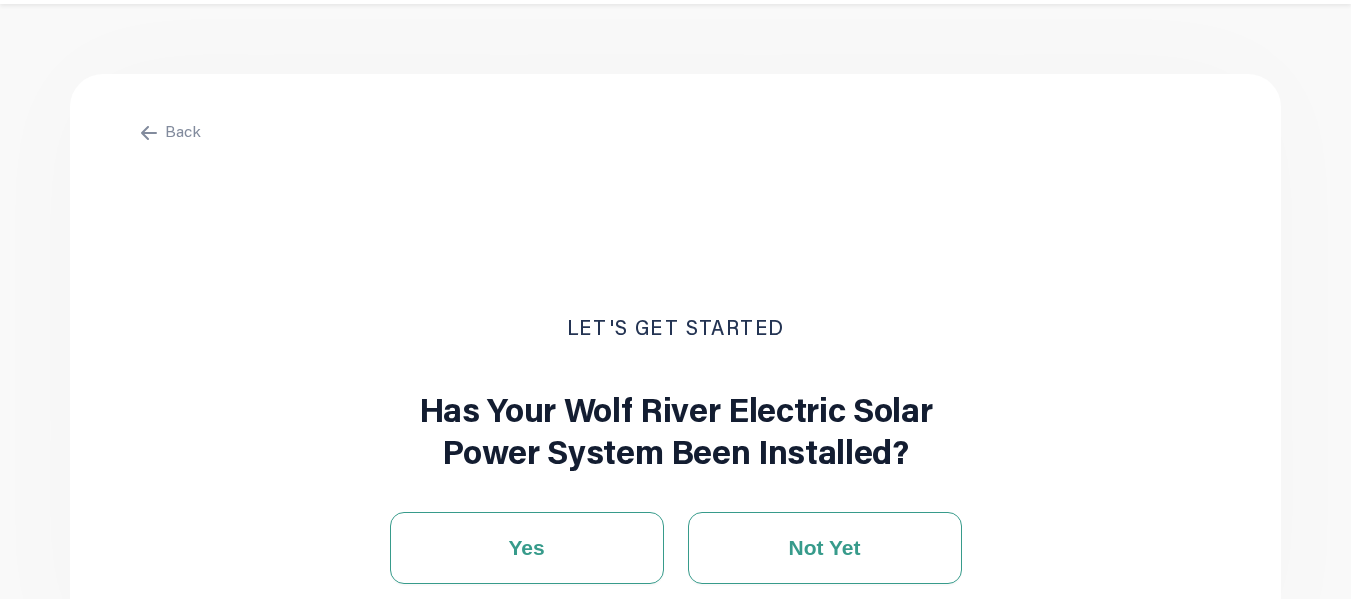 scroll, scrollTop: 0, scrollLeft: 0, axis: both 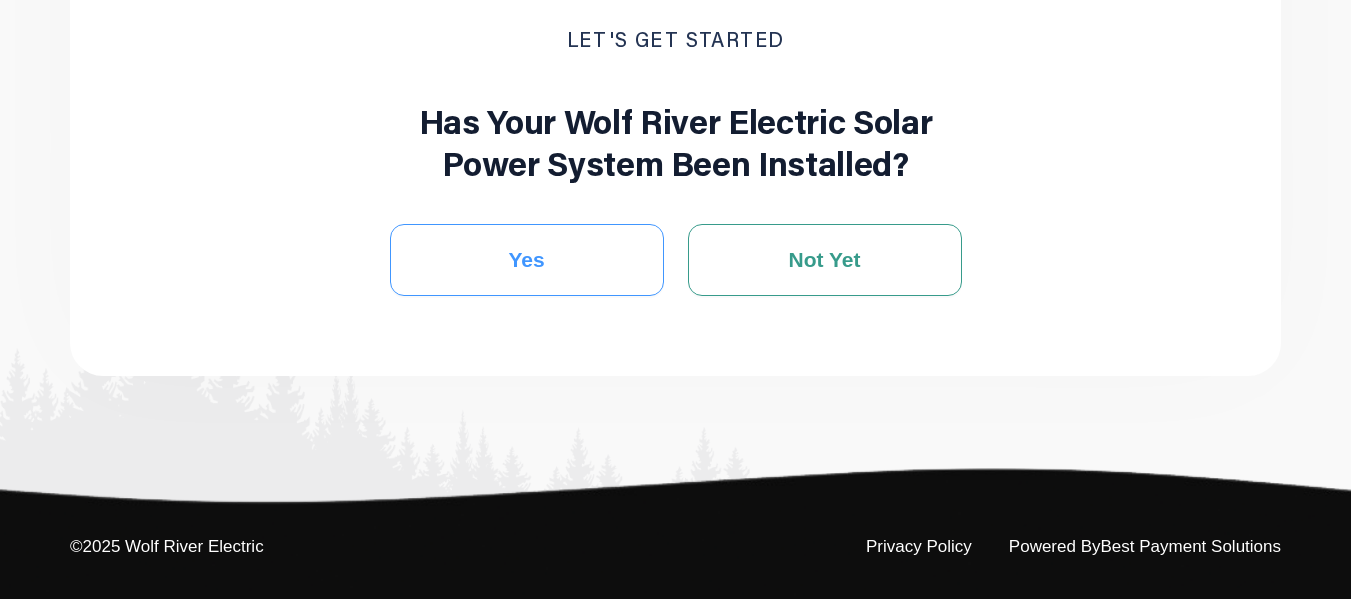 click on "Yes" at bounding box center (526, 260) 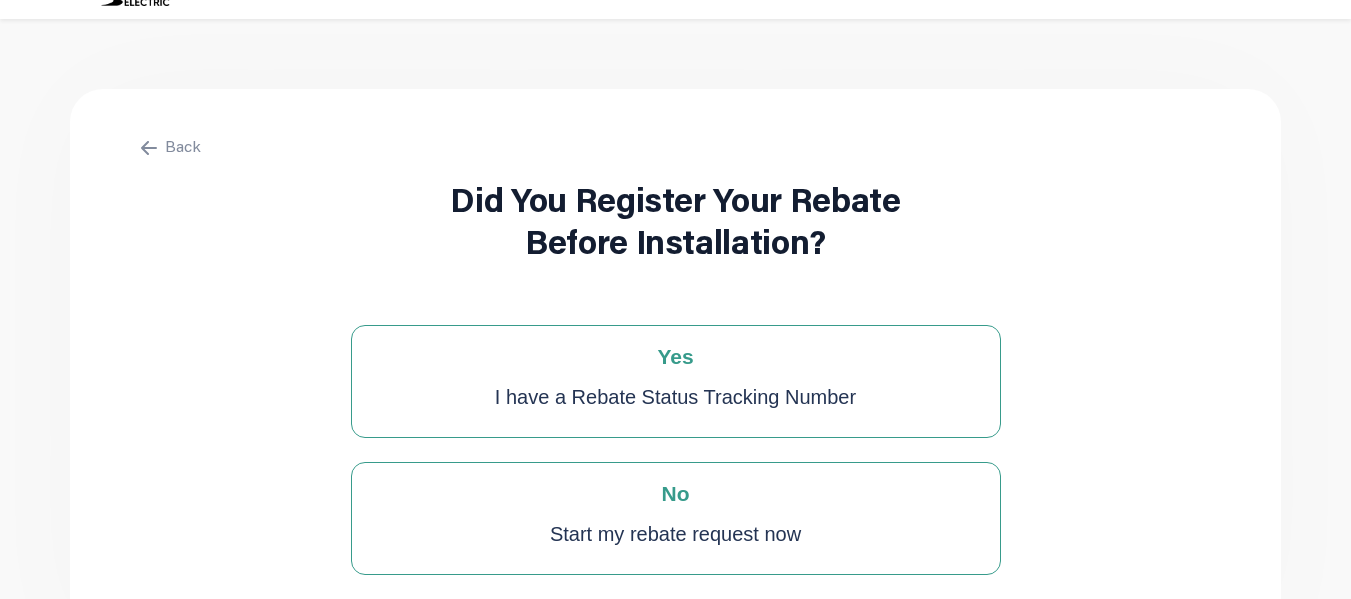 scroll, scrollTop: 0, scrollLeft: 0, axis: both 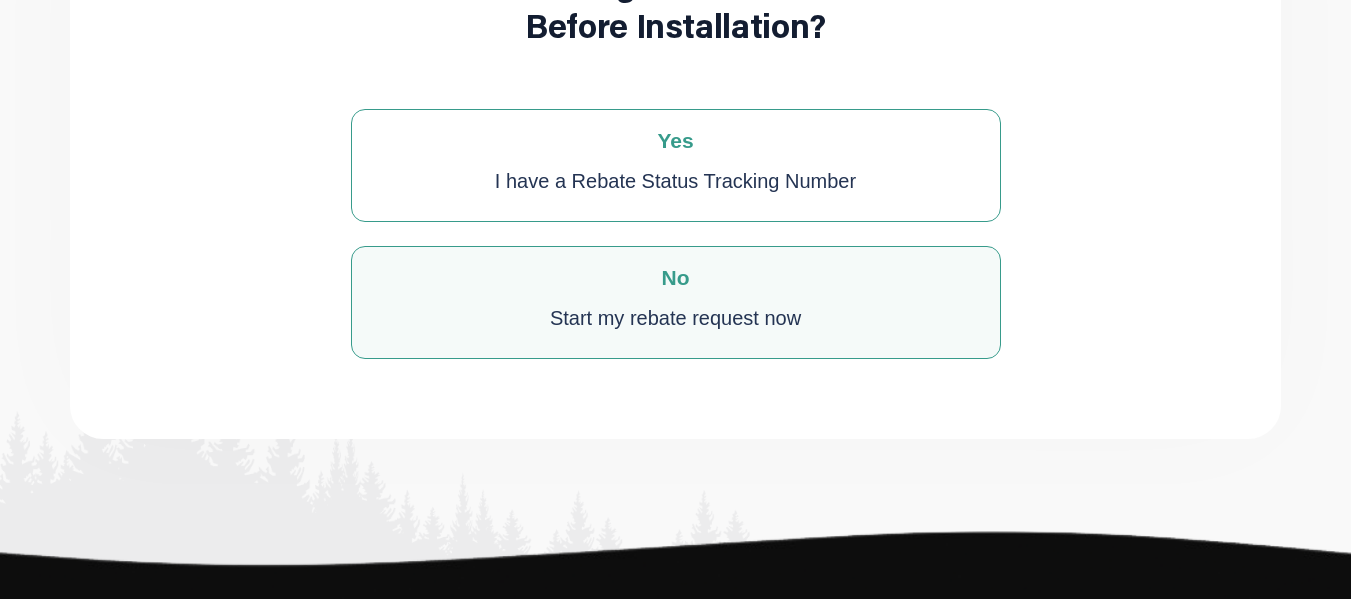 click on "Start my rebate request now" at bounding box center (675, 181) 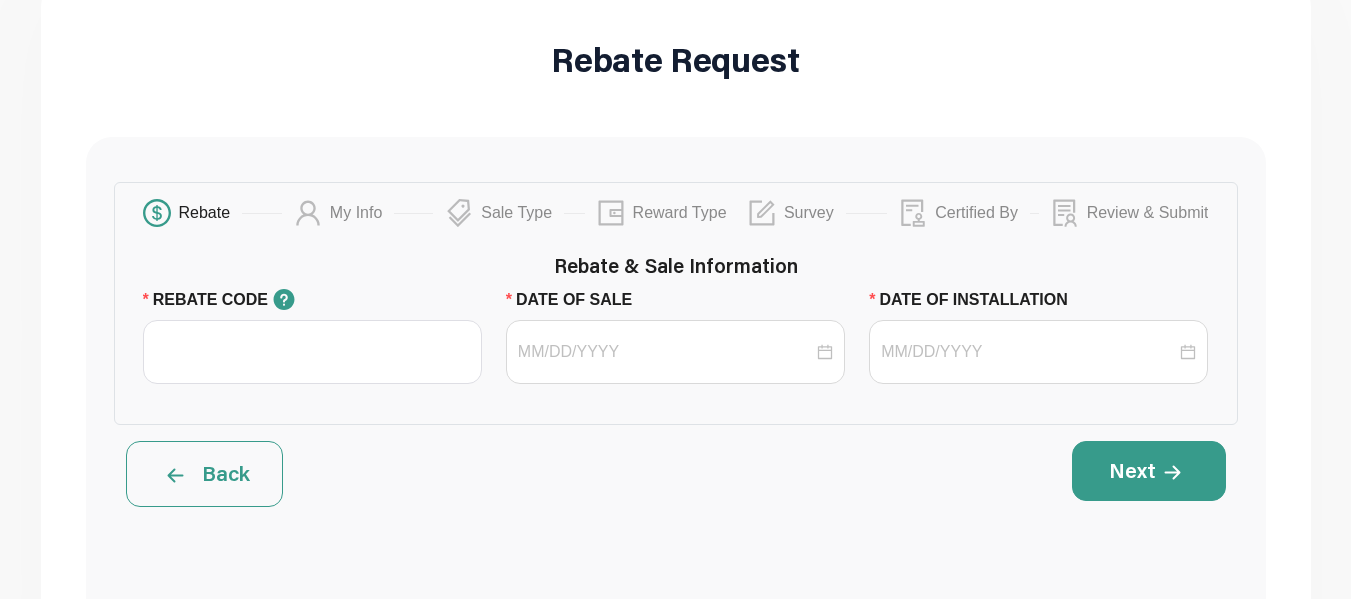 scroll, scrollTop: 0, scrollLeft: 0, axis: both 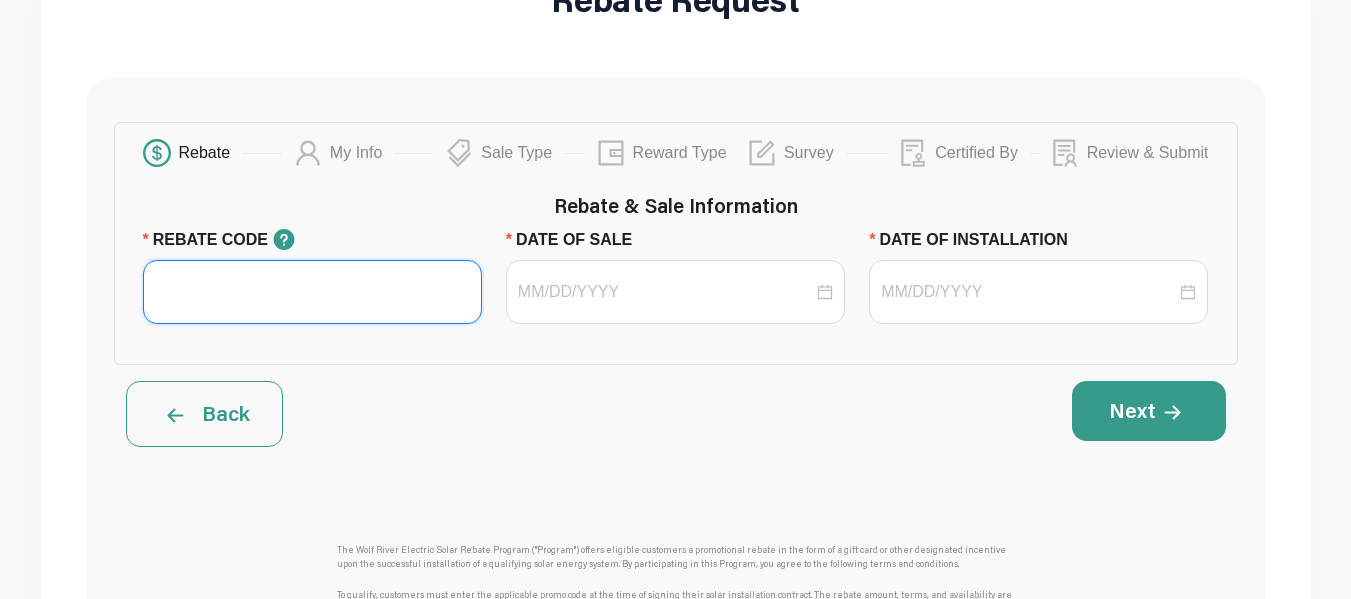 click on "REBATE CODE" at bounding box center (312, 292) 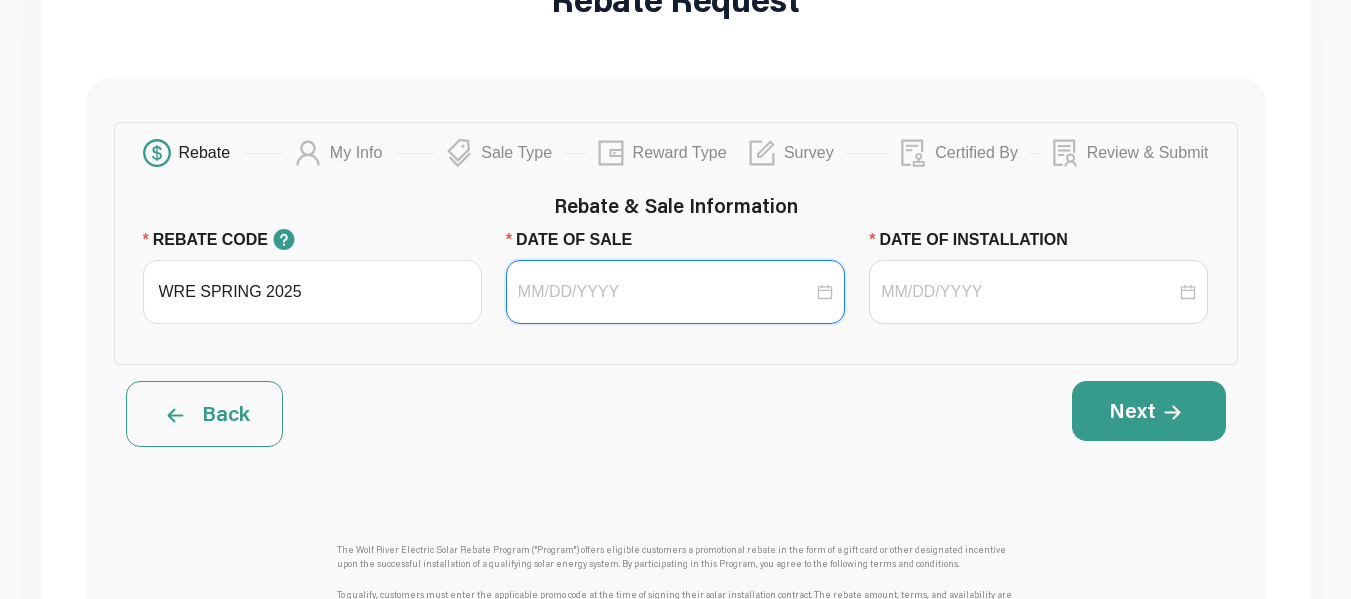 click on "DATE OF SALE" at bounding box center [665, 292] 